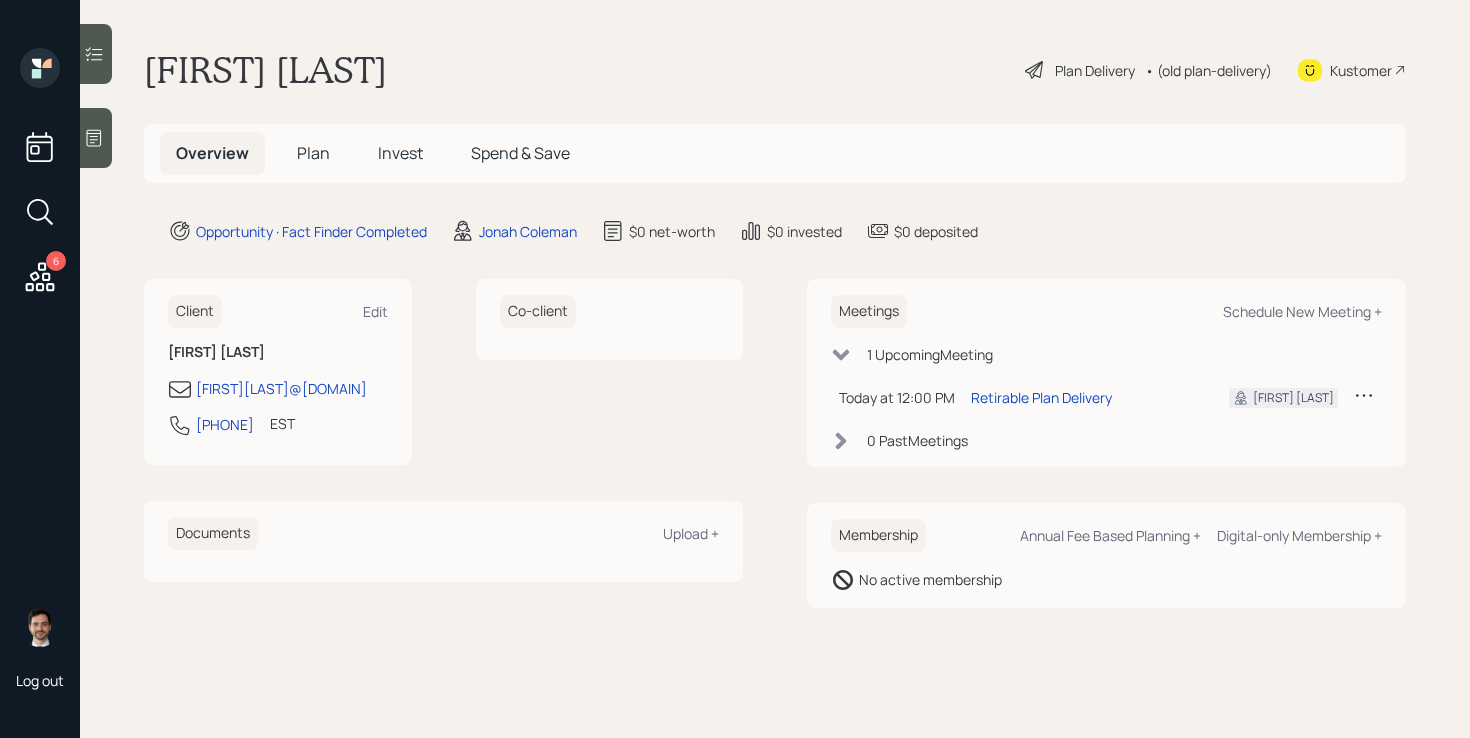scroll, scrollTop: 0, scrollLeft: 0, axis: both 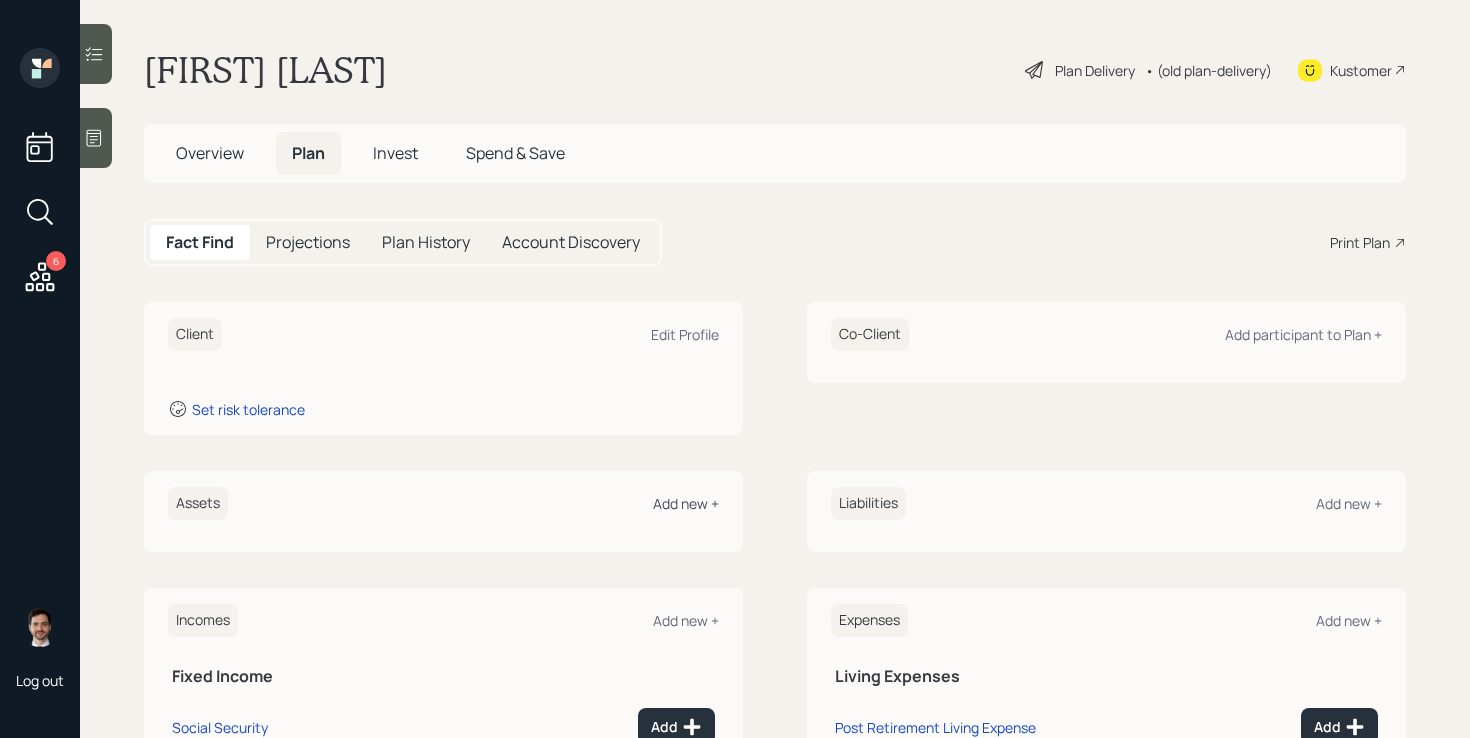 click on "Add new +" at bounding box center (686, 503) 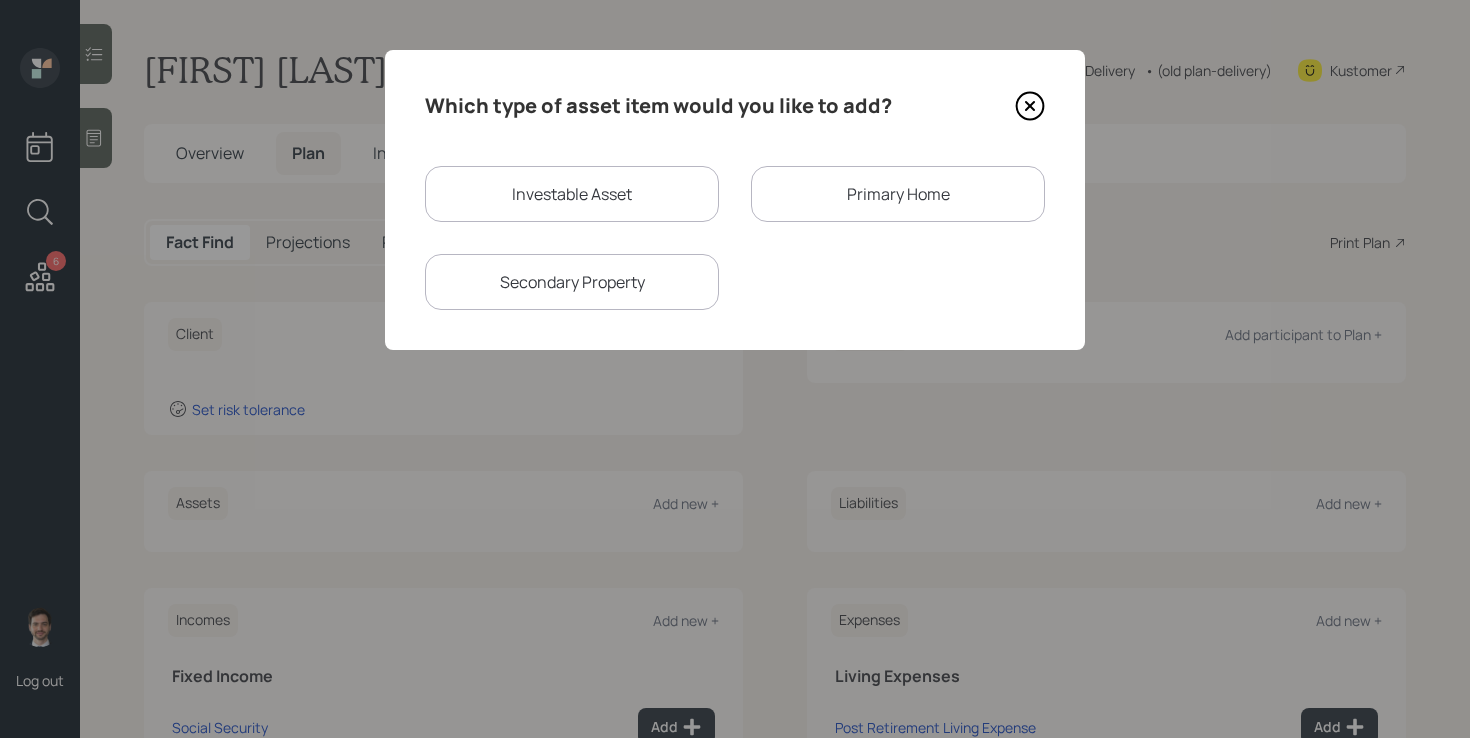 click on "Investable Asset" at bounding box center [572, 194] 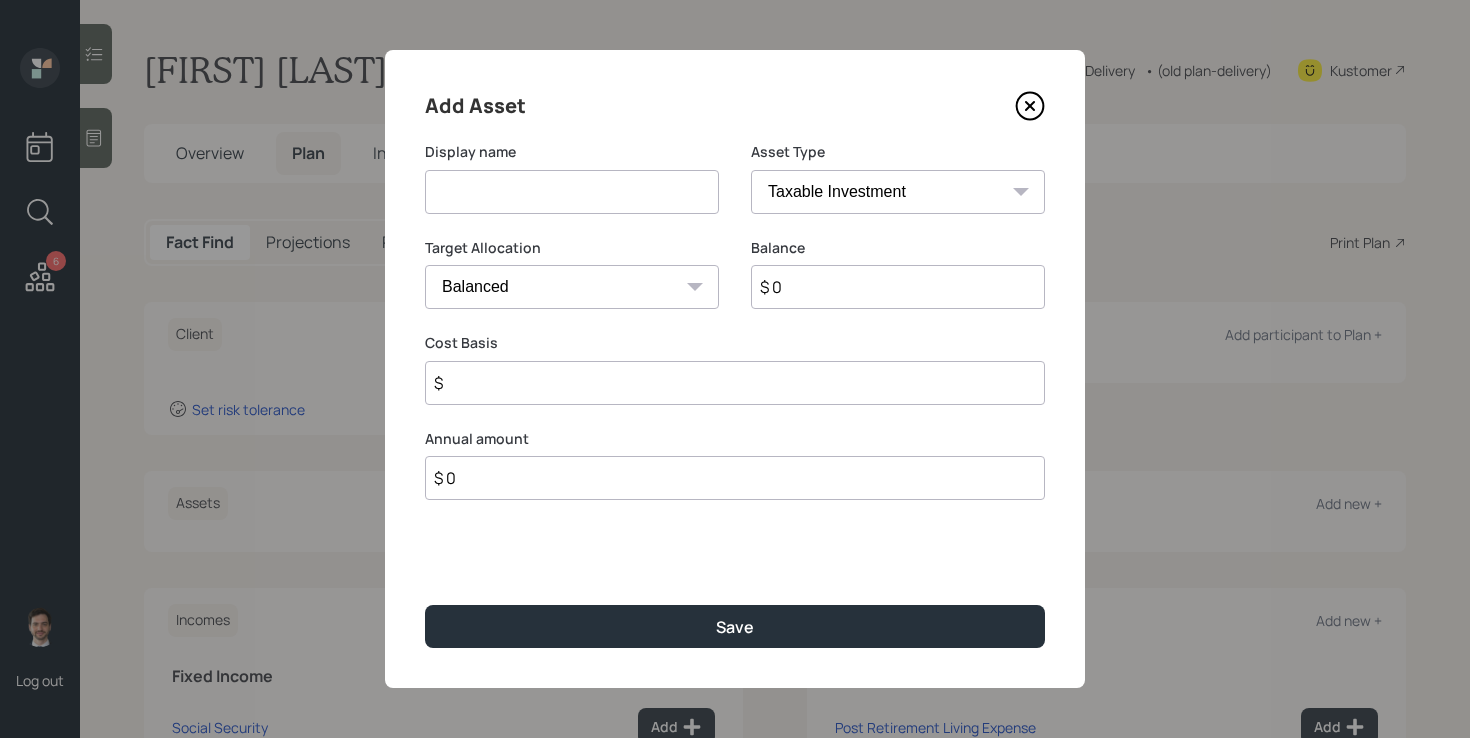 click at bounding box center (572, 192) 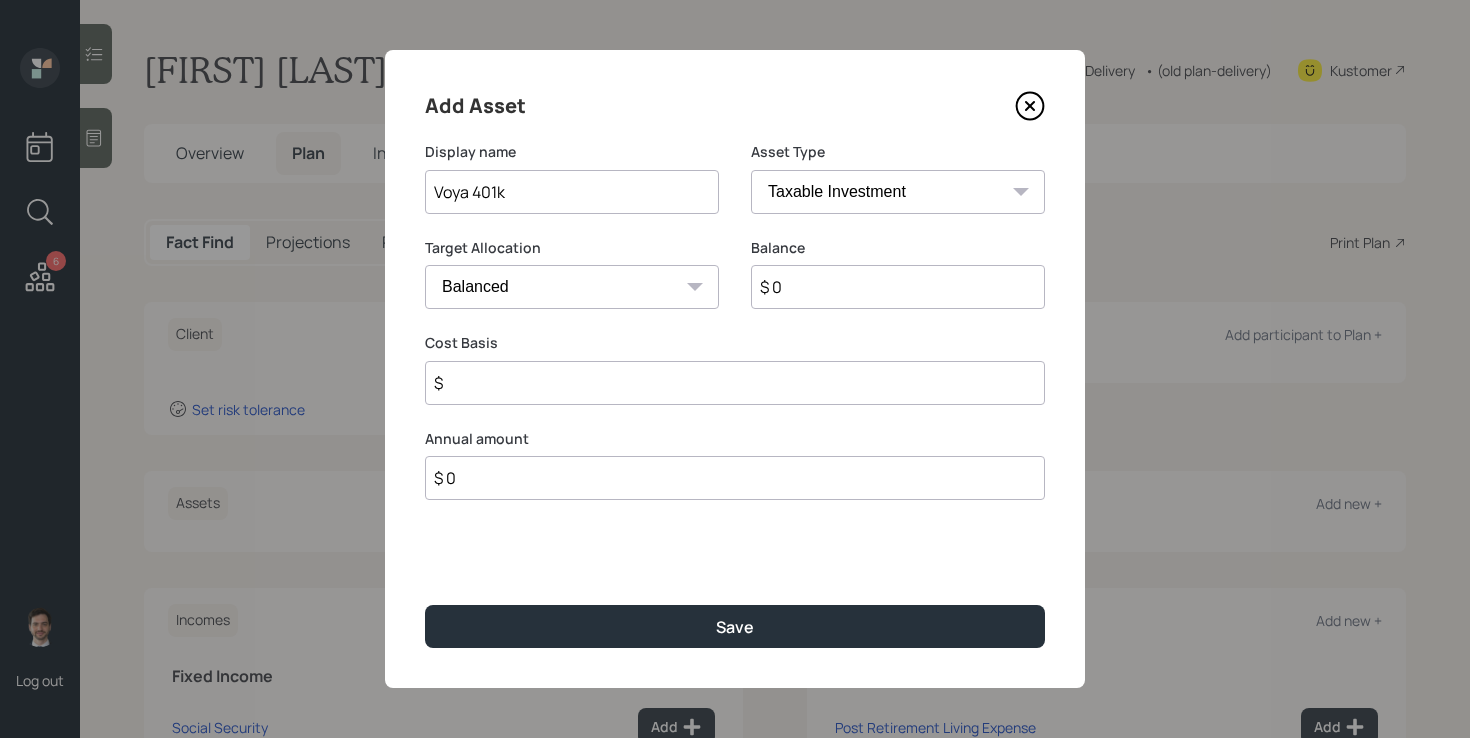 type on "Voya 401k" 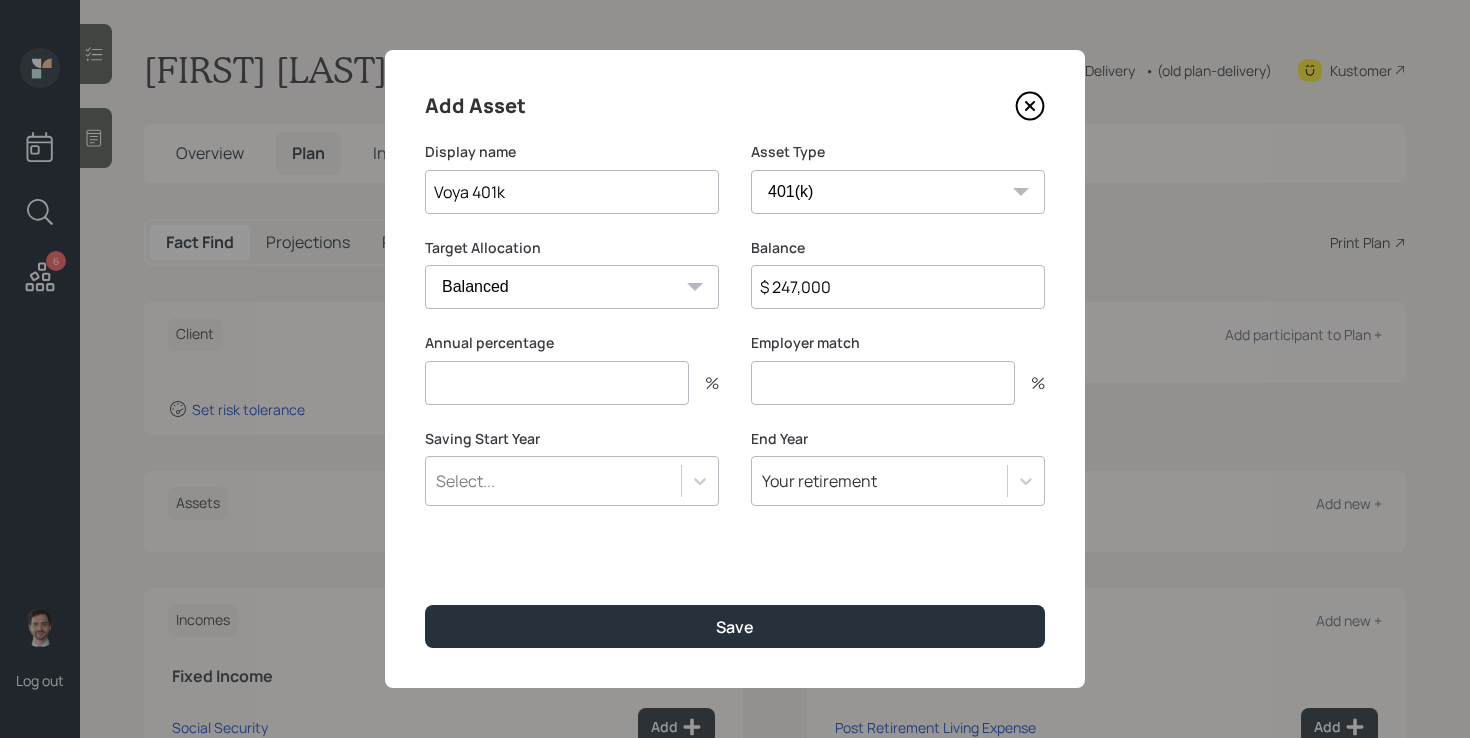 type on "$ 247,000" 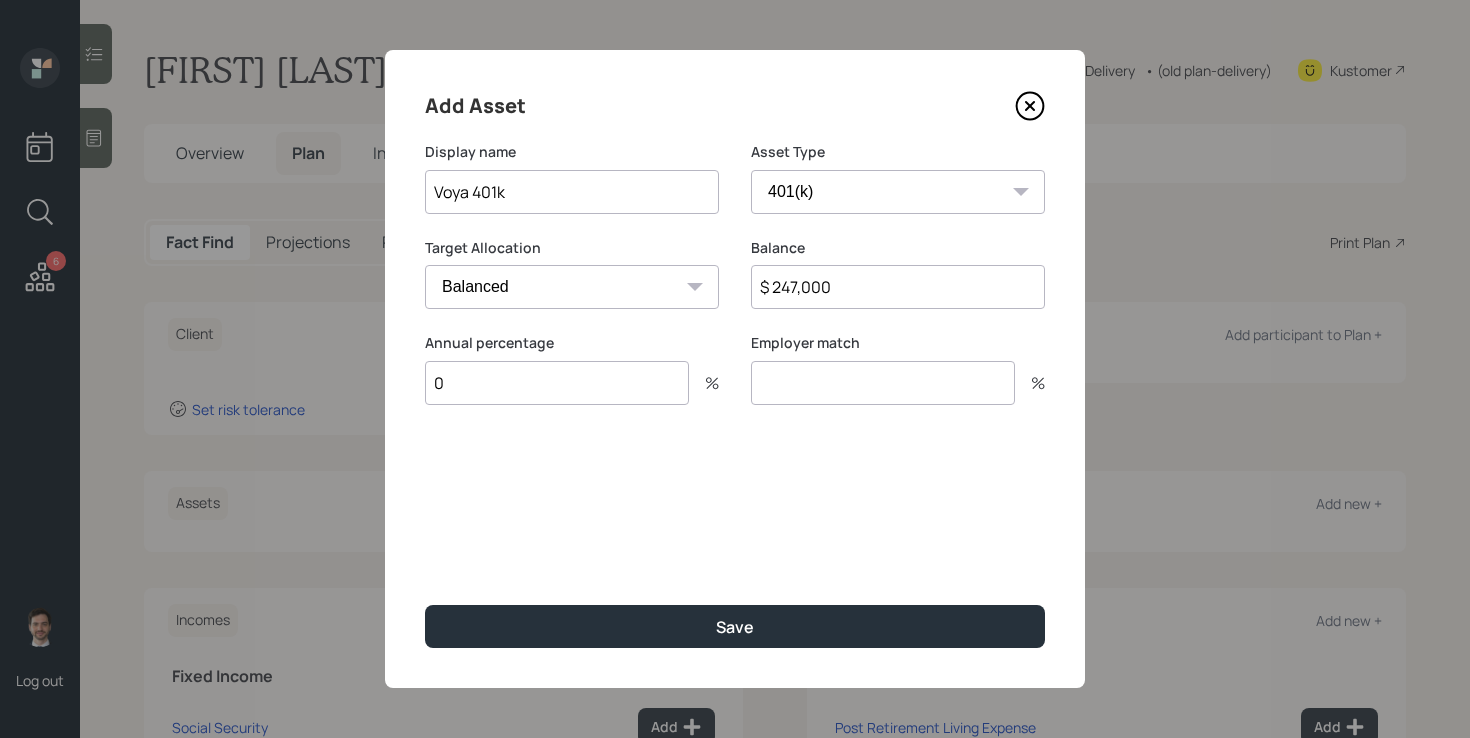 type on "0" 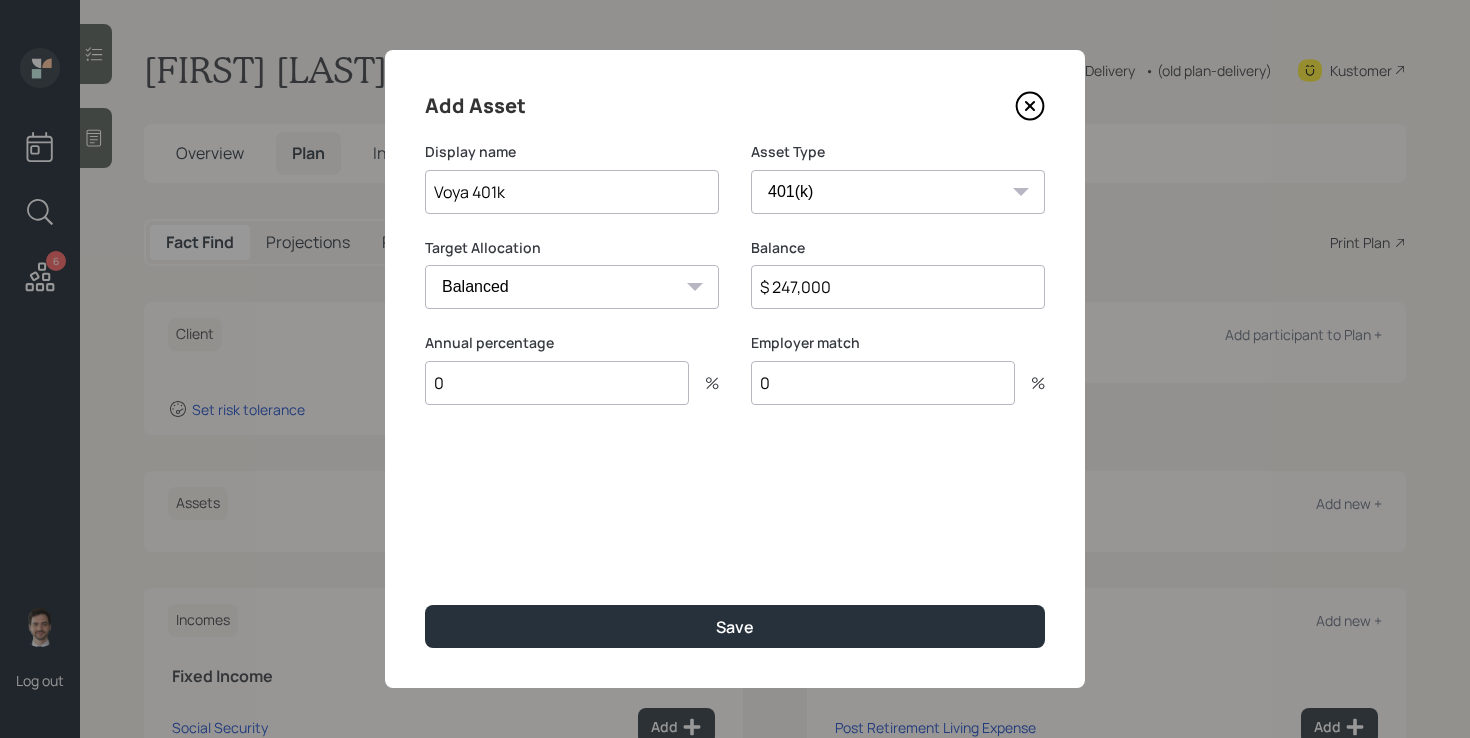 type on "0" 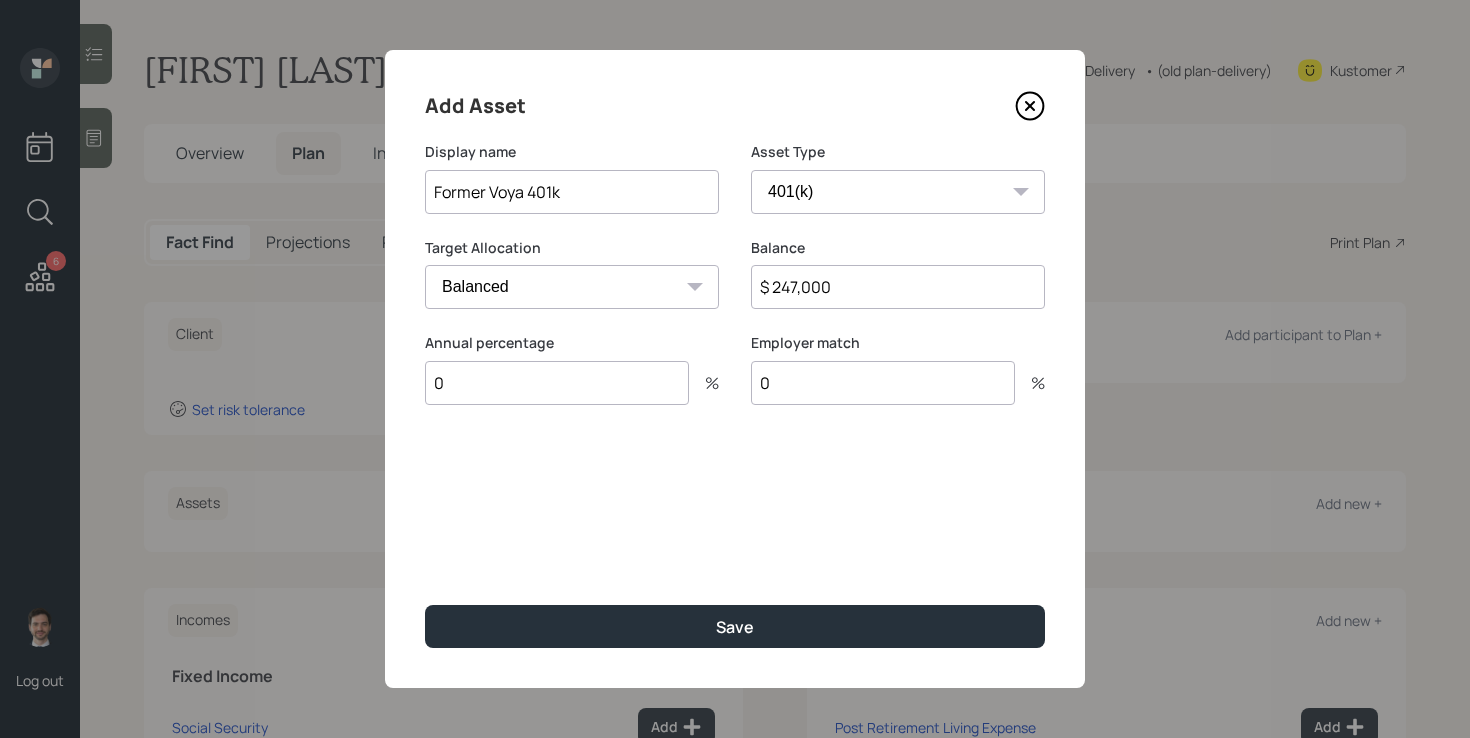 type on "Former Voya 401k" 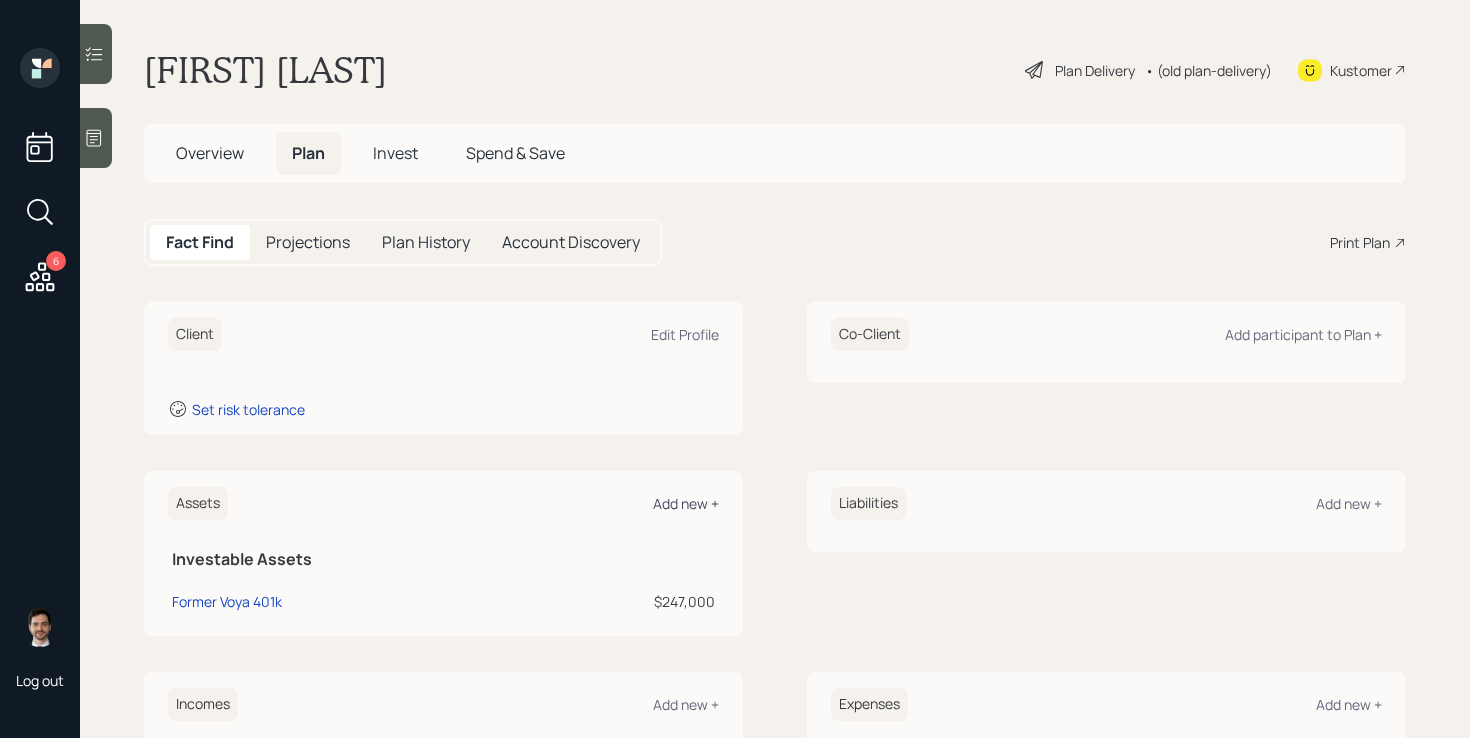 click on "Add new +" at bounding box center [686, 503] 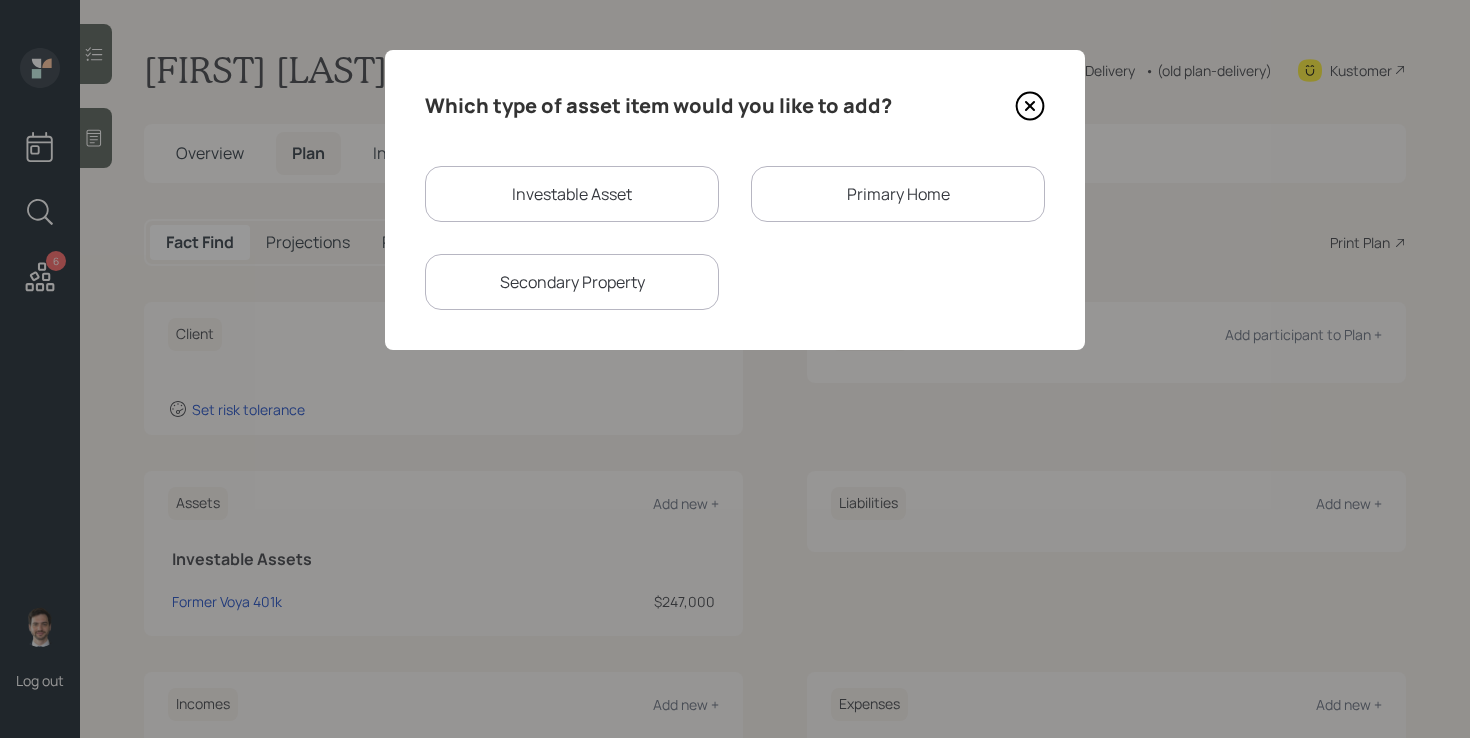 click on "Investable Asset" at bounding box center [572, 194] 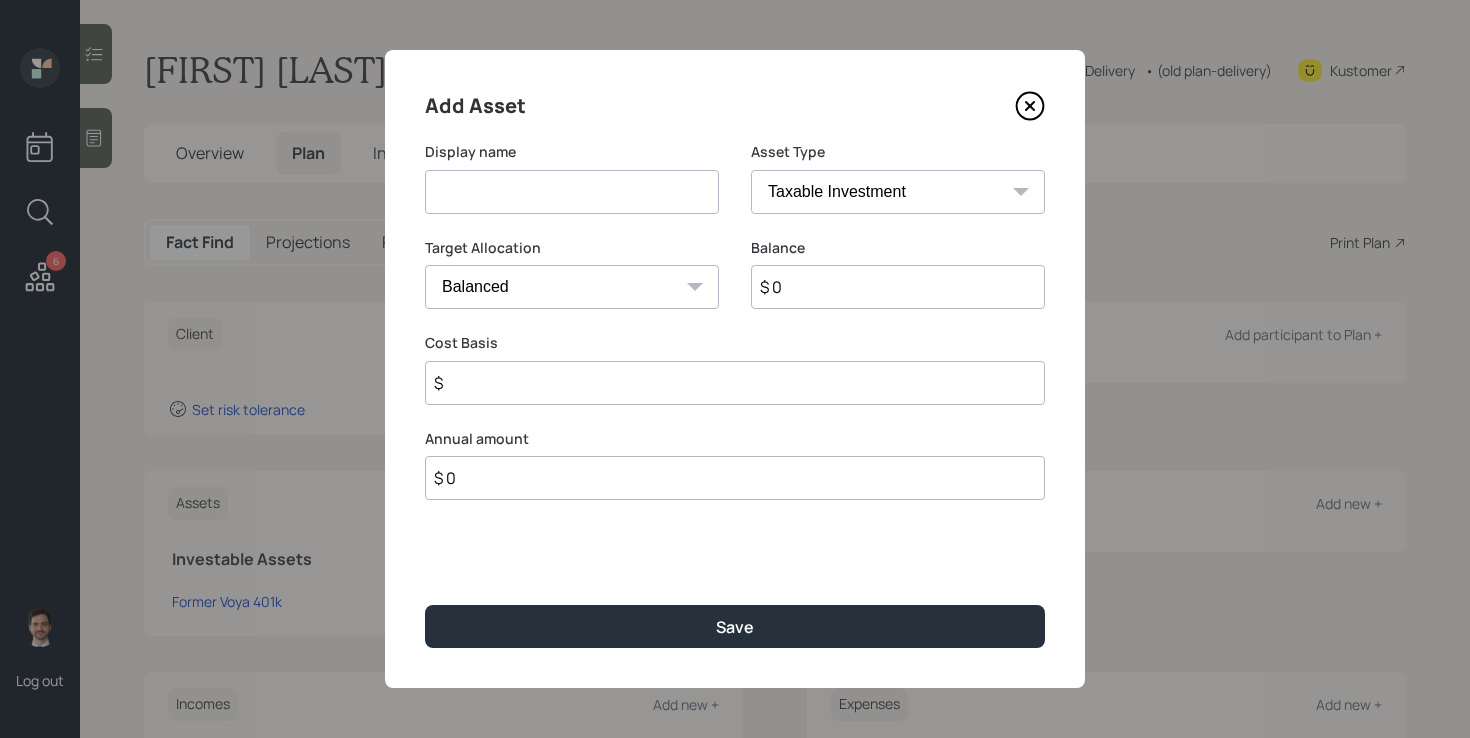 click at bounding box center (572, 192) 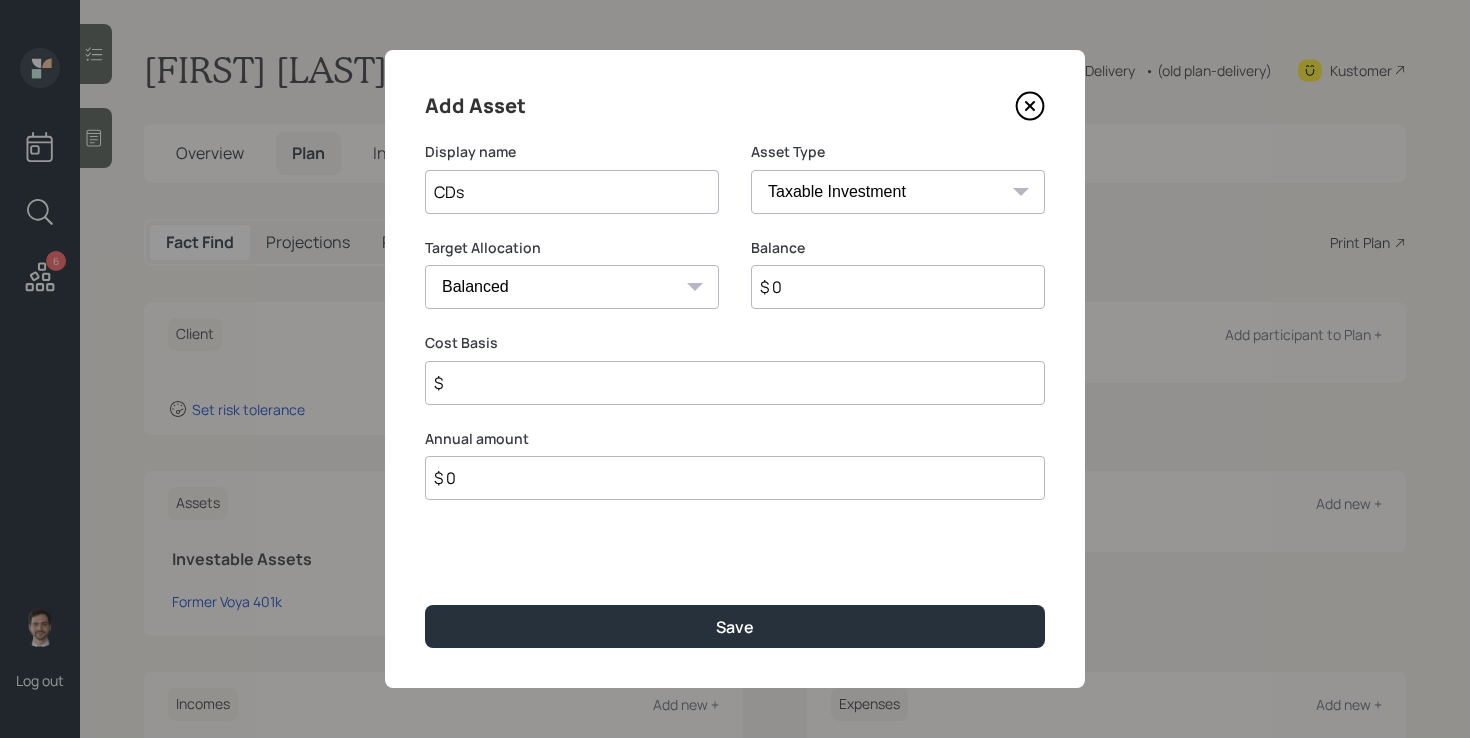 type on "CDs" 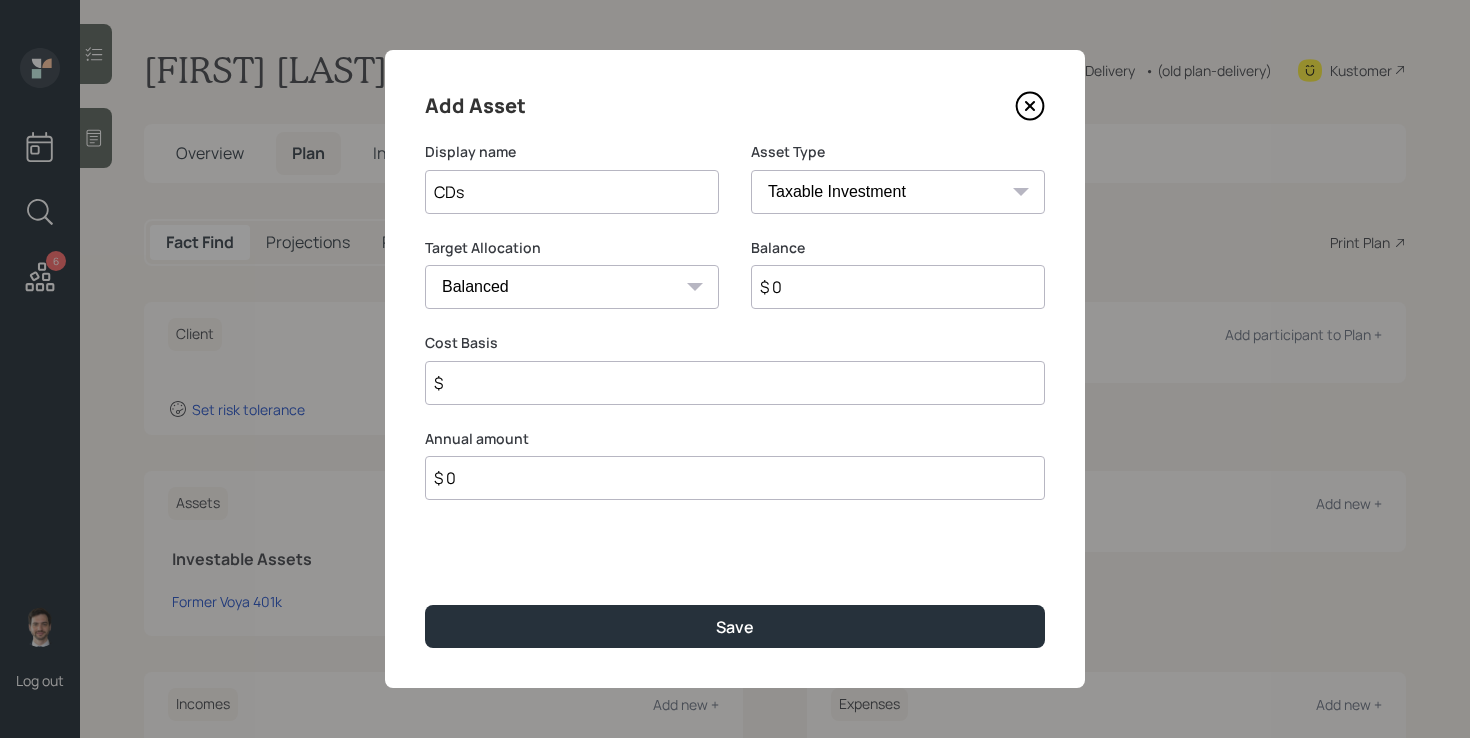 select on "uninvested" 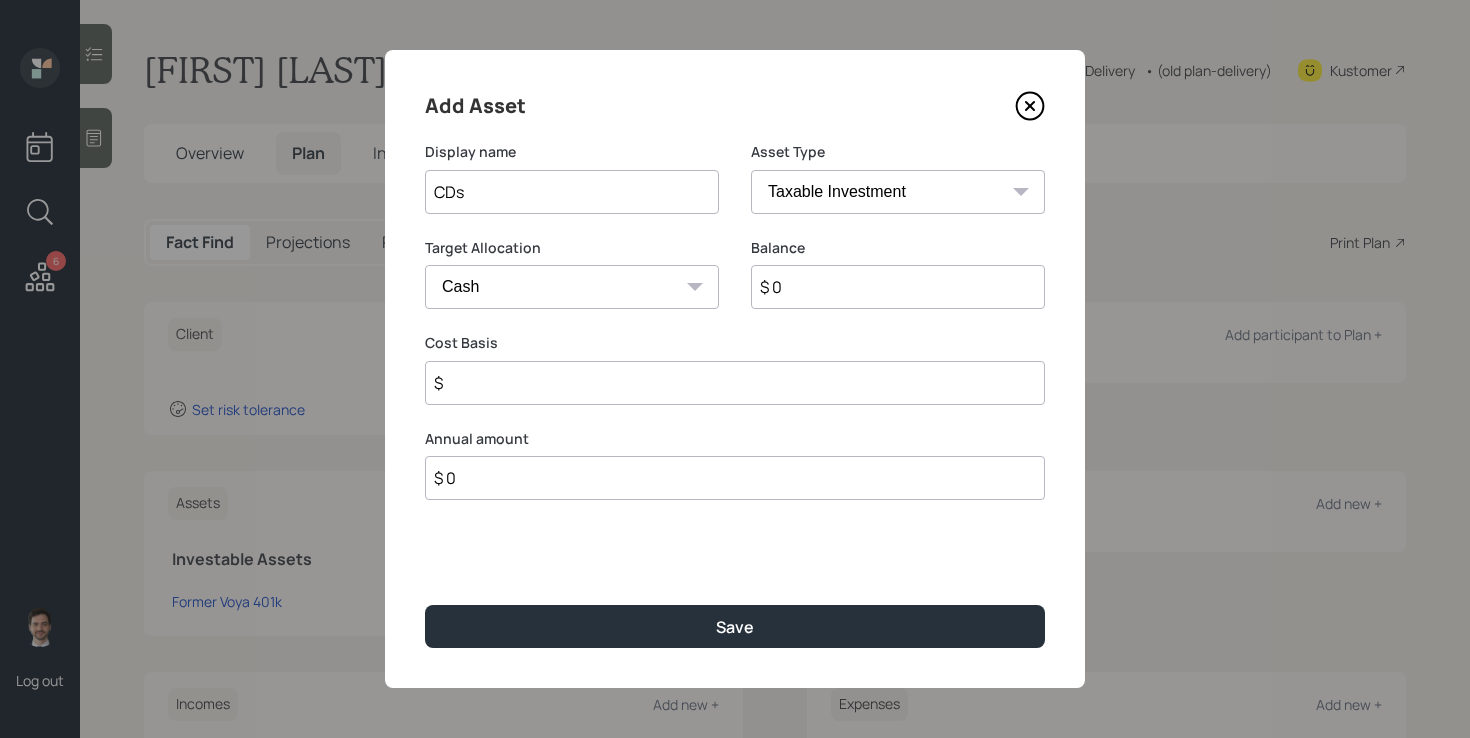 type on "$ 1" 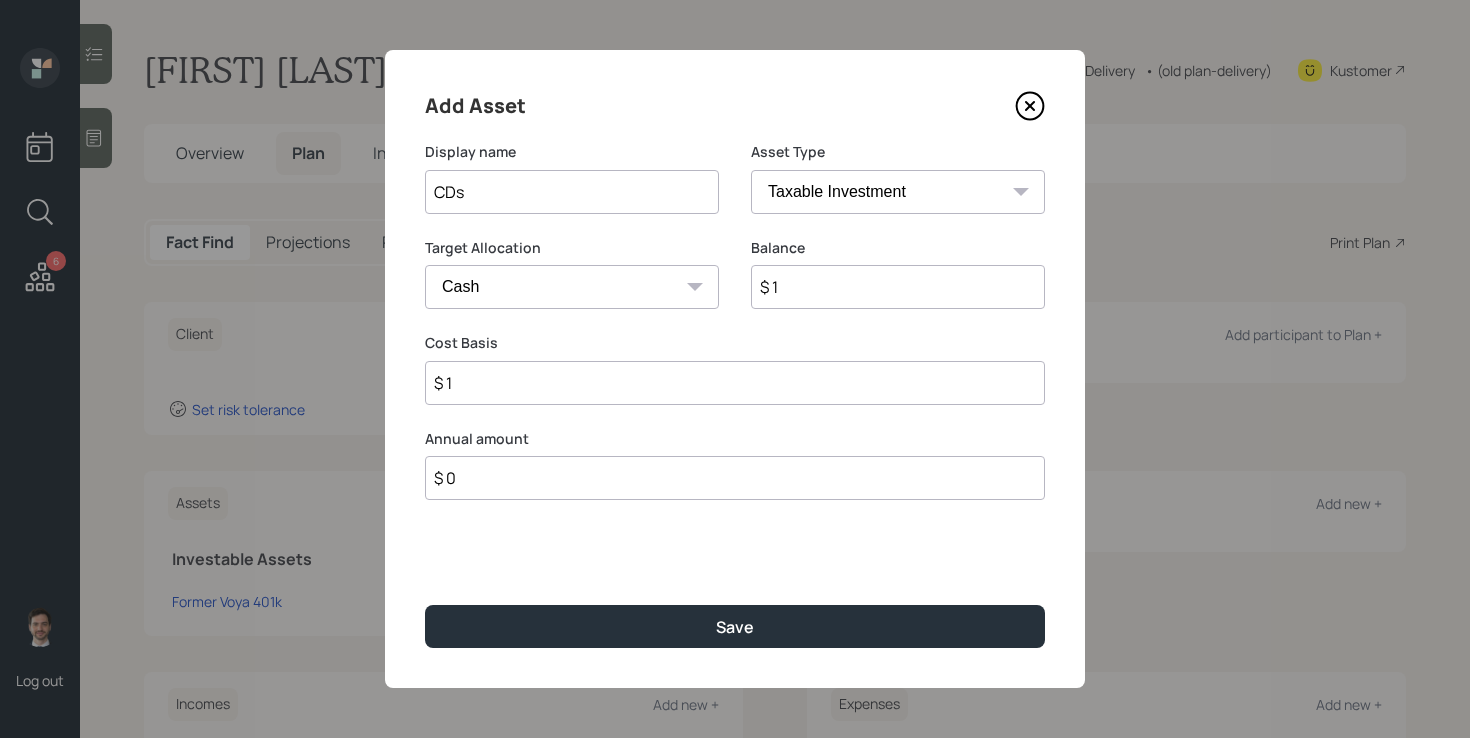 type on "$ 14" 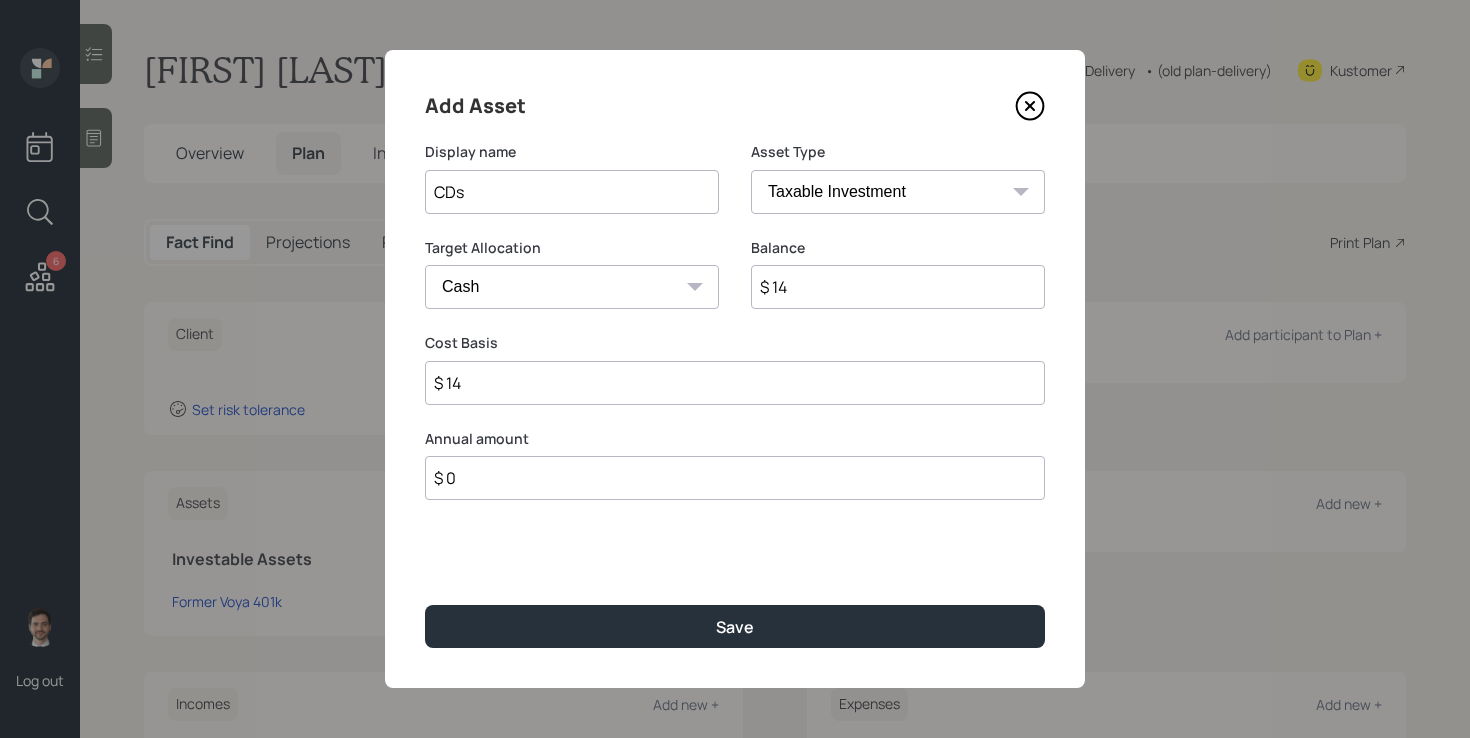 type on "$ 140" 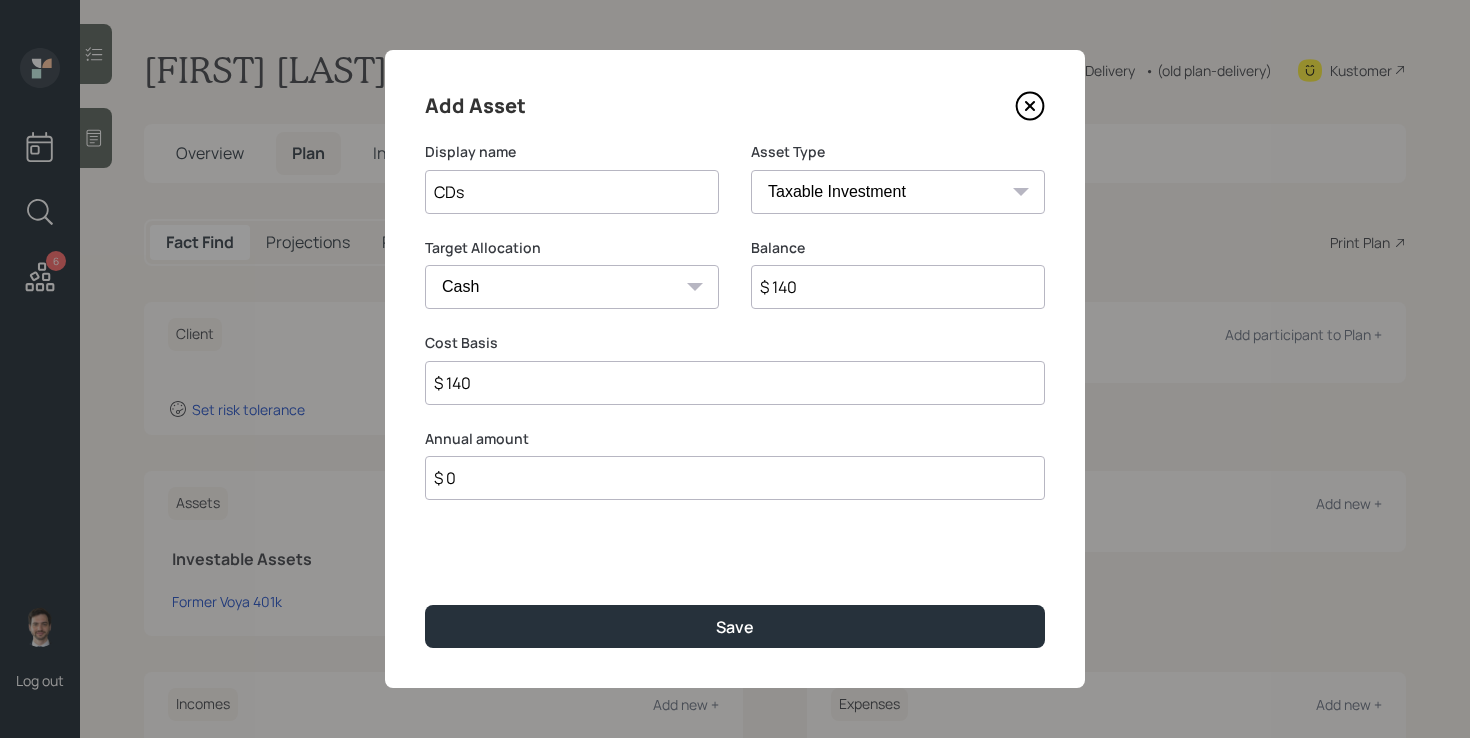 type on "$ 1,400" 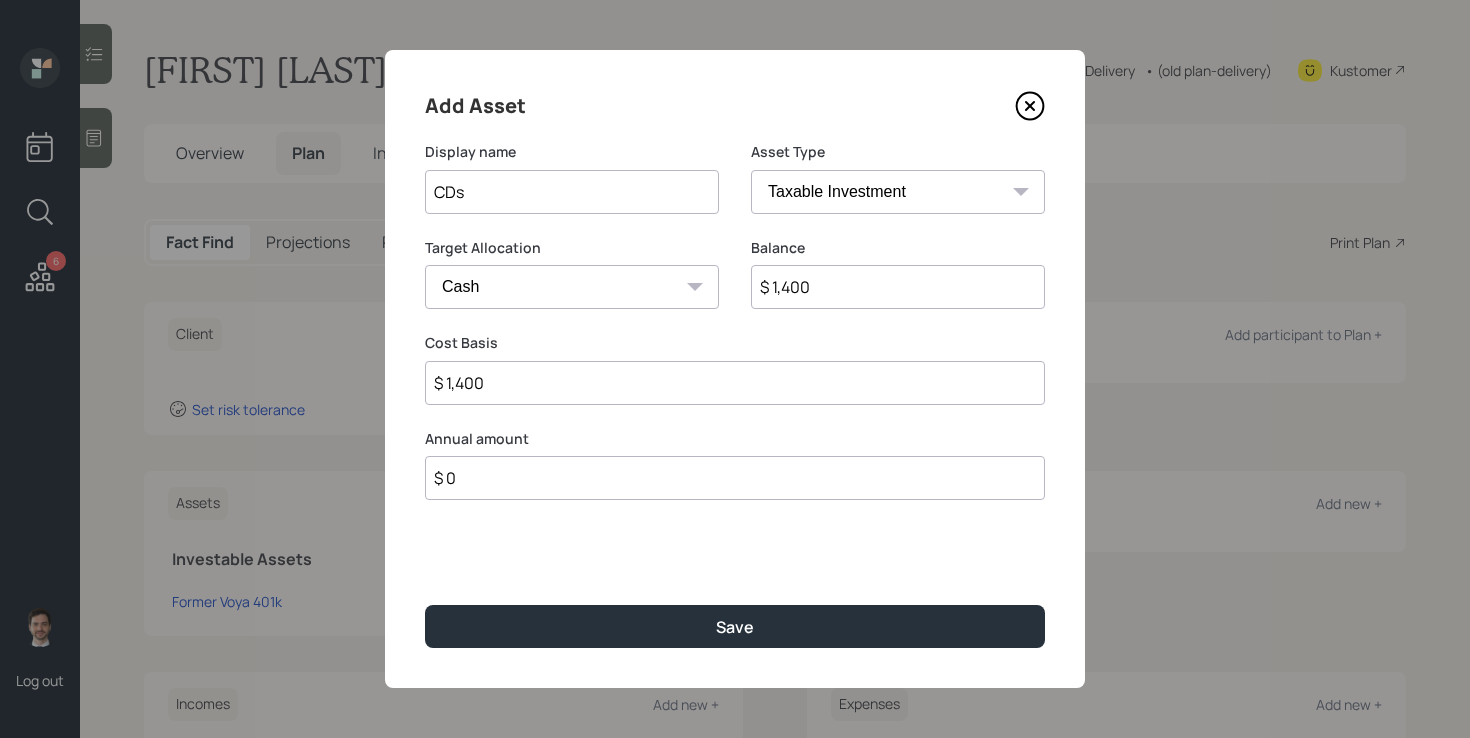 type on "$ 14,000" 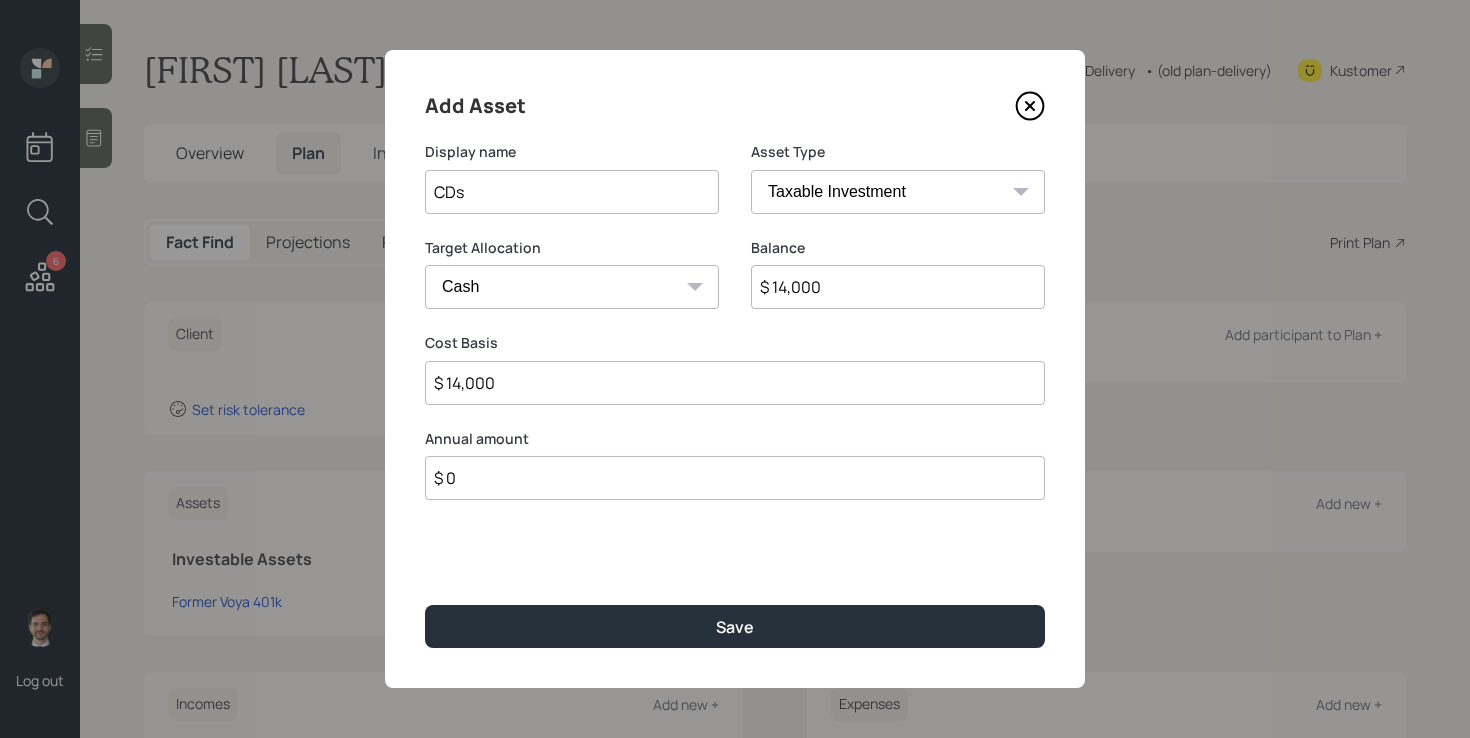 type on "$ 14,000" 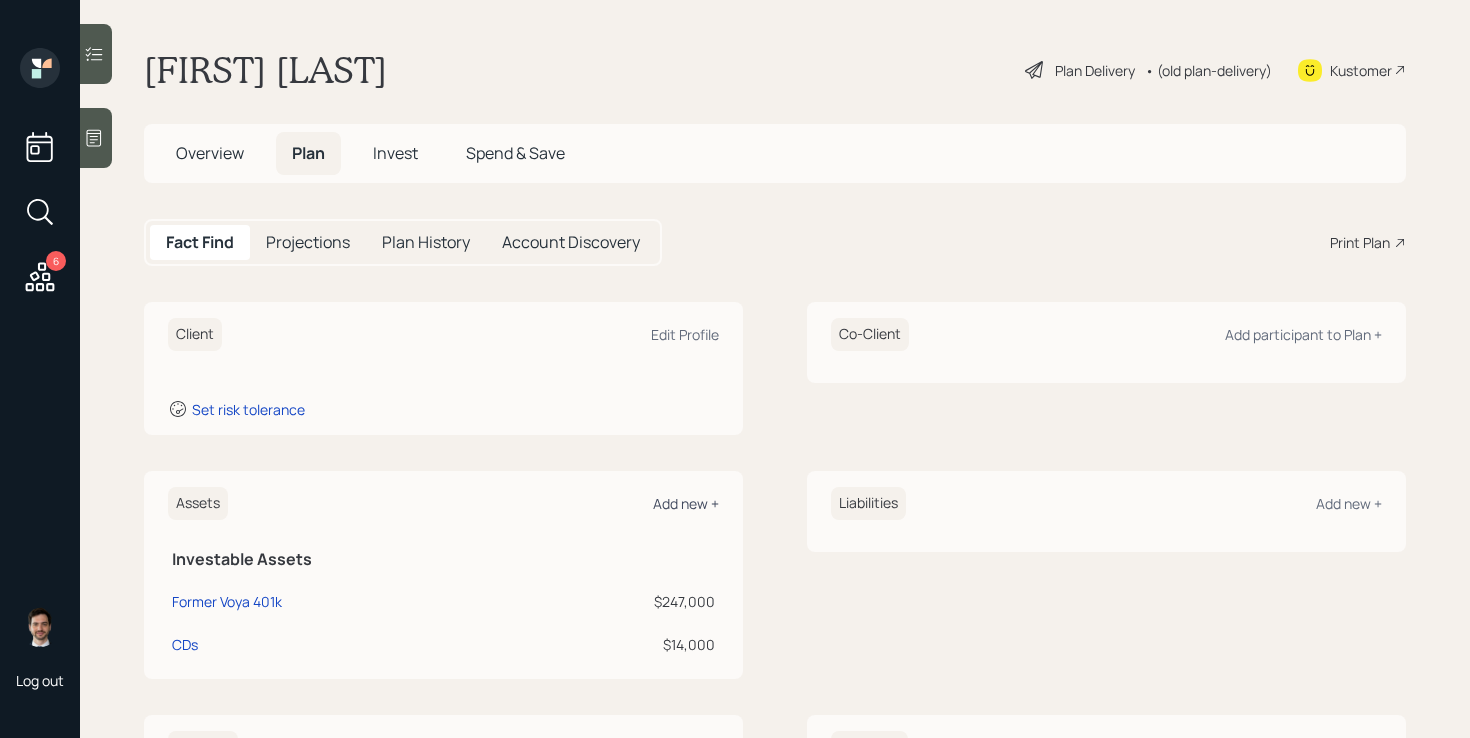 click on "Add new +" at bounding box center [686, 503] 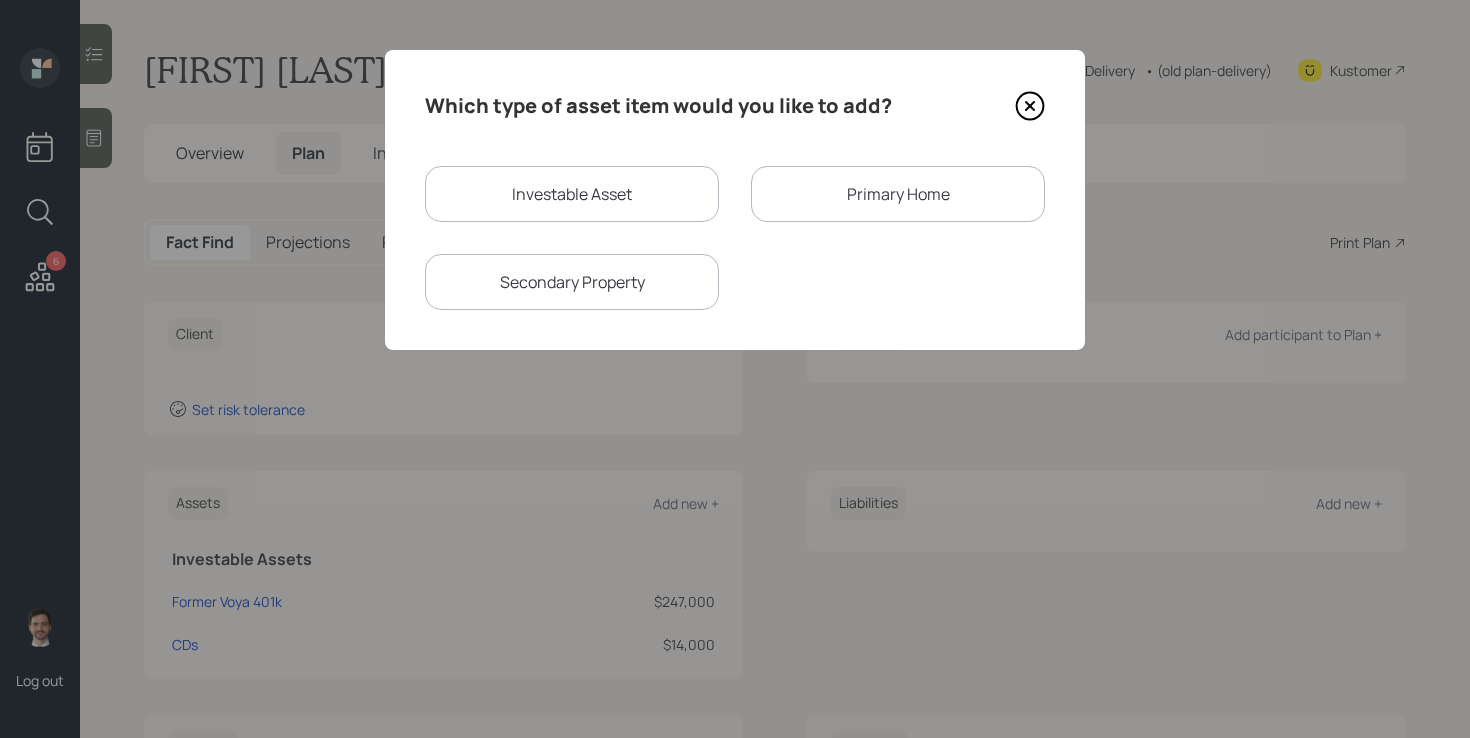 click on "Investable Asset" at bounding box center [572, 194] 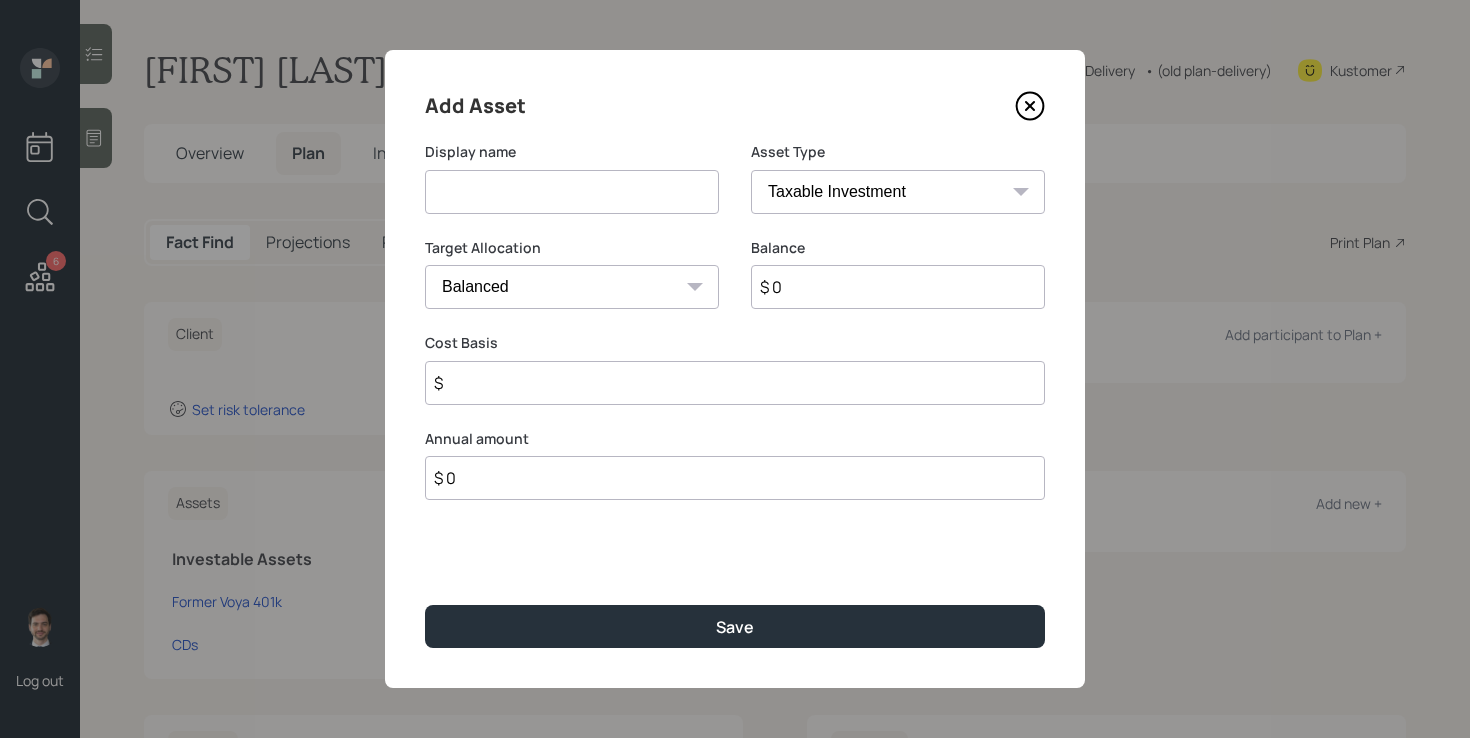 click at bounding box center [572, 192] 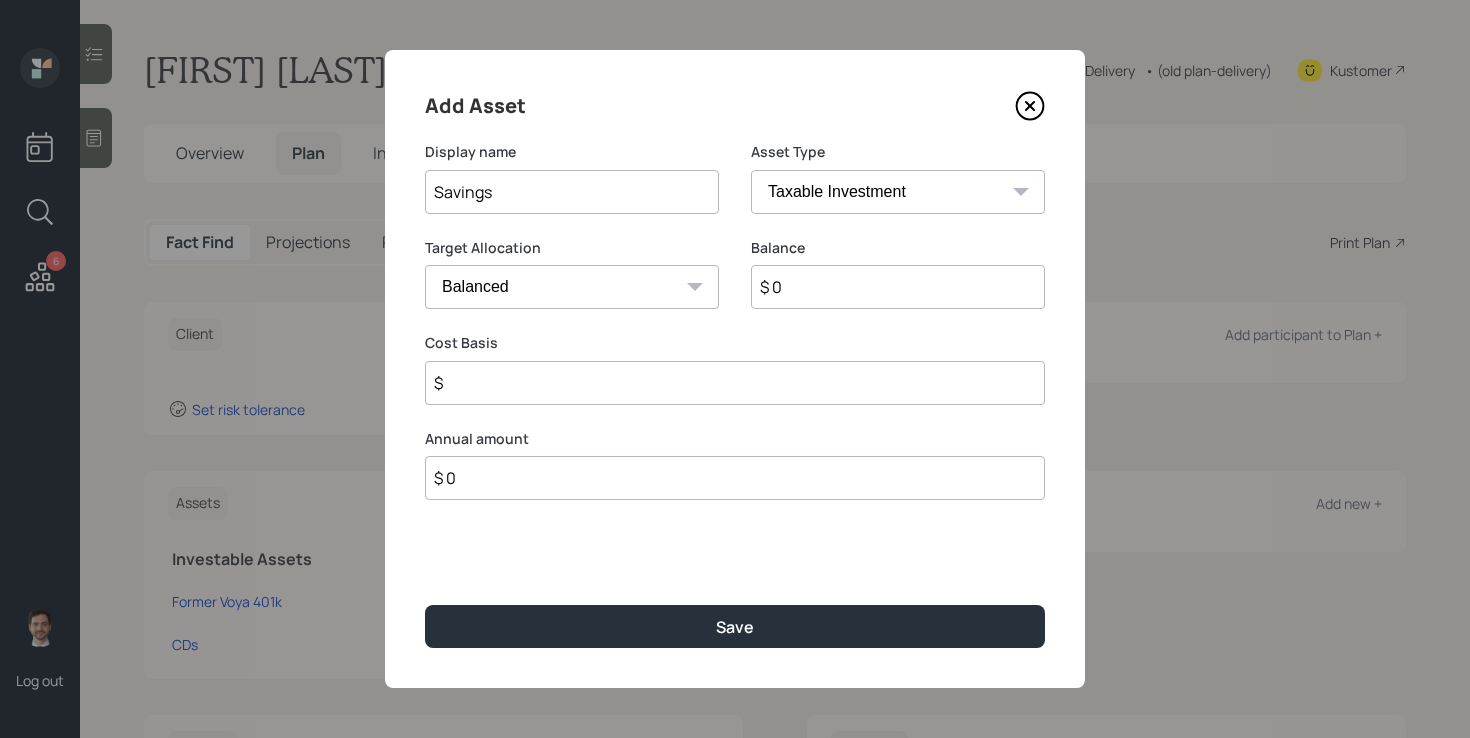 type on "Savings" 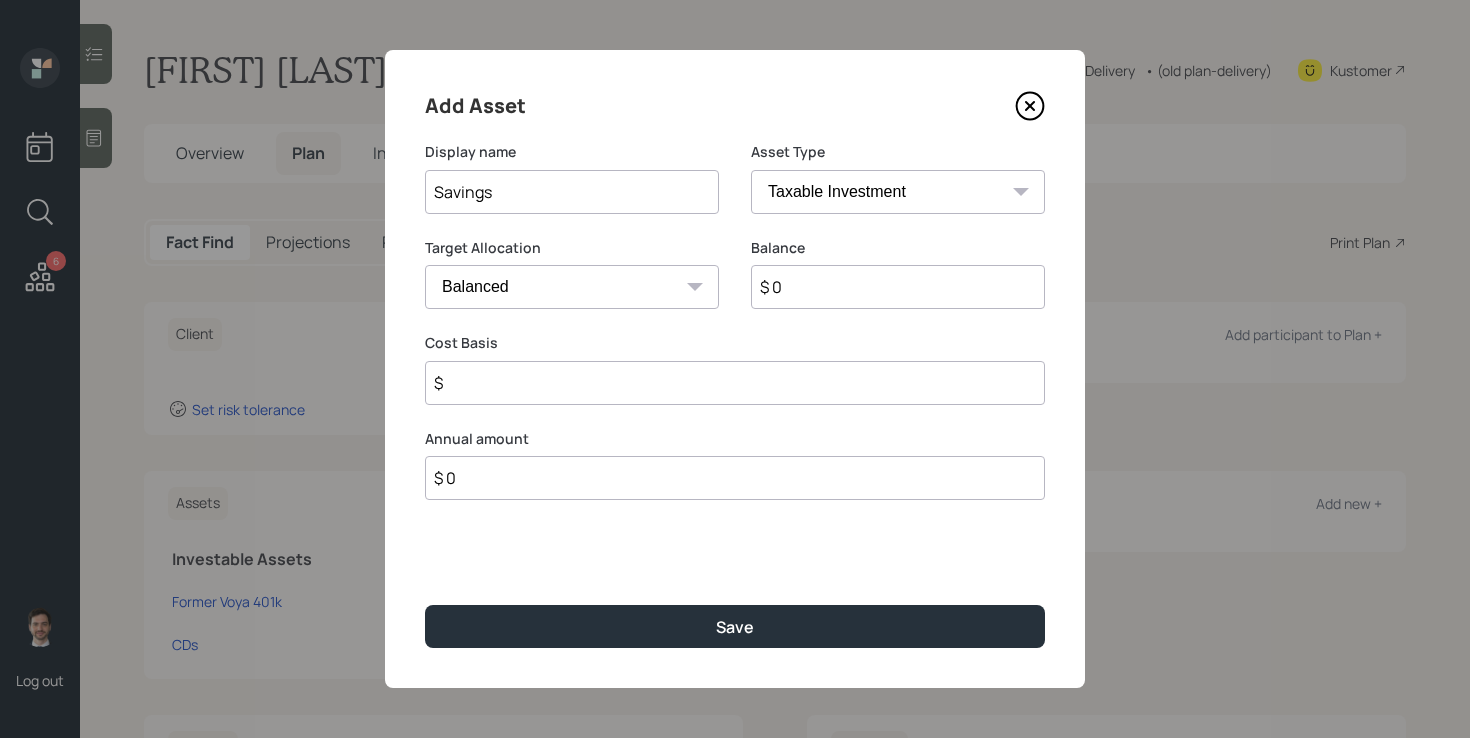 select on "uninvested" 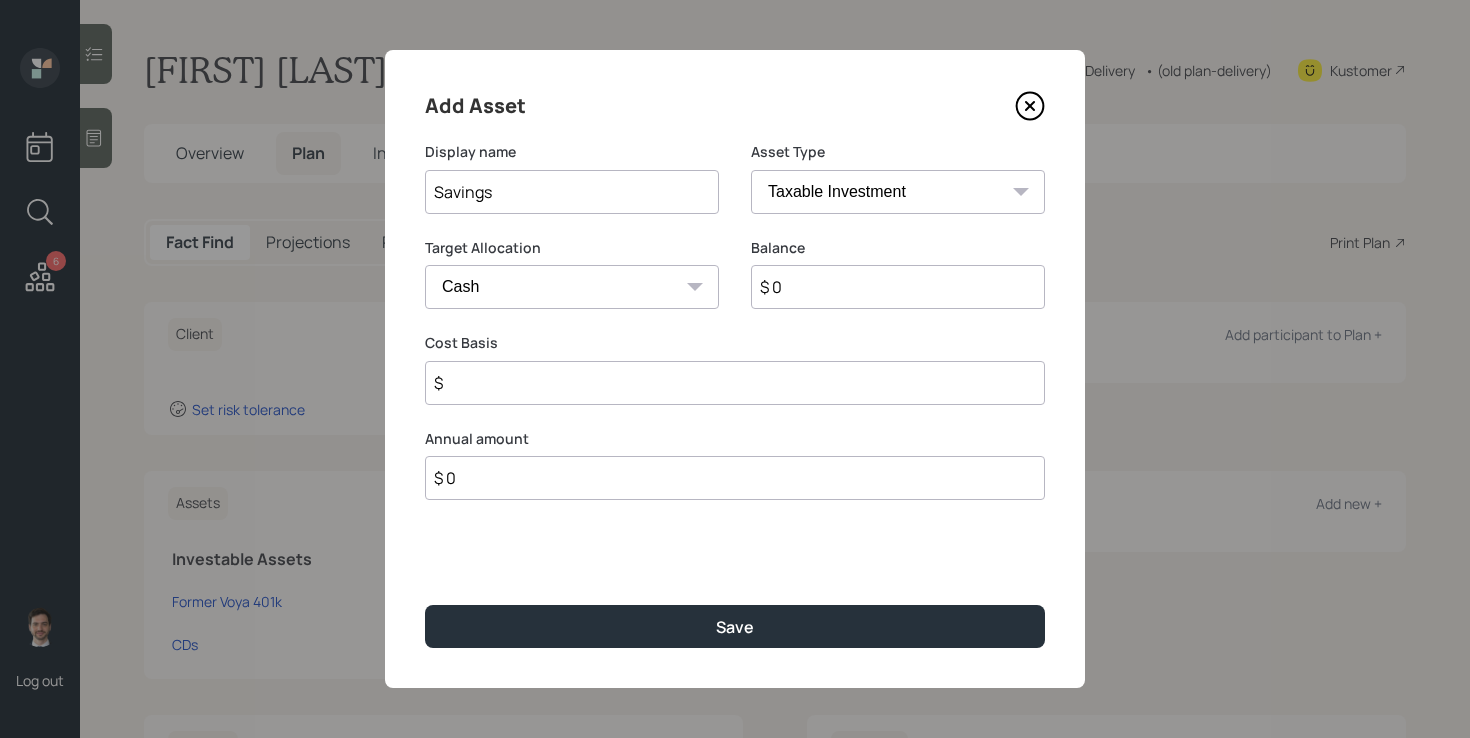 type on "$ 5" 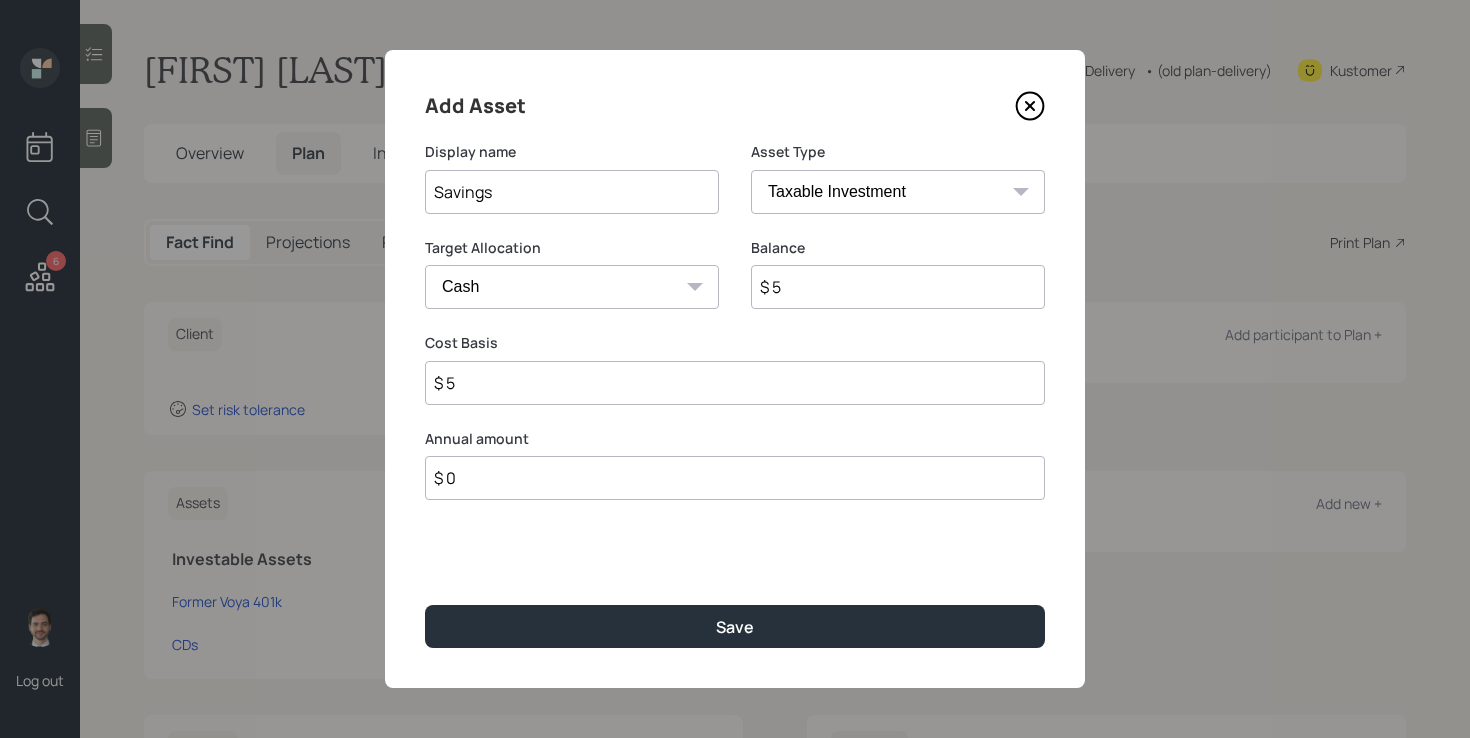 type on "$ 50" 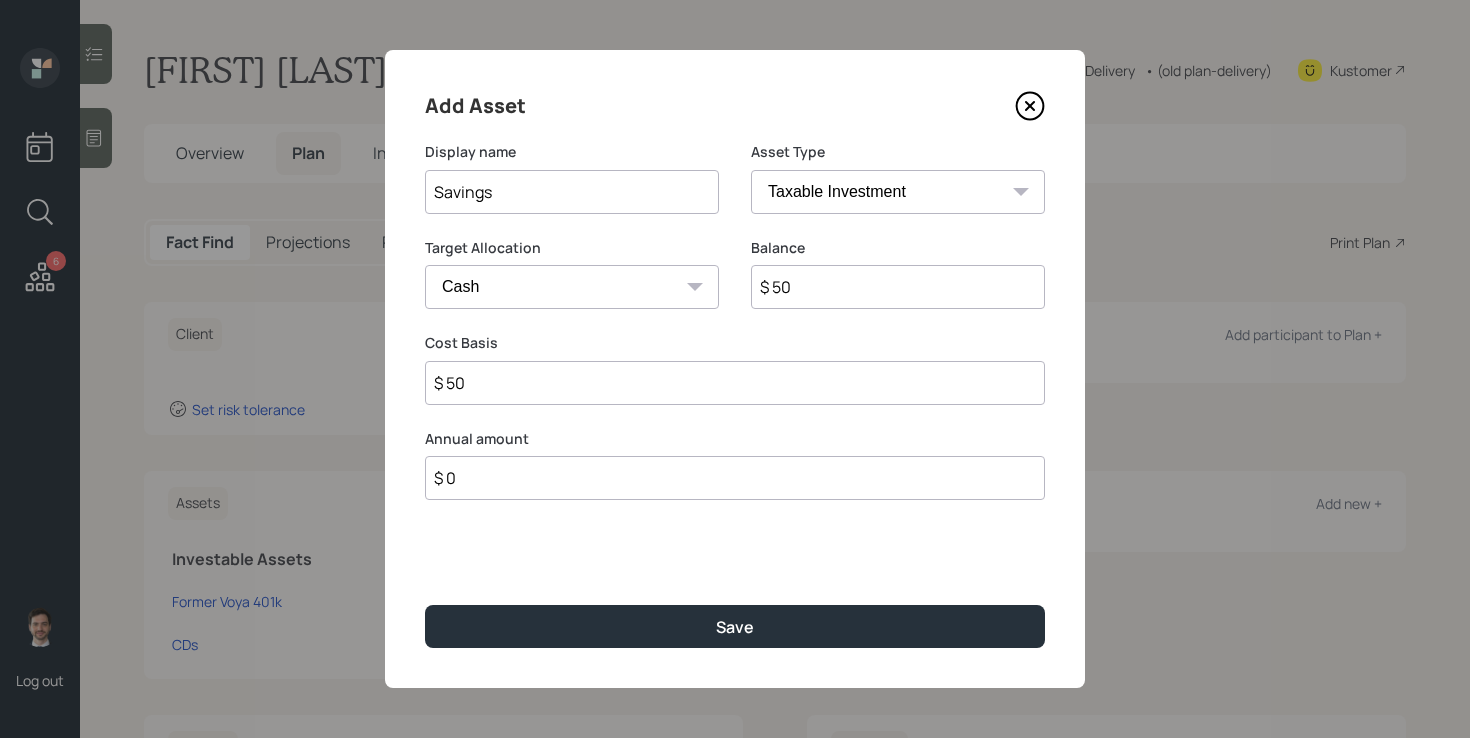 type on "$ 500" 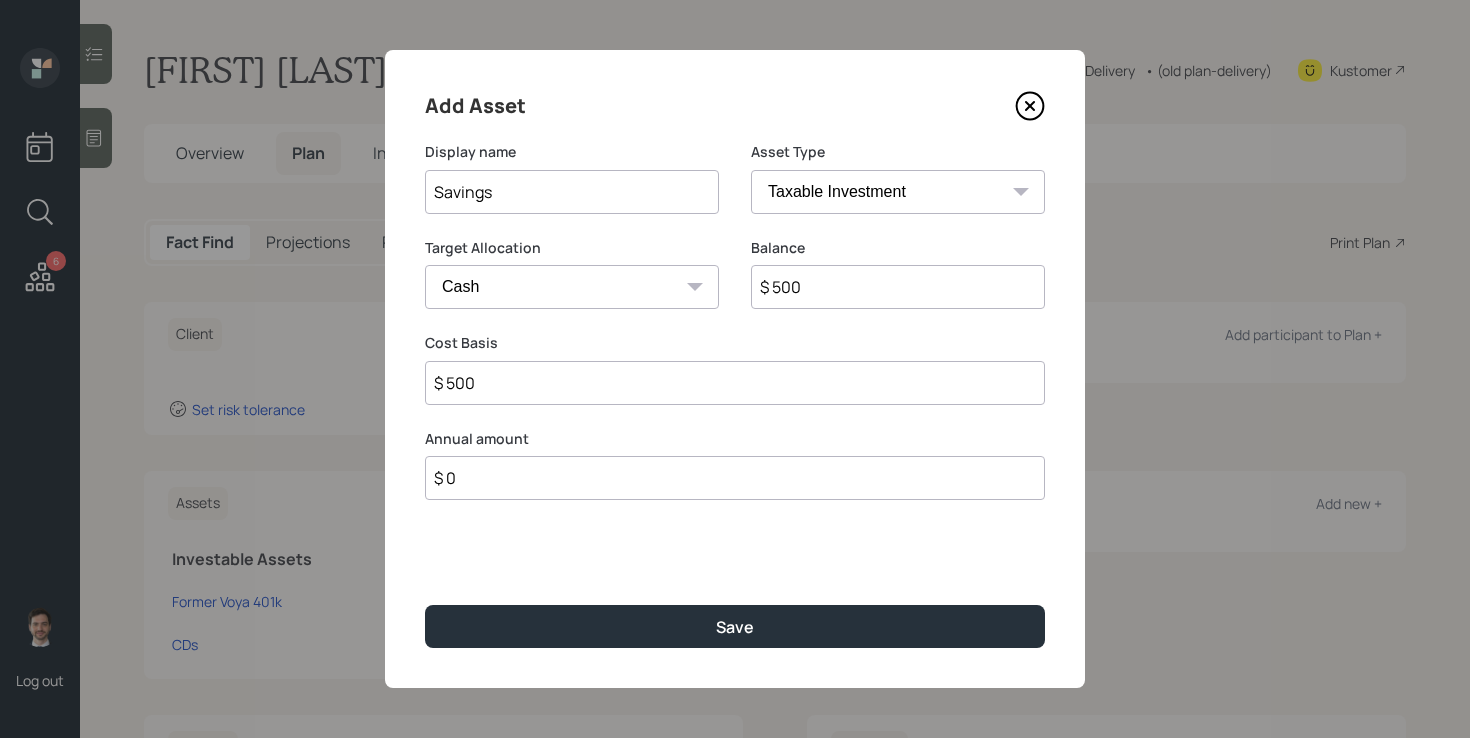 type on "$ 5,000" 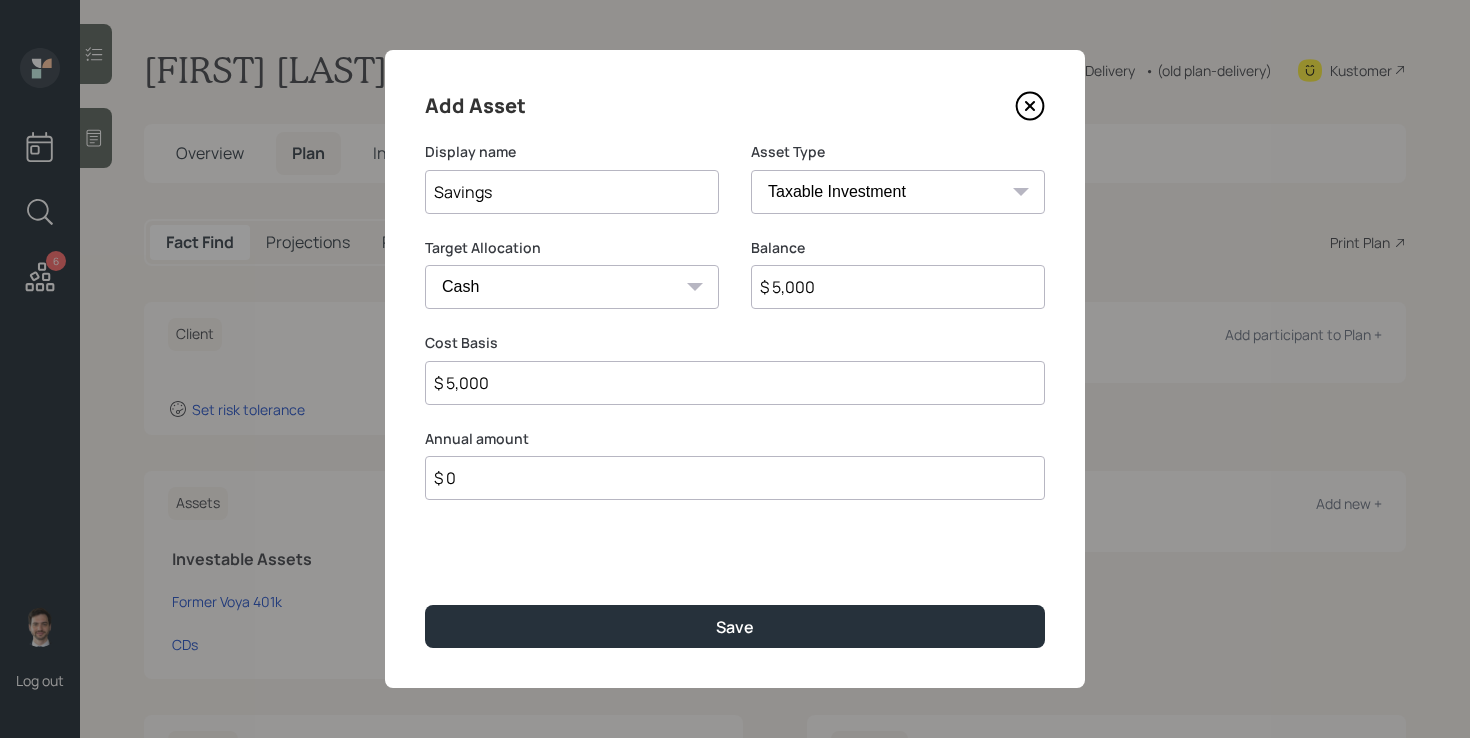 type on "$ 50,000" 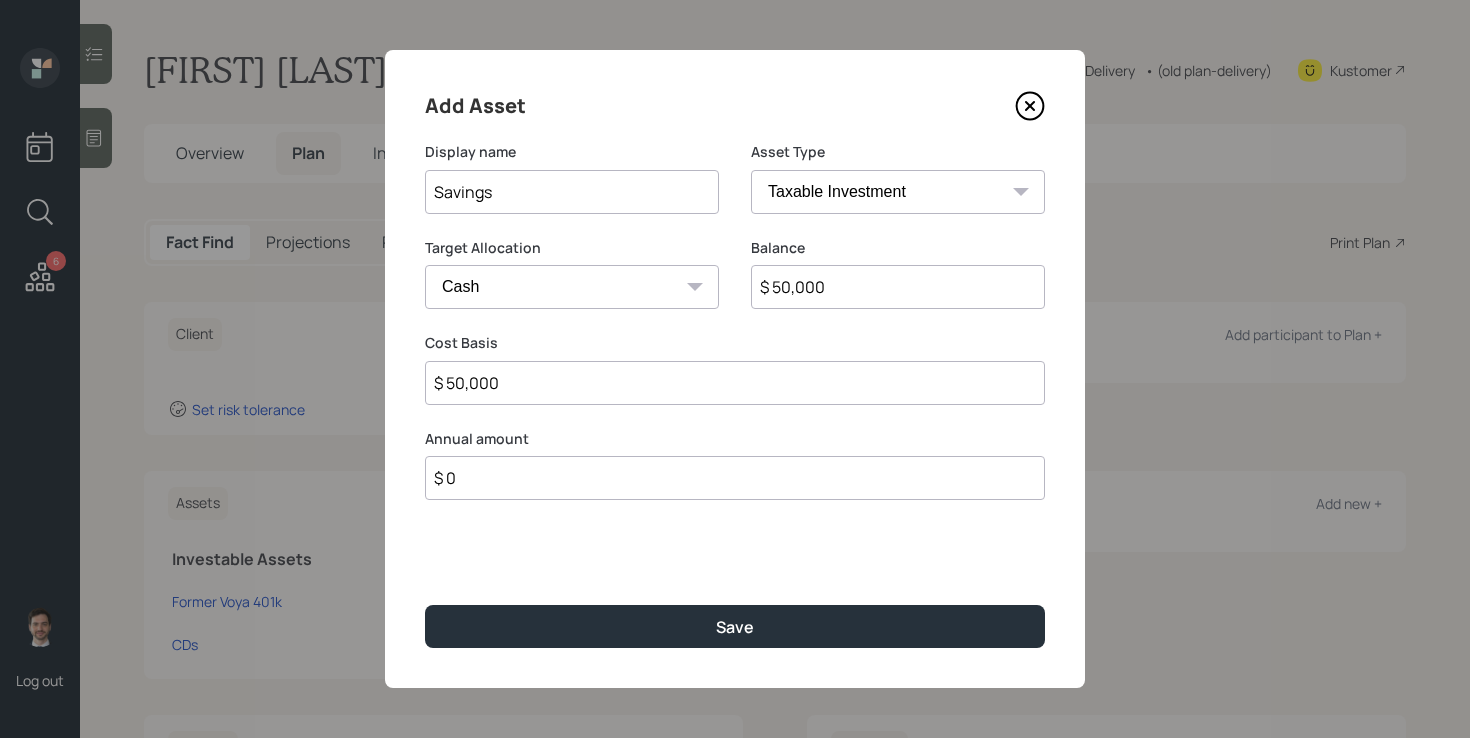 type on "$ 50,000" 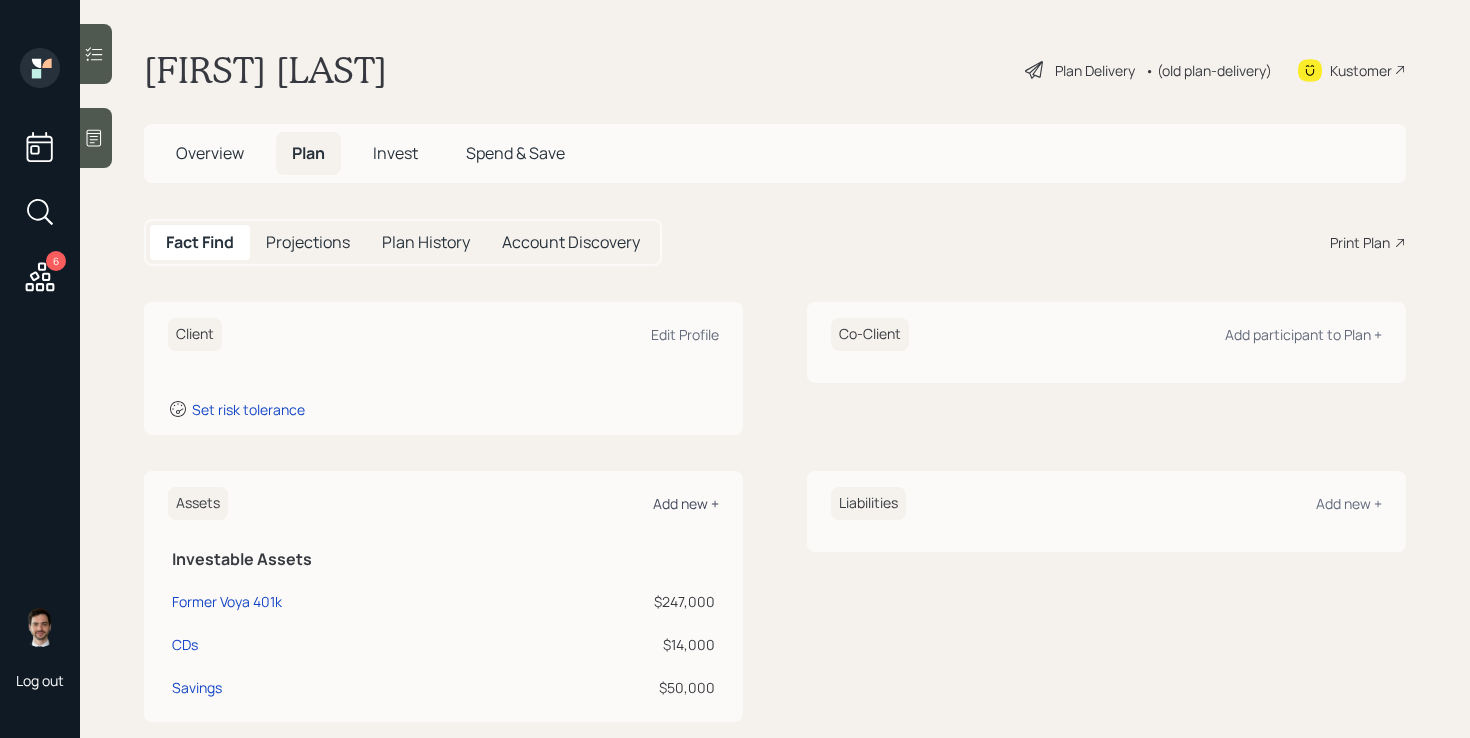 click on "Add new +" at bounding box center [686, 503] 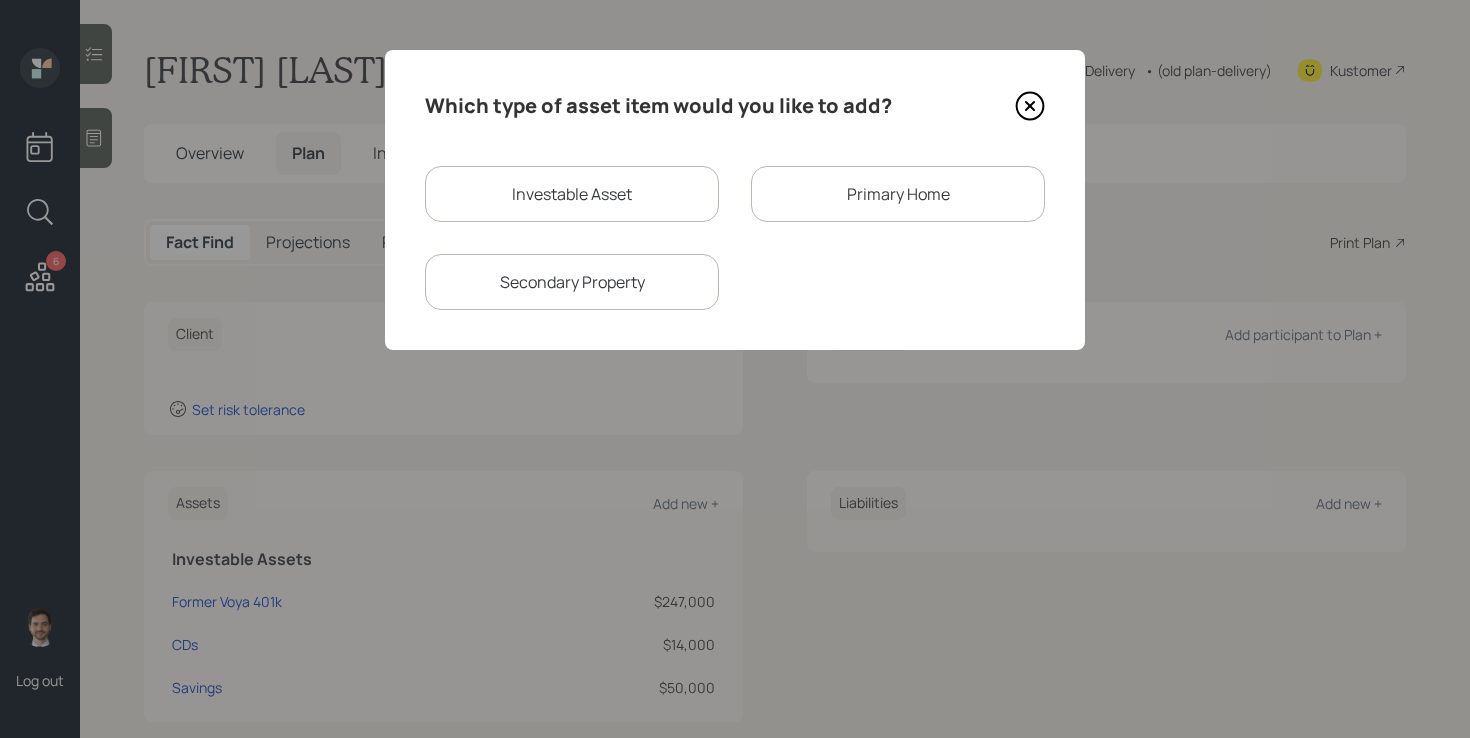 click on "Investable Asset" at bounding box center [572, 194] 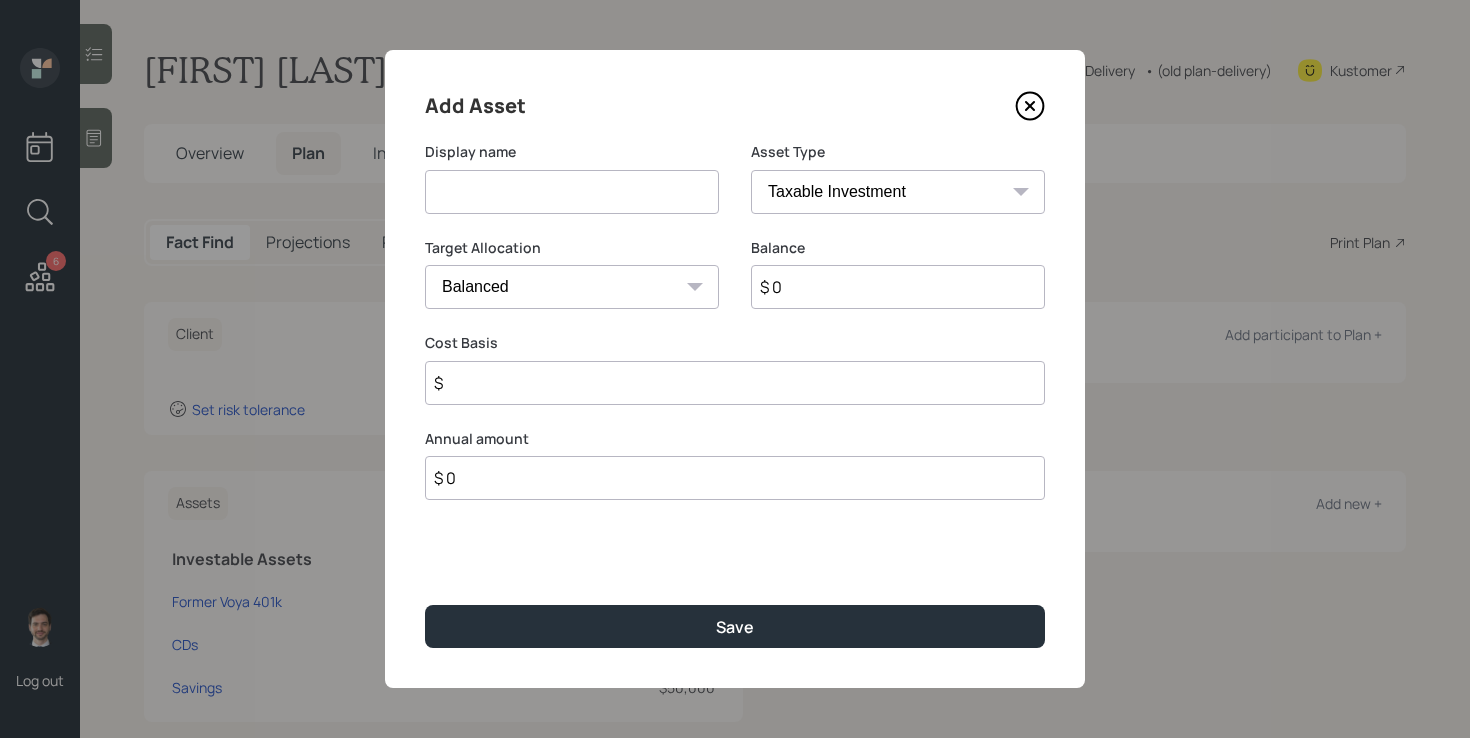 click at bounding box center [572, 192] 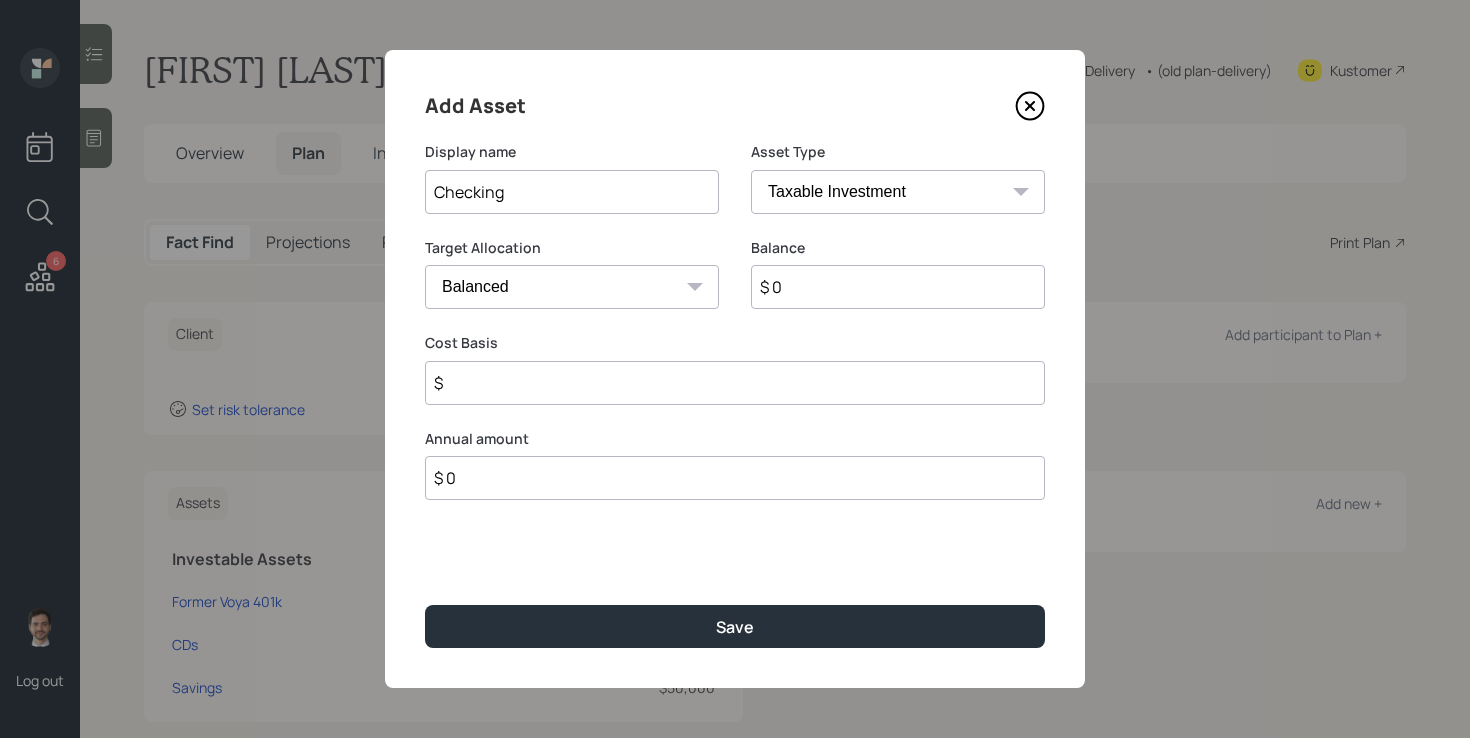type on "Checking" 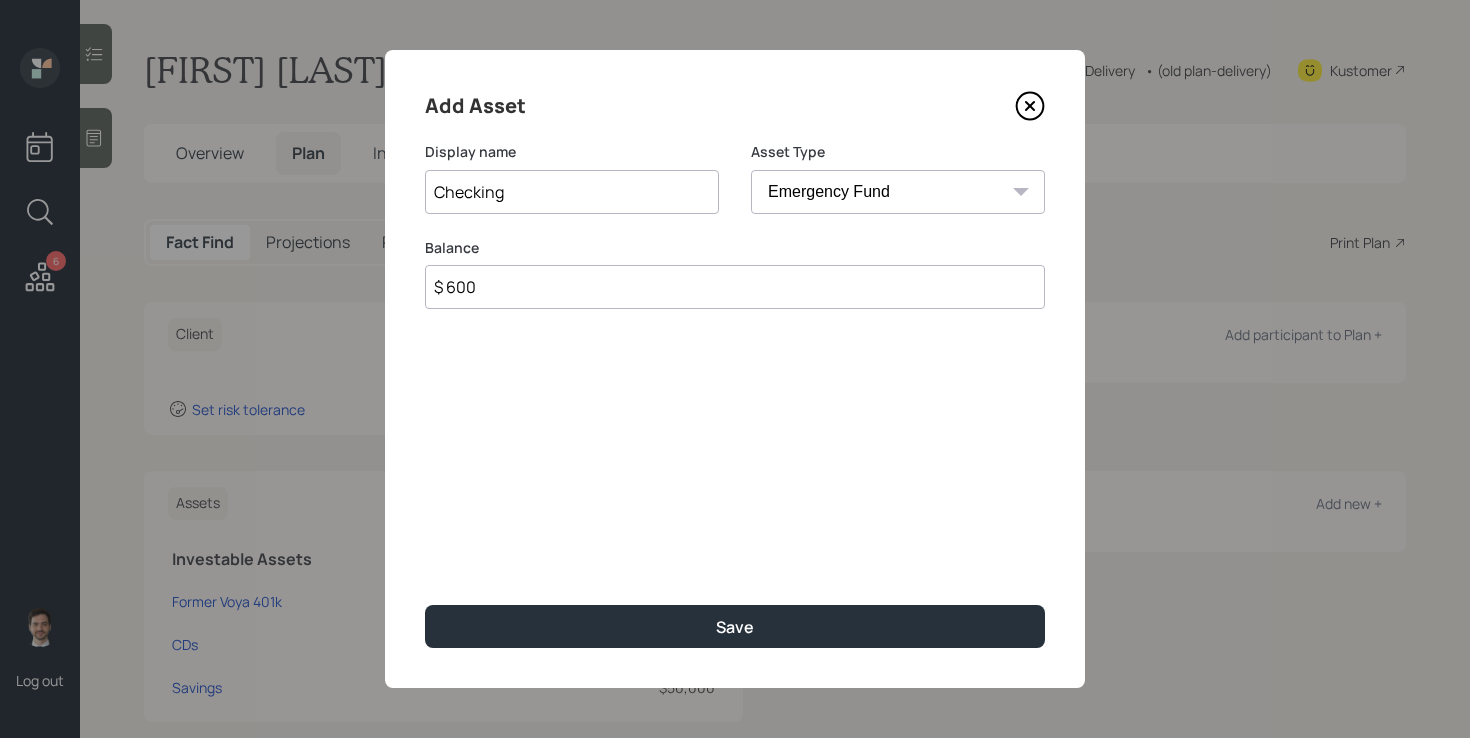type on "$ 600" 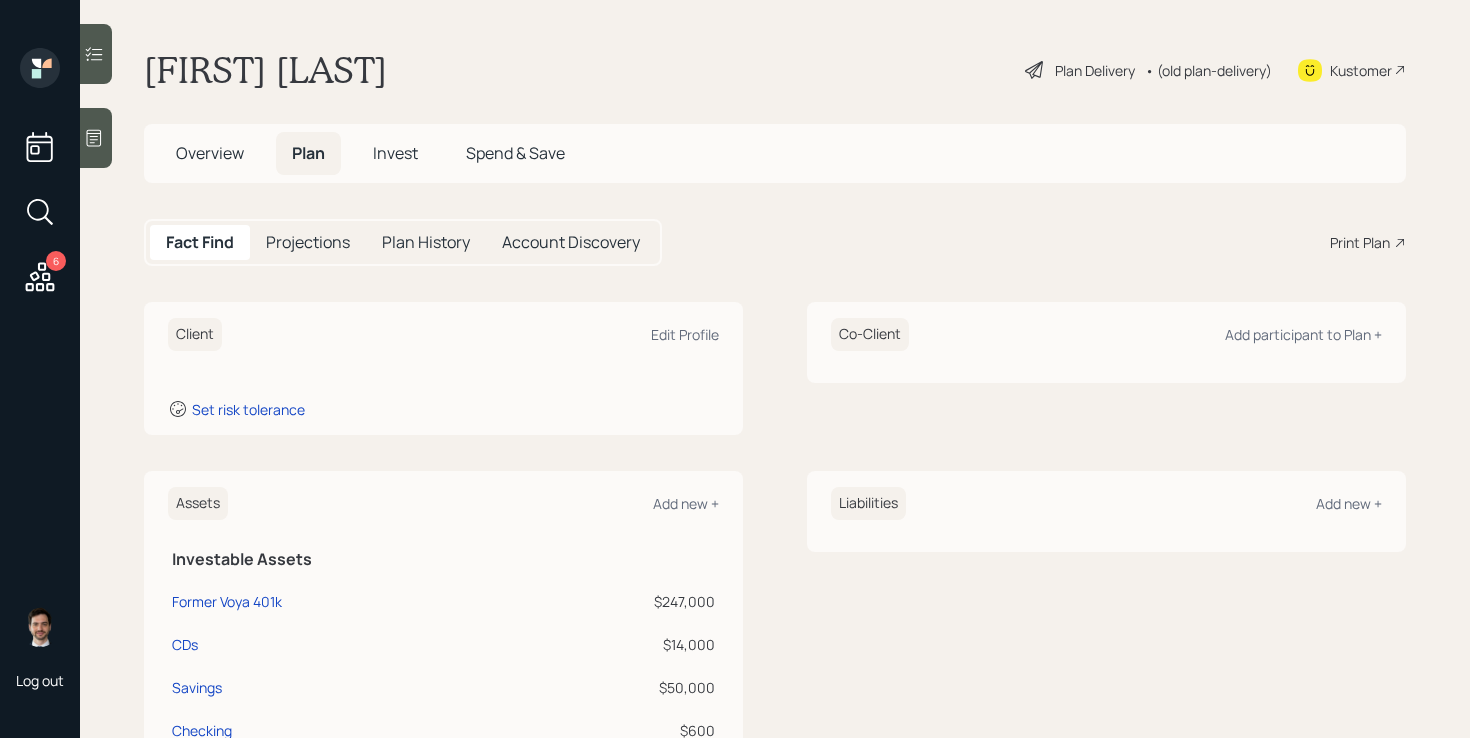 click on "Assets Add new +" at bounding box center (443, 503) 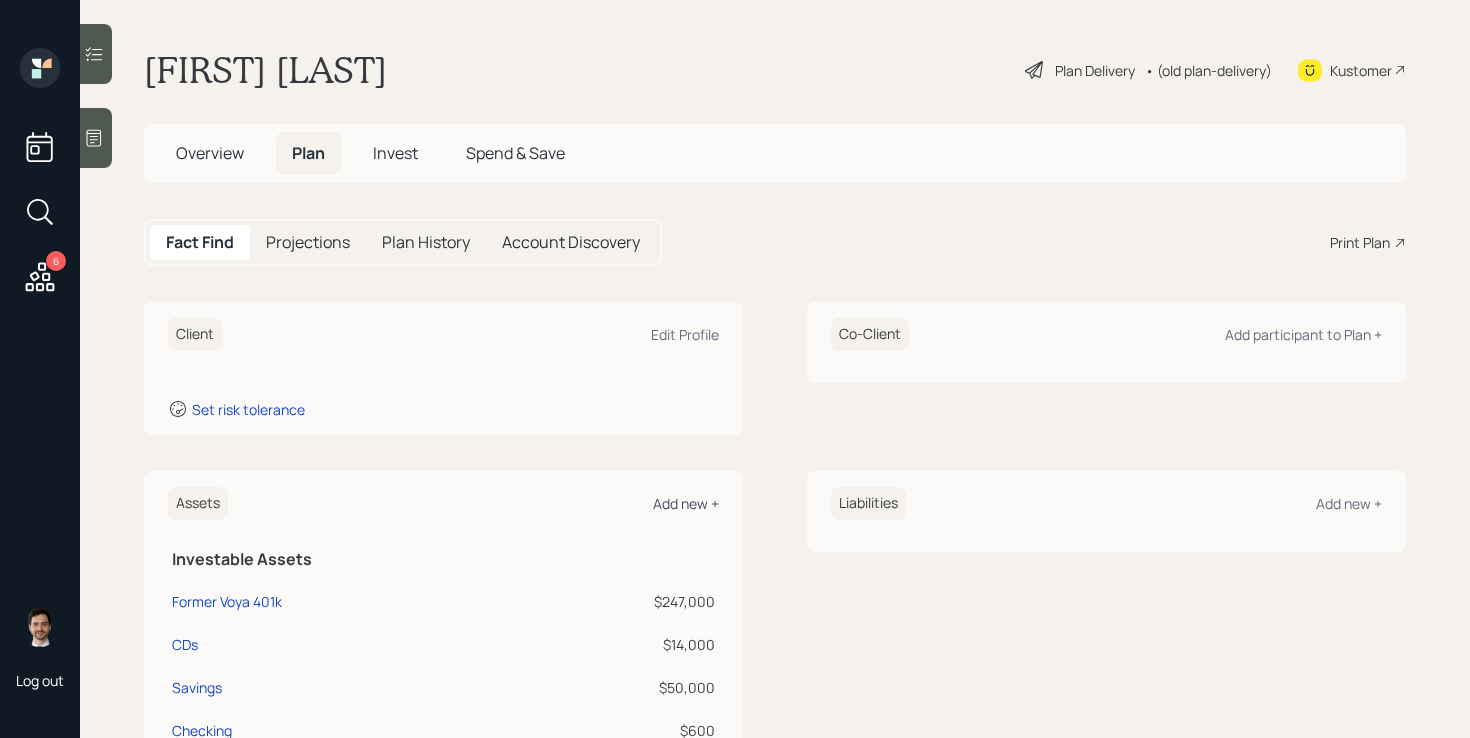 click on "Add new +" at bounding box center [686, 503] 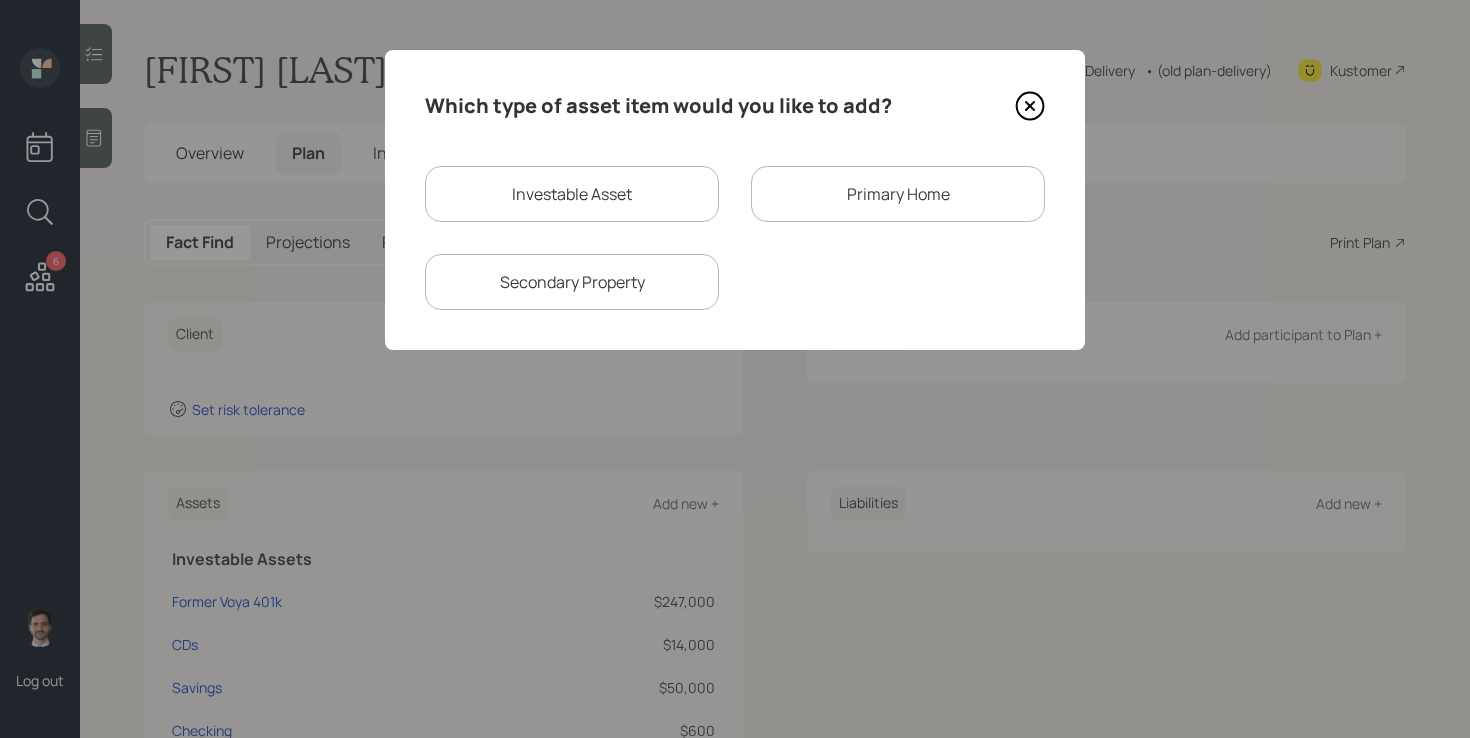 click on "Investable Asset" at bounding box center [572, 194] 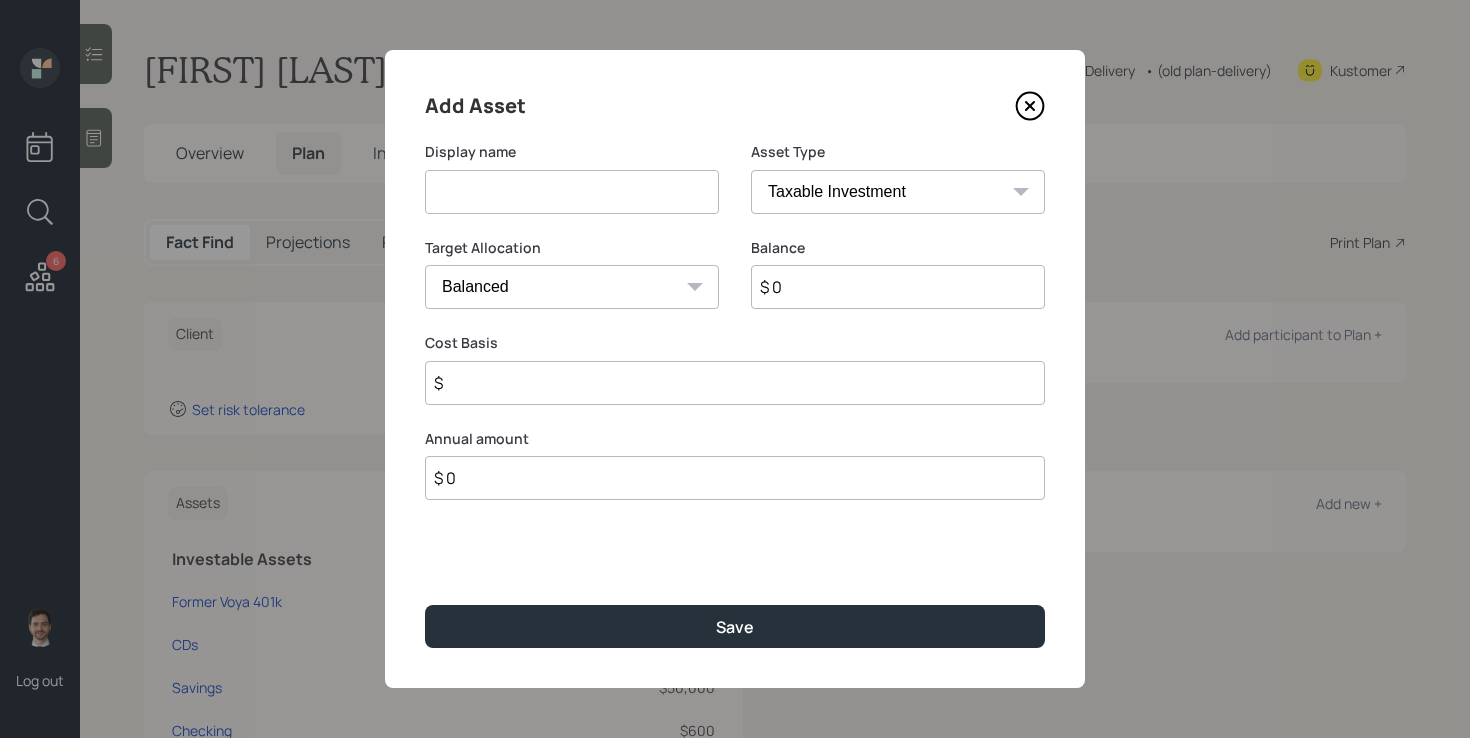 click at bounding box center (572, 192) 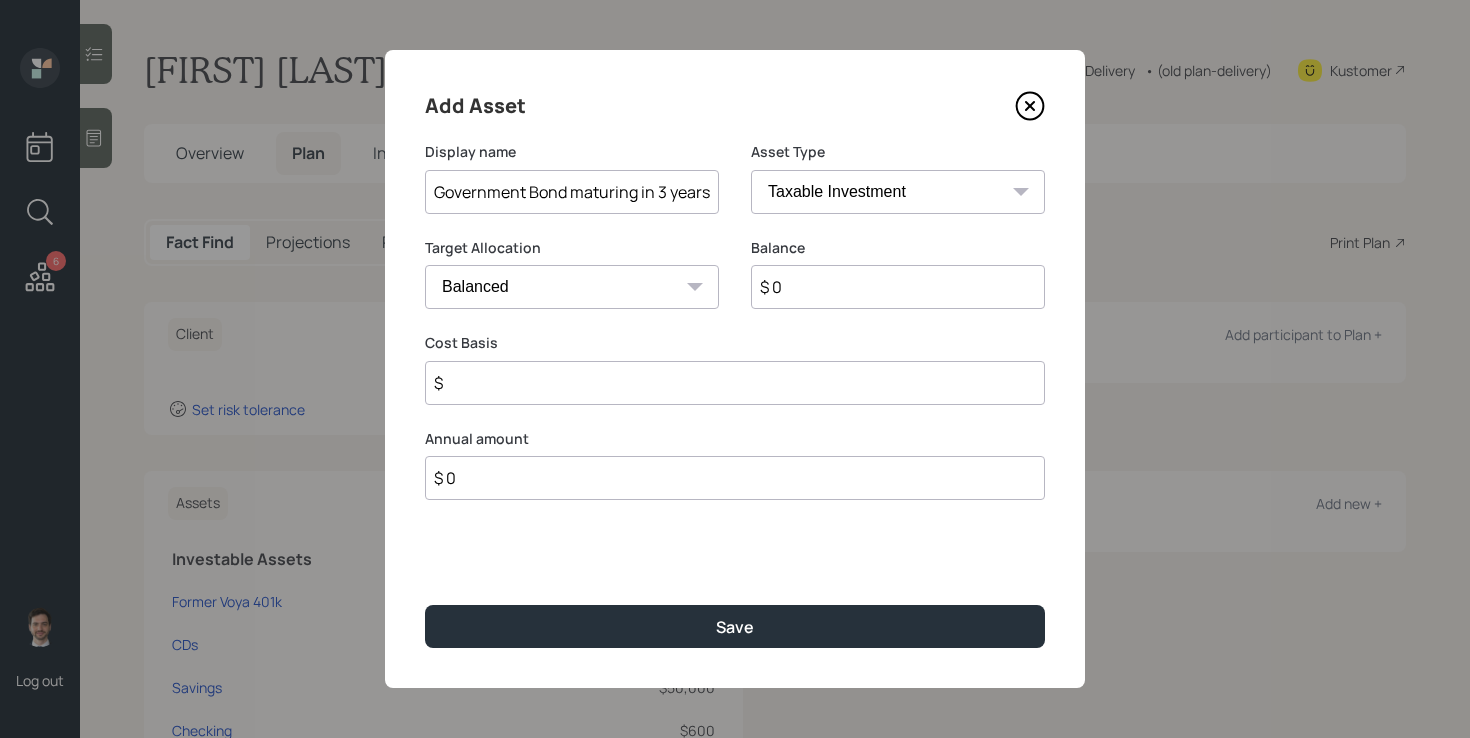 type on "Government Bond maturing in 3 years" 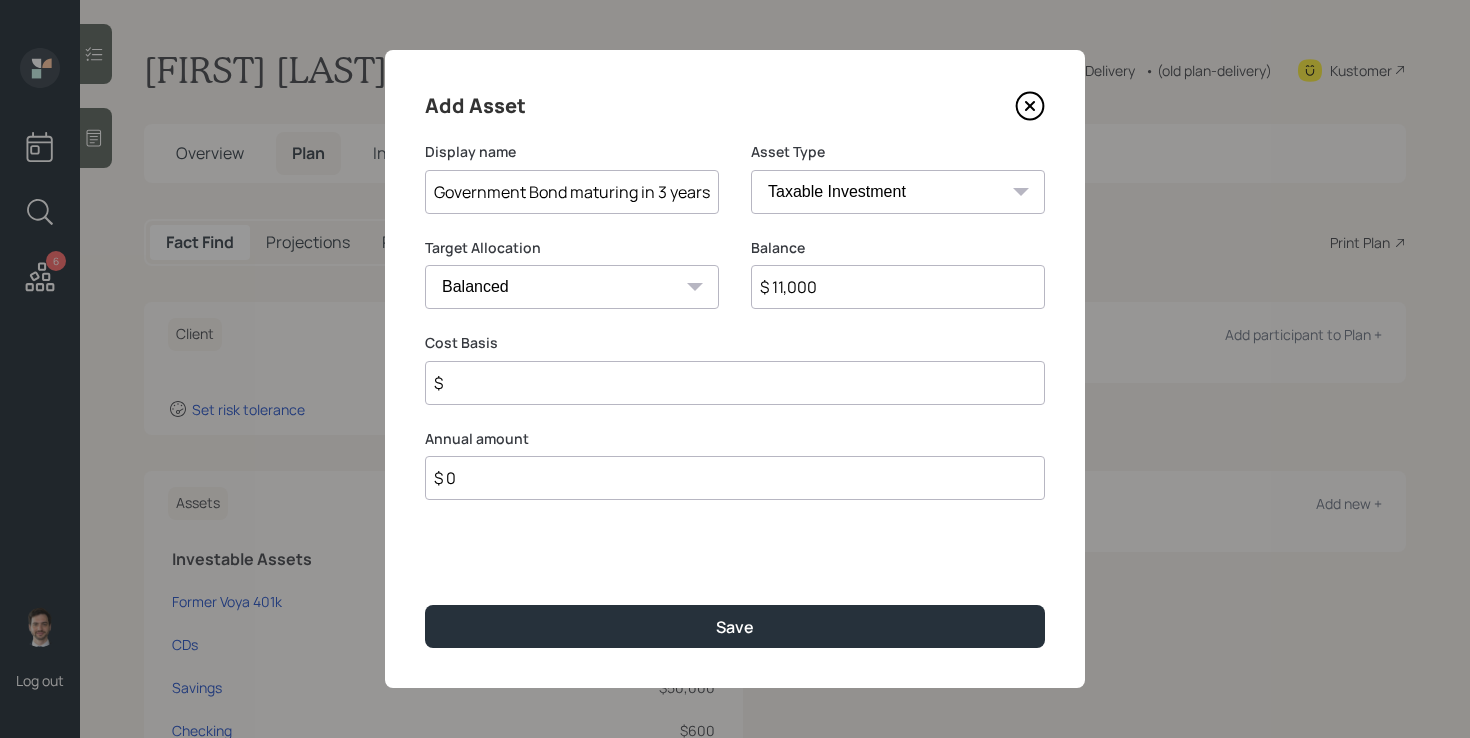 type on "$ 11,000" 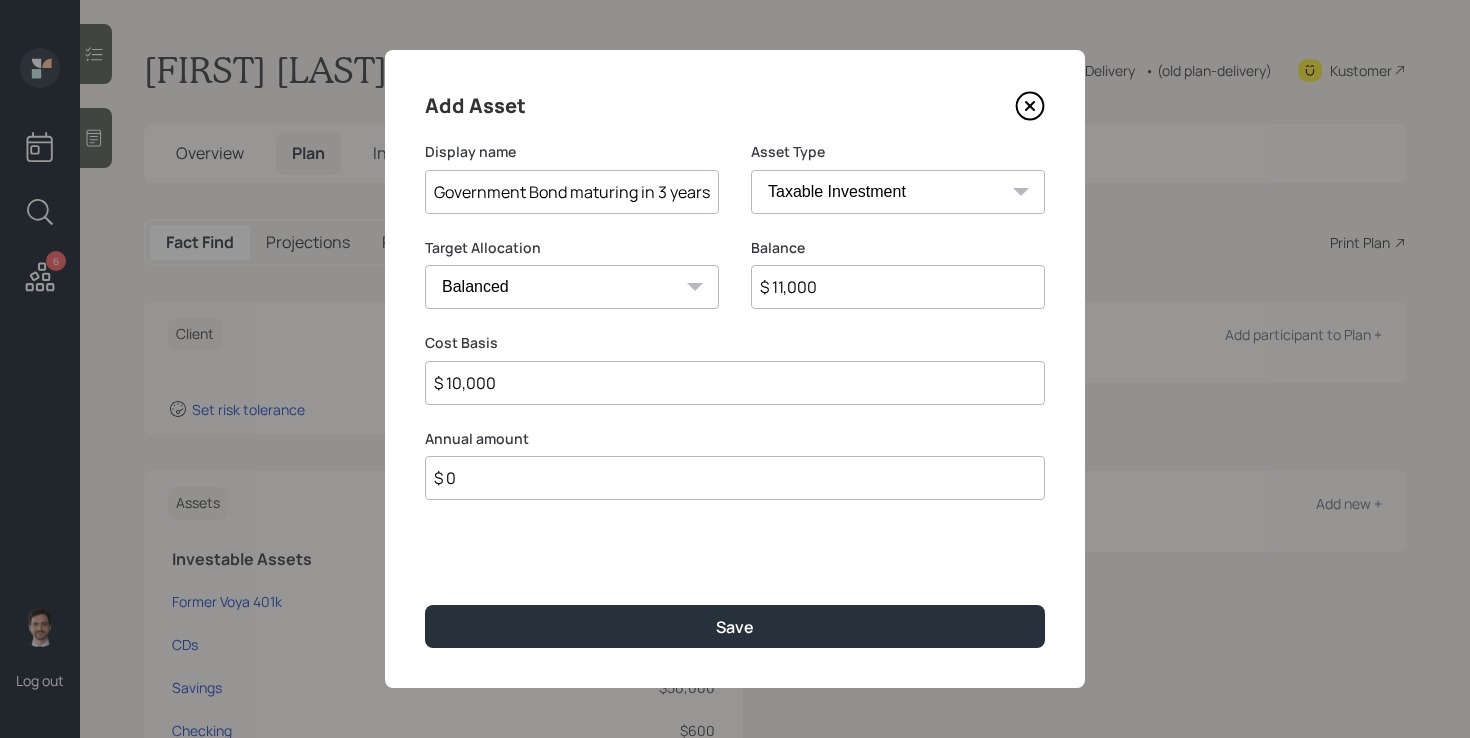 type on "$ 10,000" 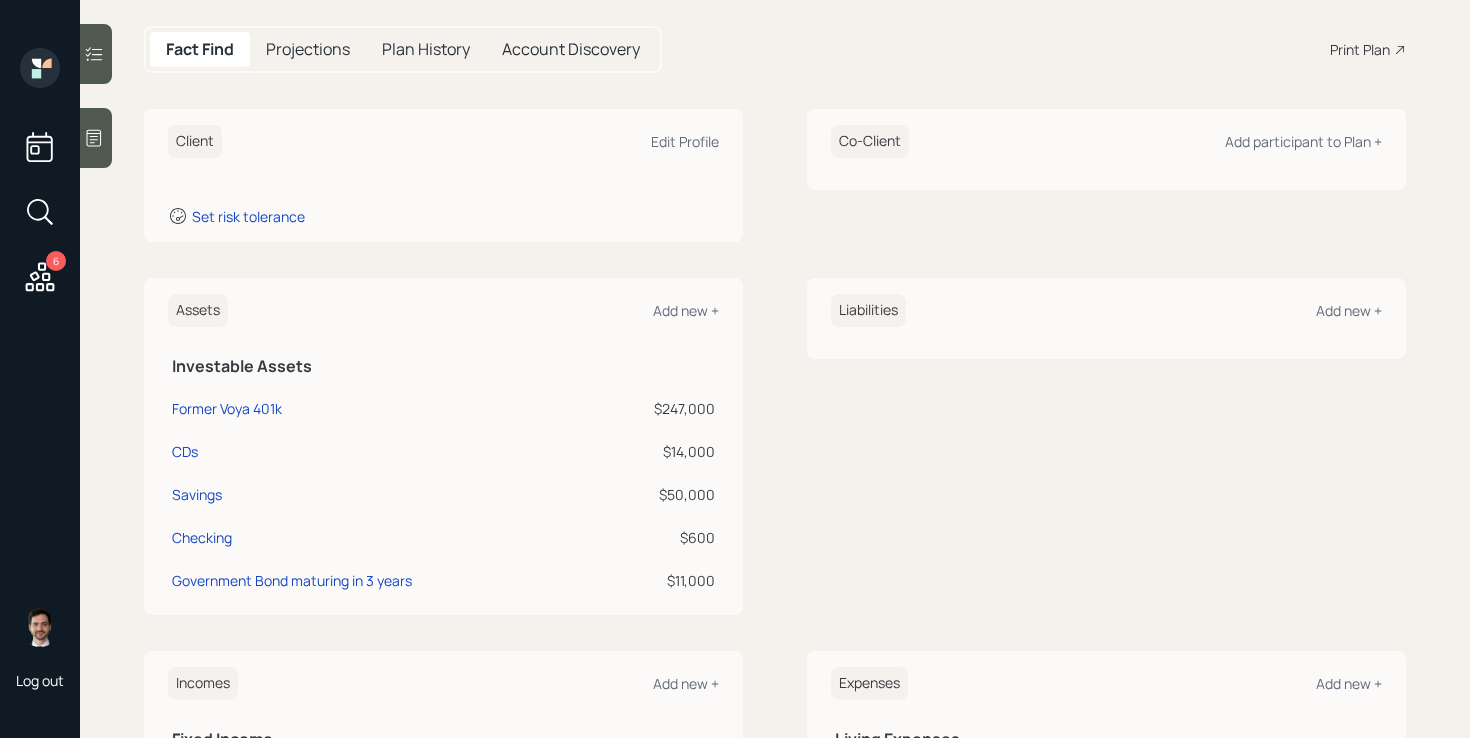 scroll, scrollTop: 399, scrollLeft: 0, axis: vertical 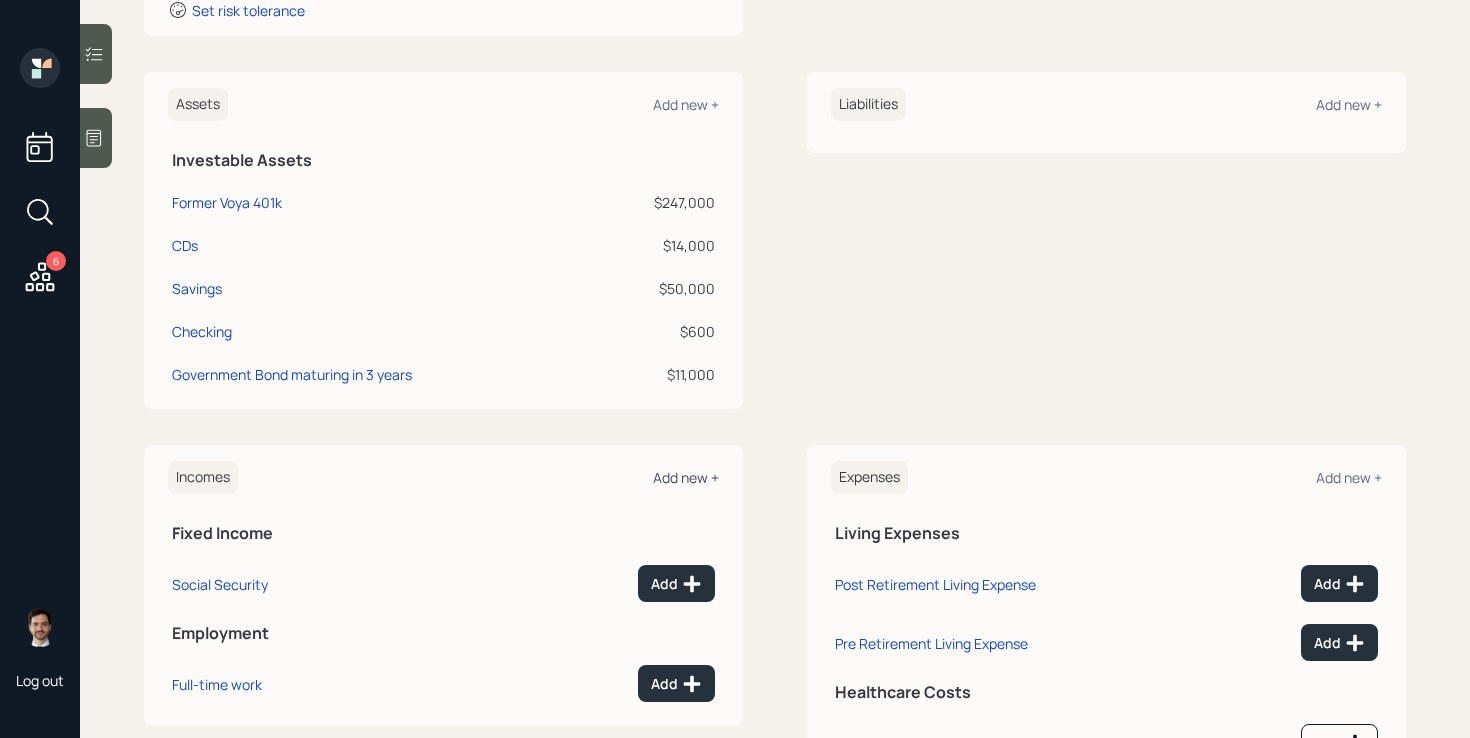 click on "Add new +" at bounding box center (686, 477) 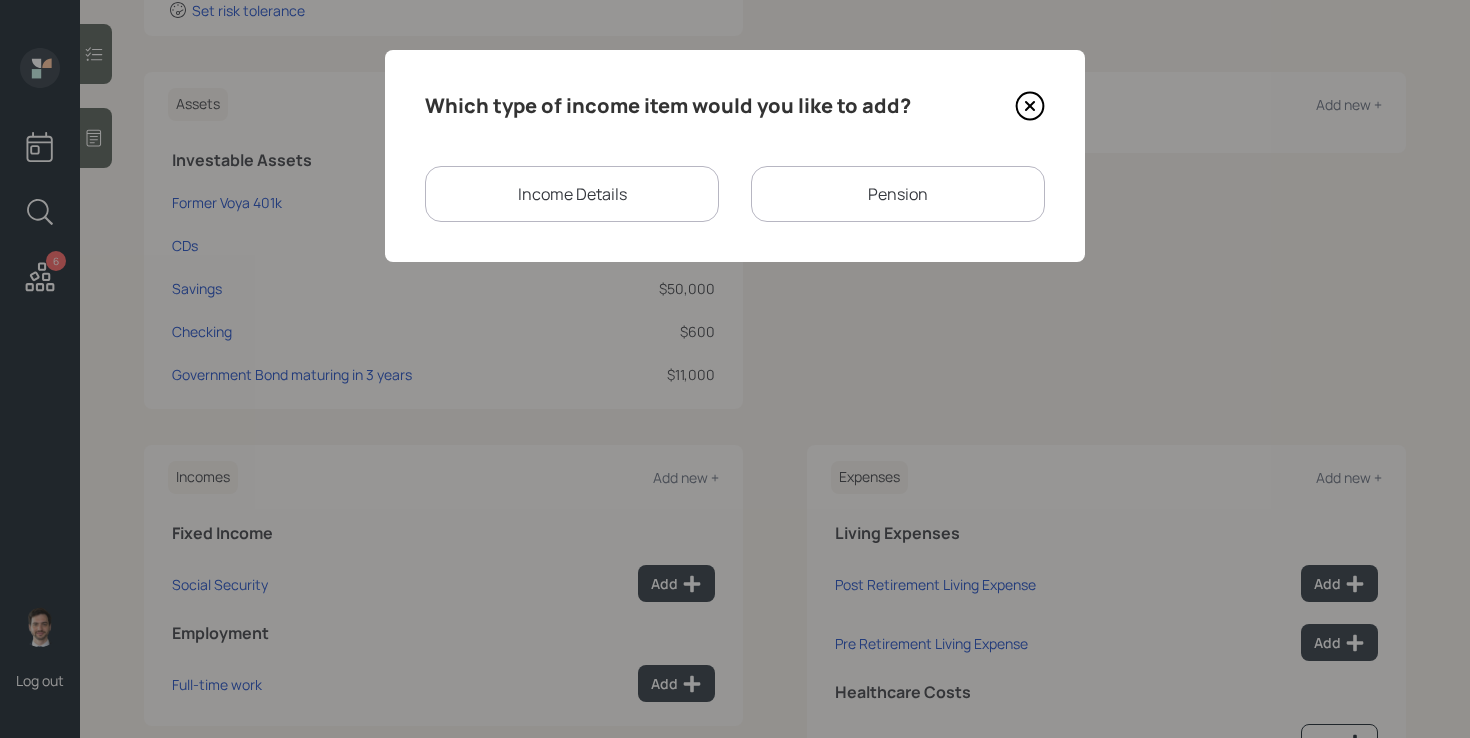 click on "Income Details" at bounding box center [572, 194] 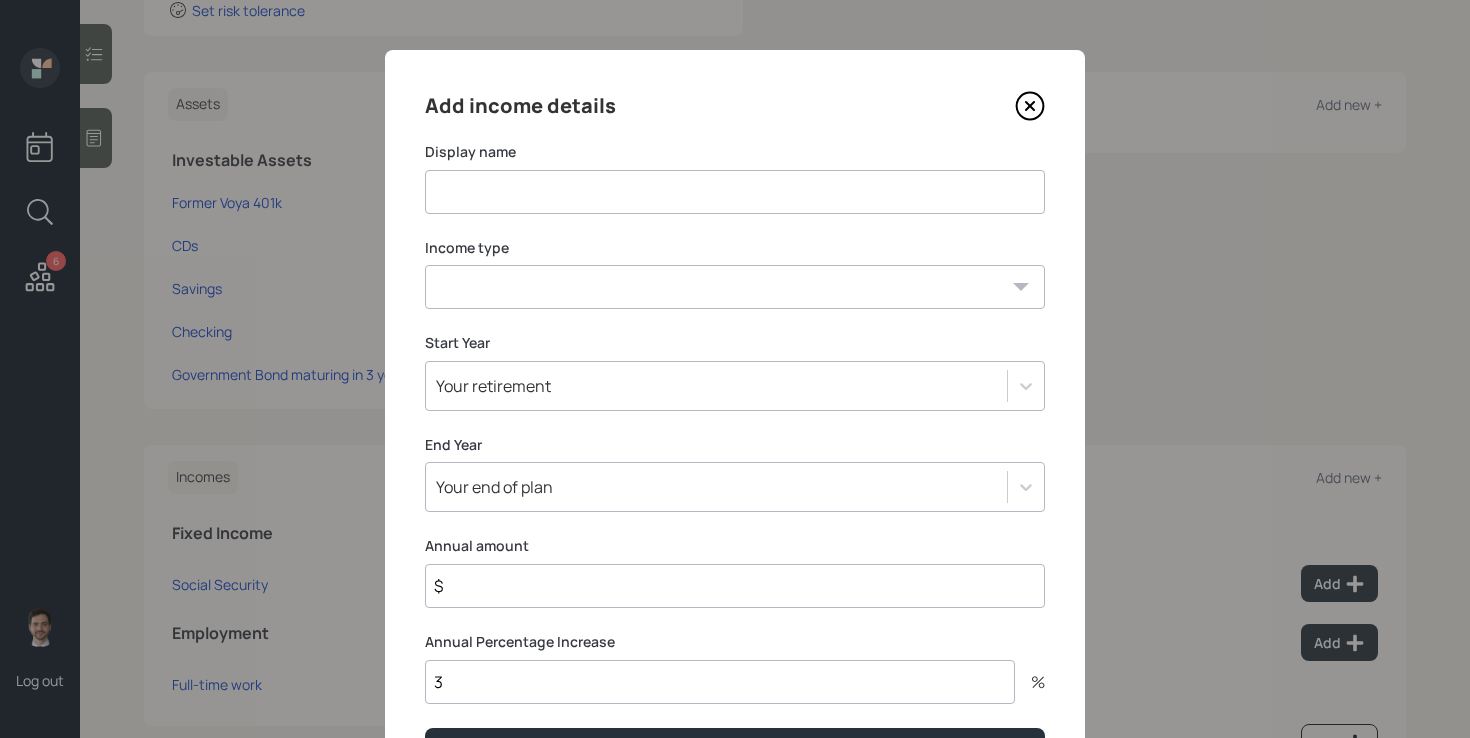 click at bounding box center [735, 192] 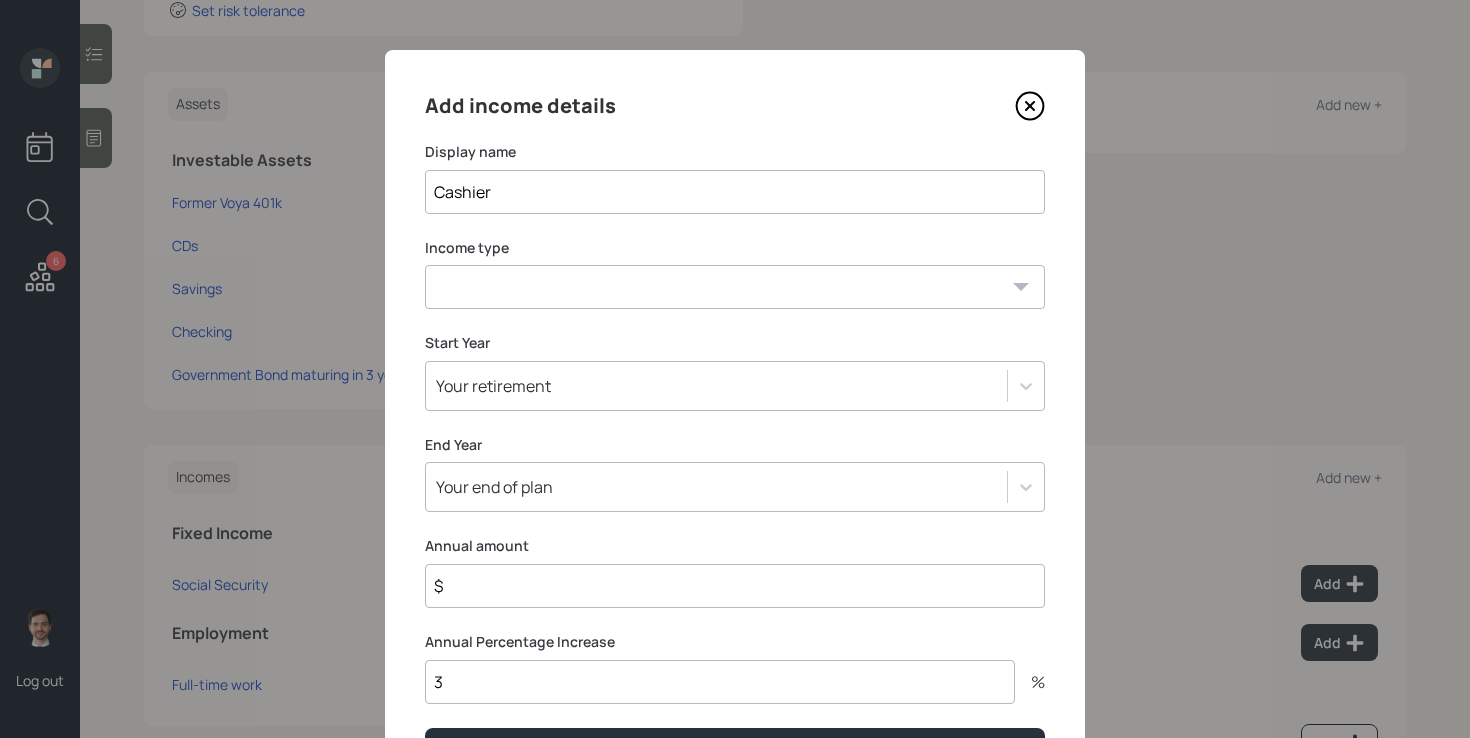 type on "Cashier" 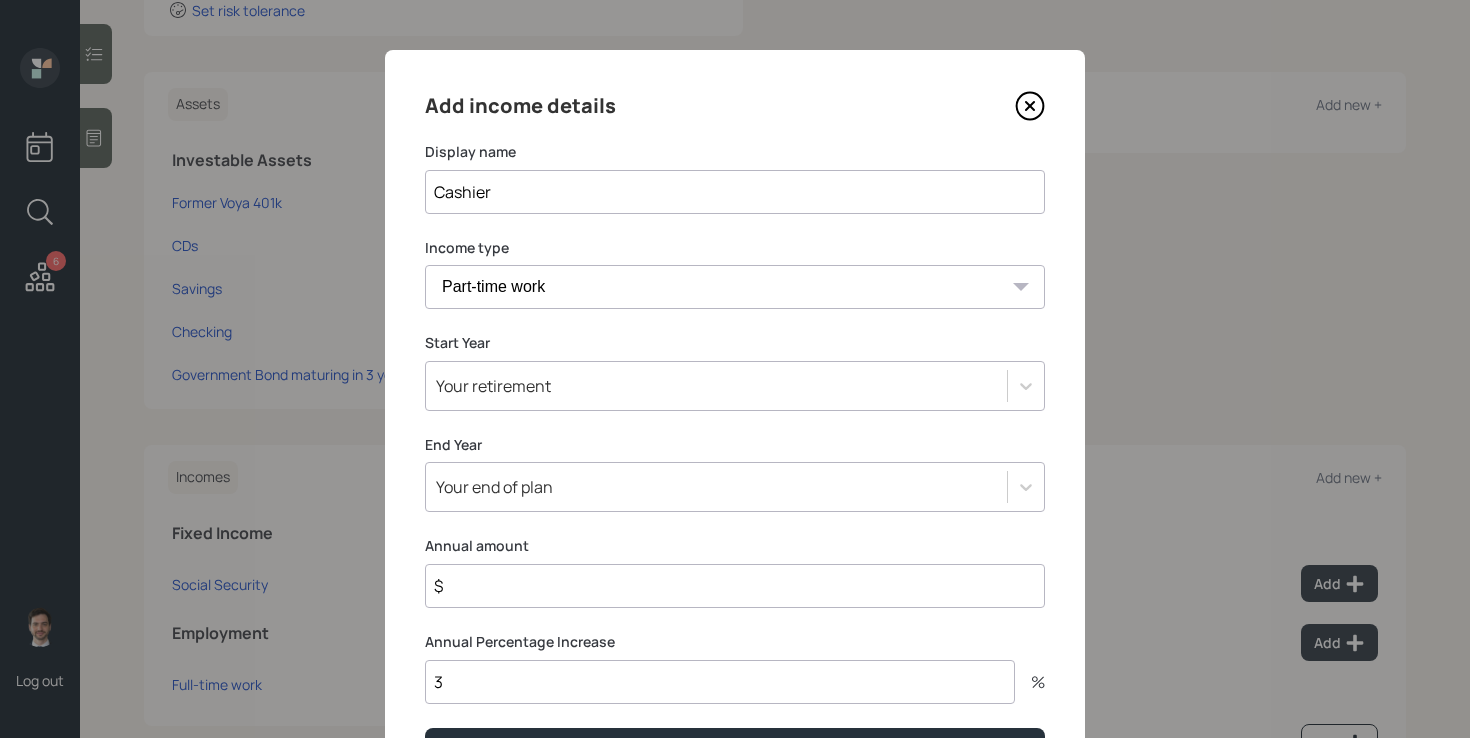 click on "Your retirement" at bounding box center (493, 386) 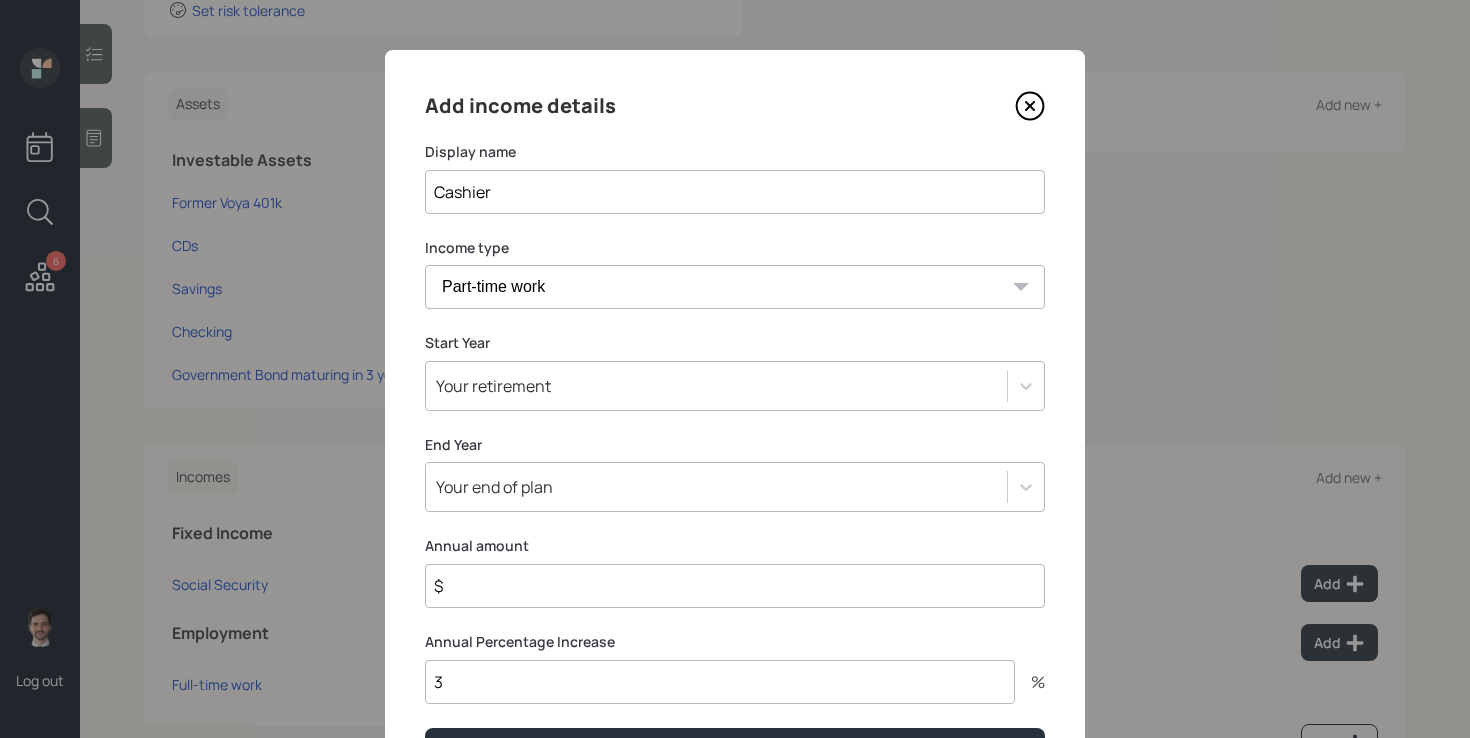 click on "Start Year" at bounding box center (735, 343) 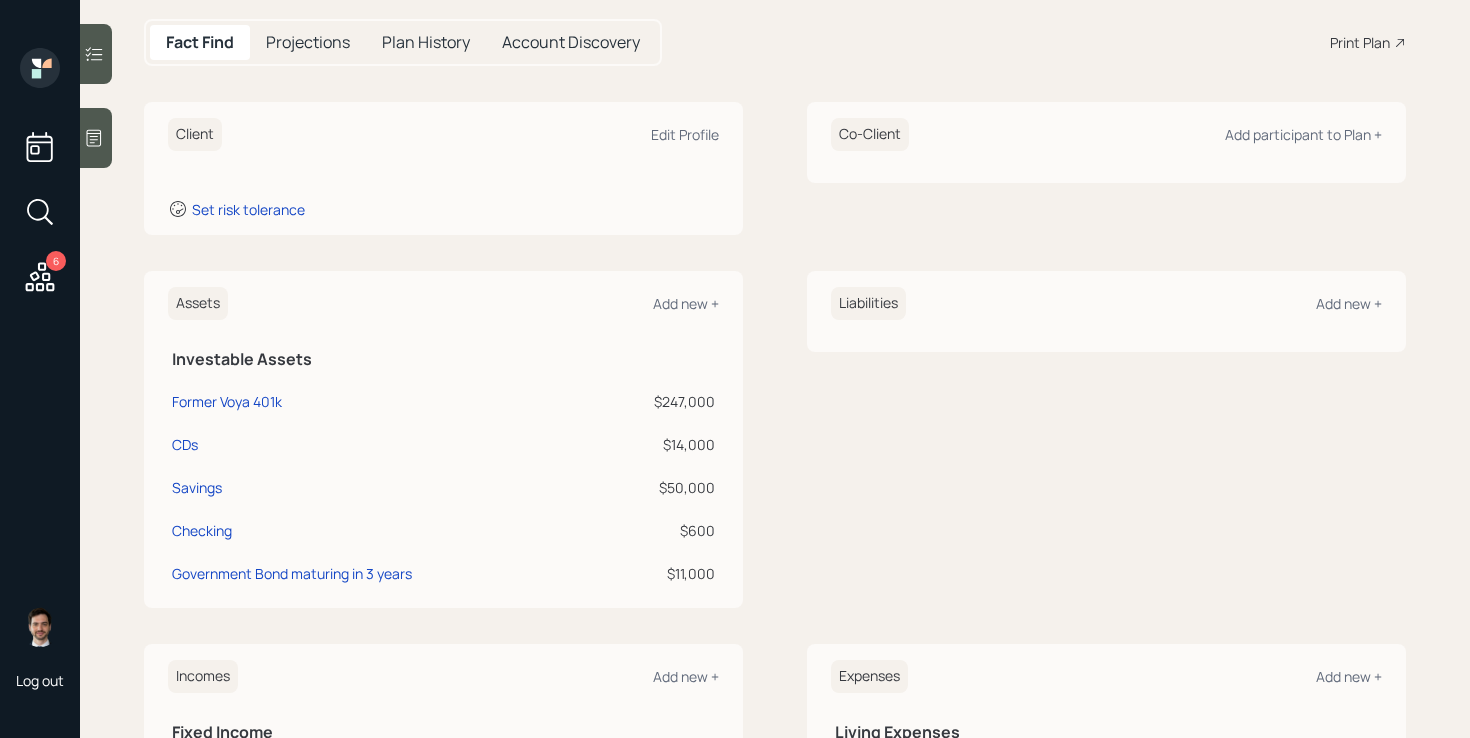 scroll, scrollTop: 167, scrollLeft: 0, axis: vertical 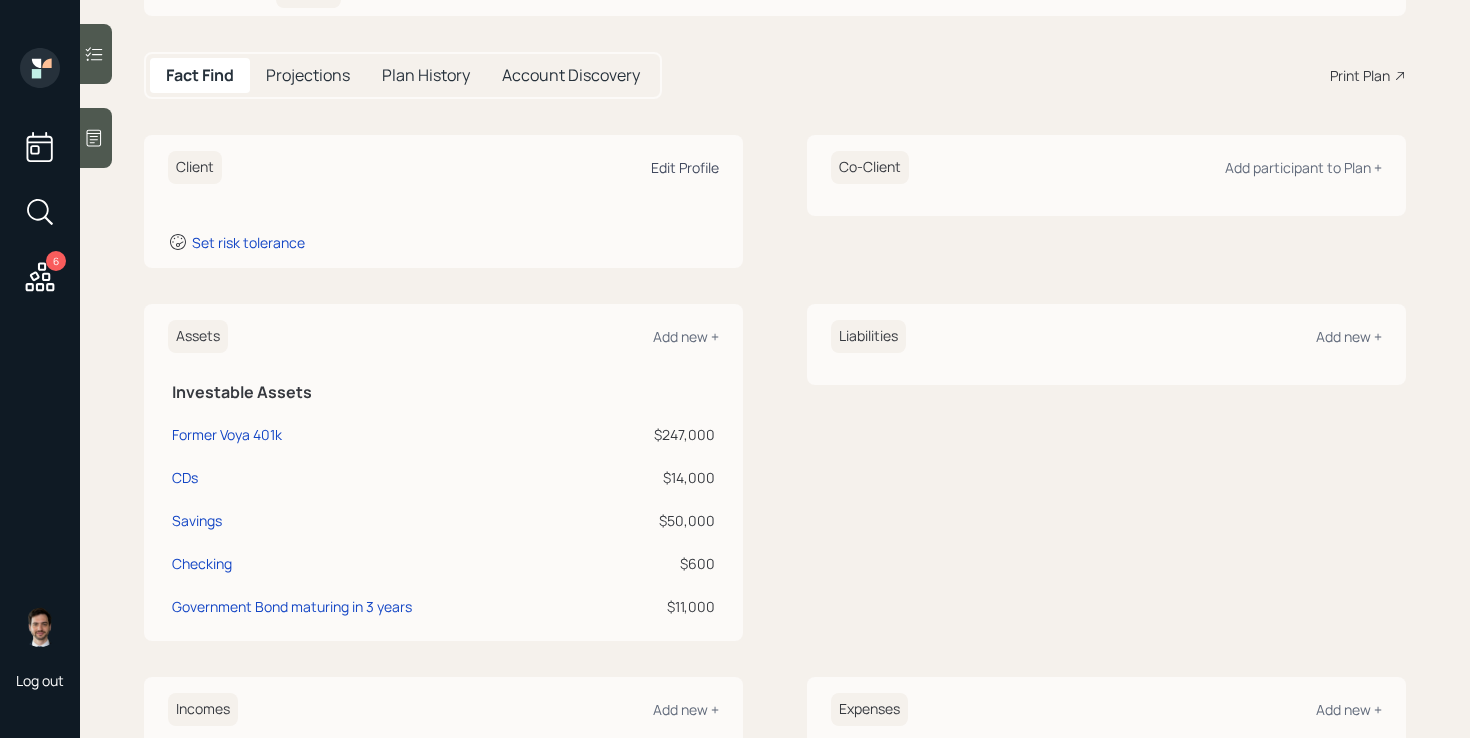 click on "Edit Profile" at bounding box center (685, 167) 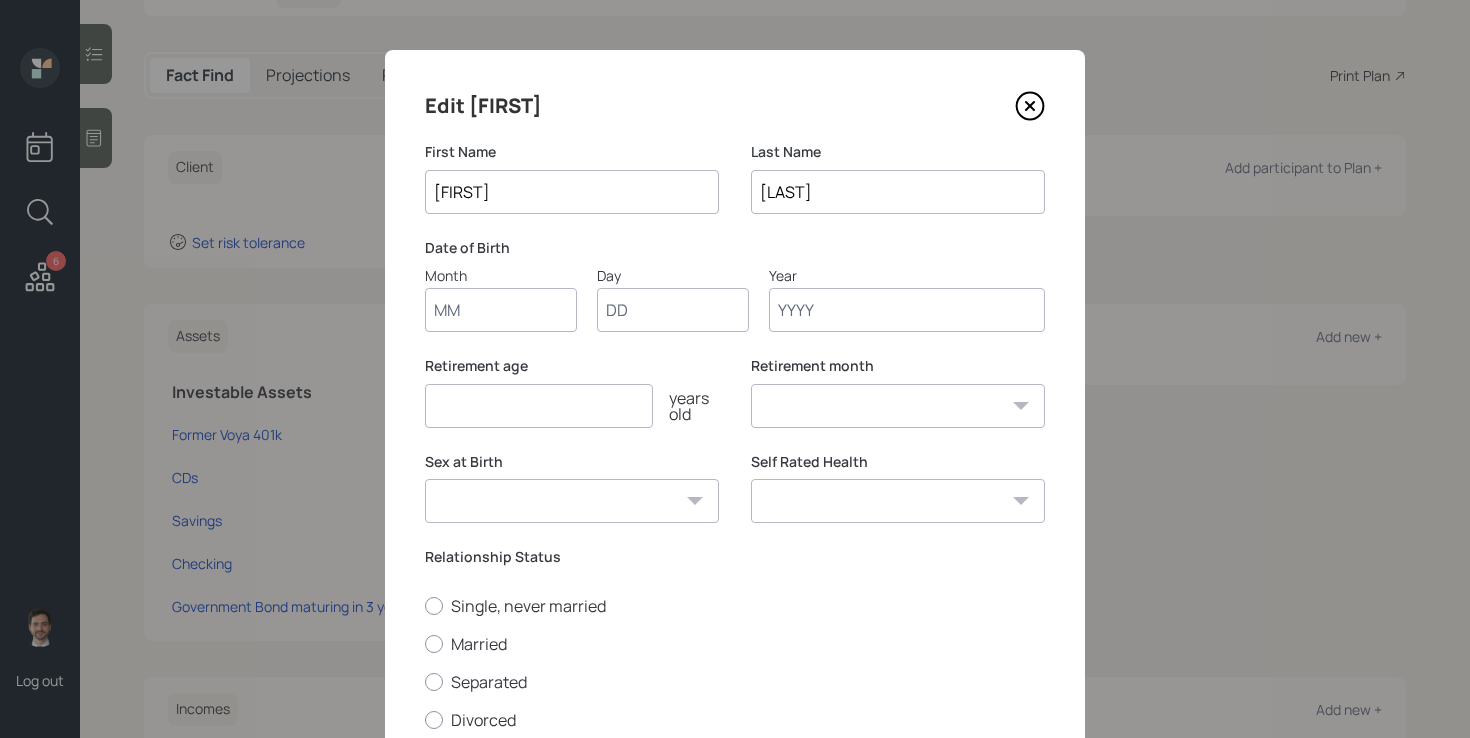 click on "Month" at bounding box center (501, 310) 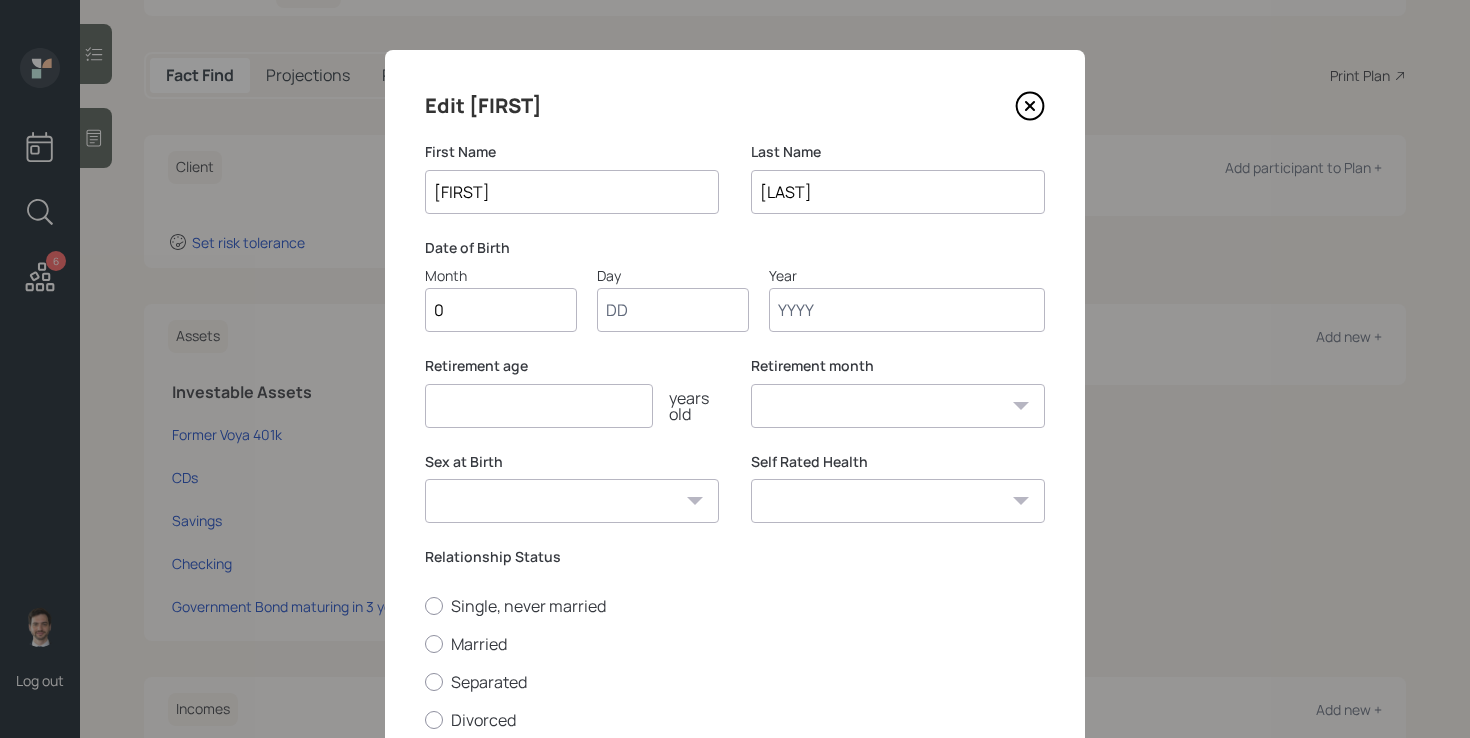 type on "01" 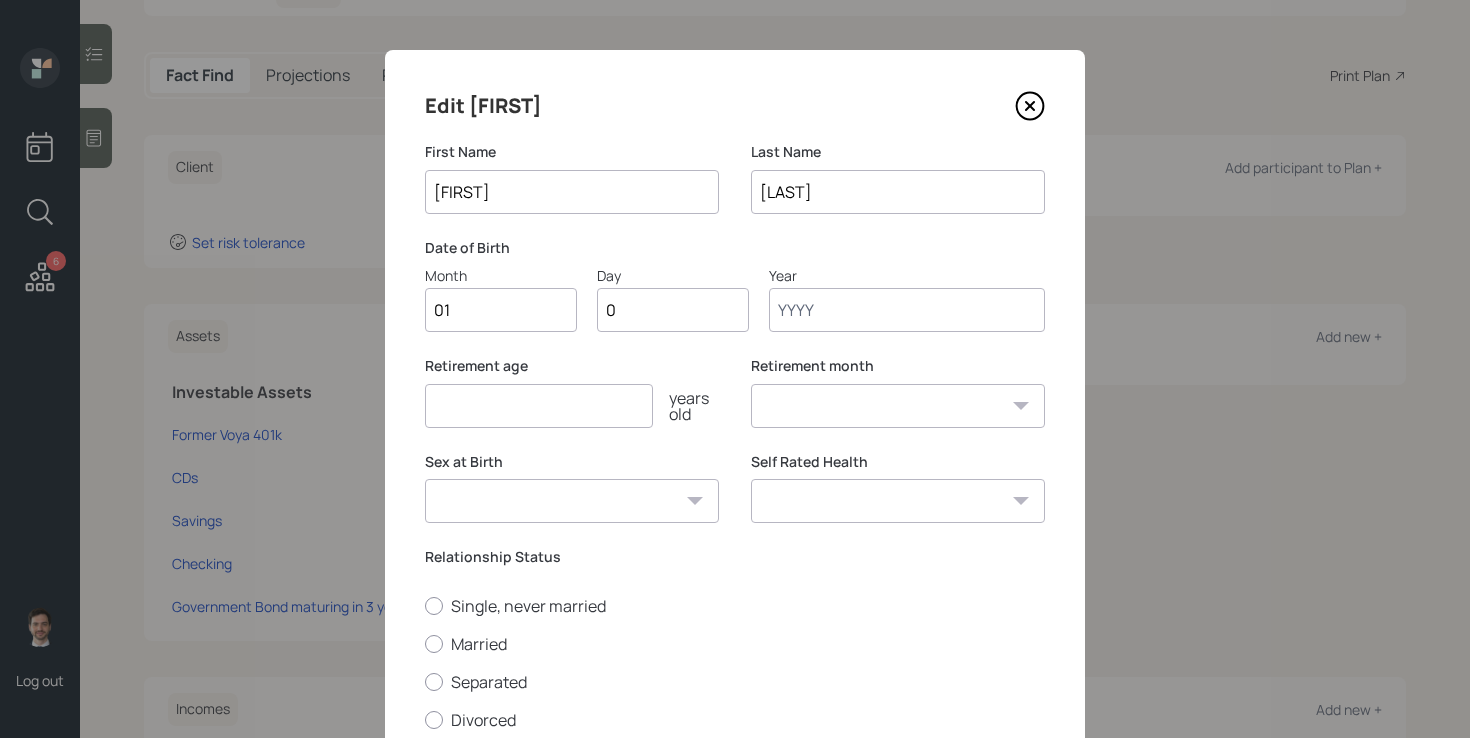 type on "01" 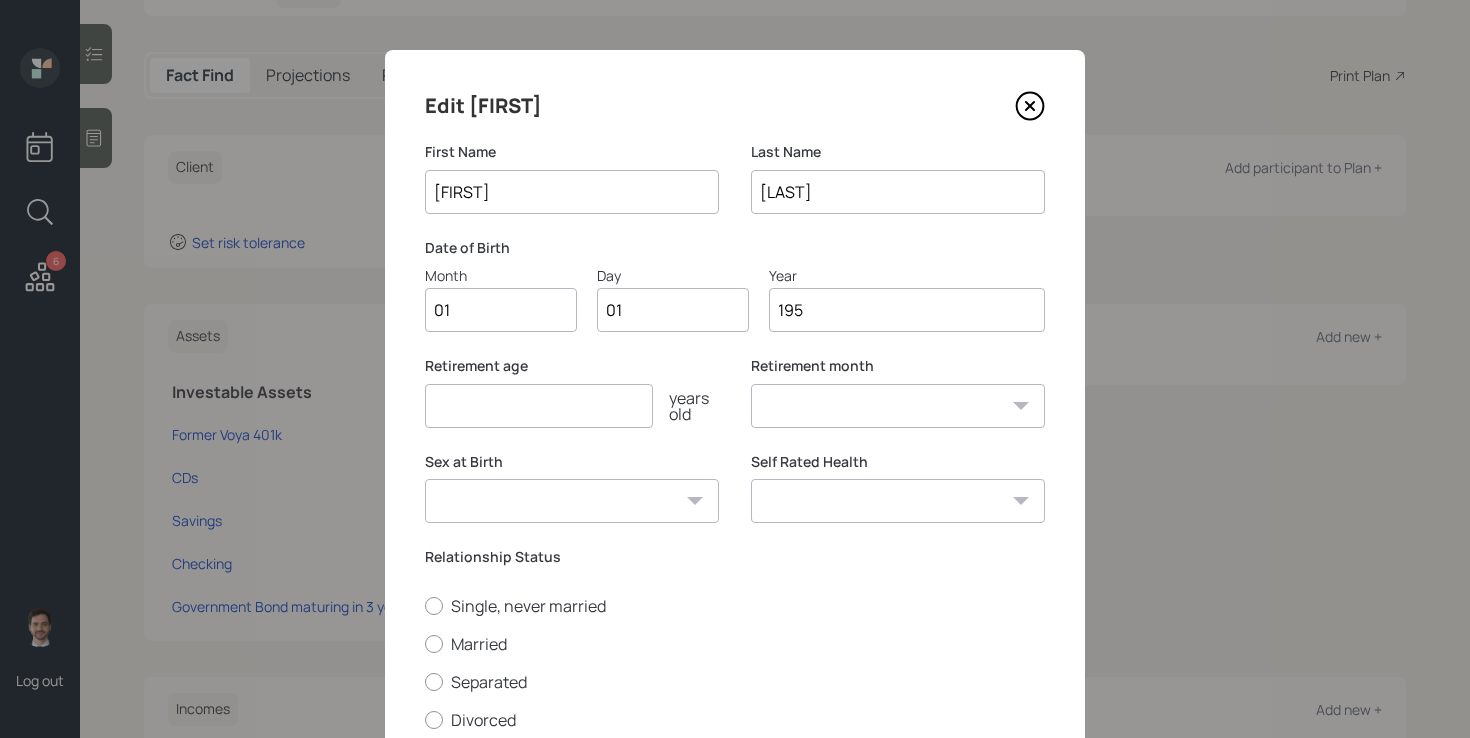 type on "[YEAR]" 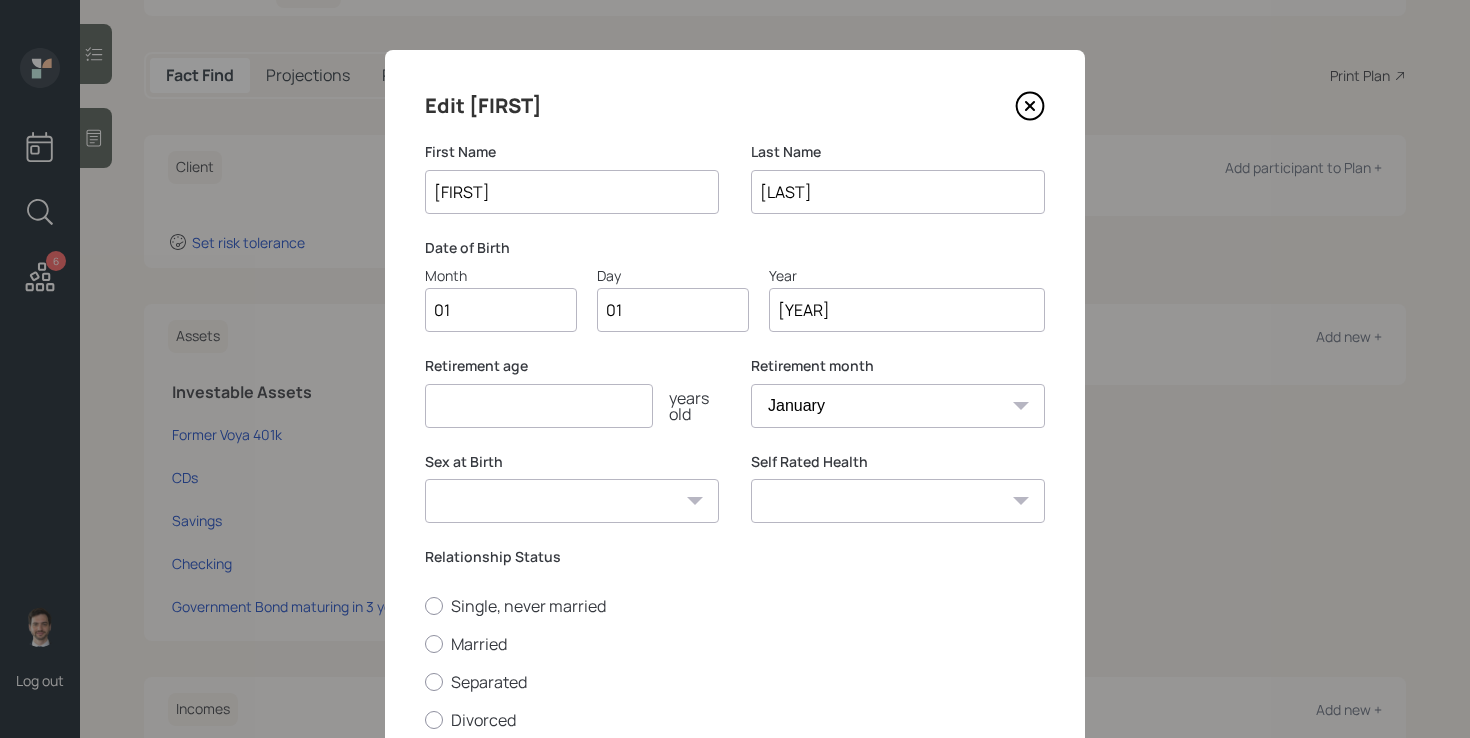 type on "[YEAR]" 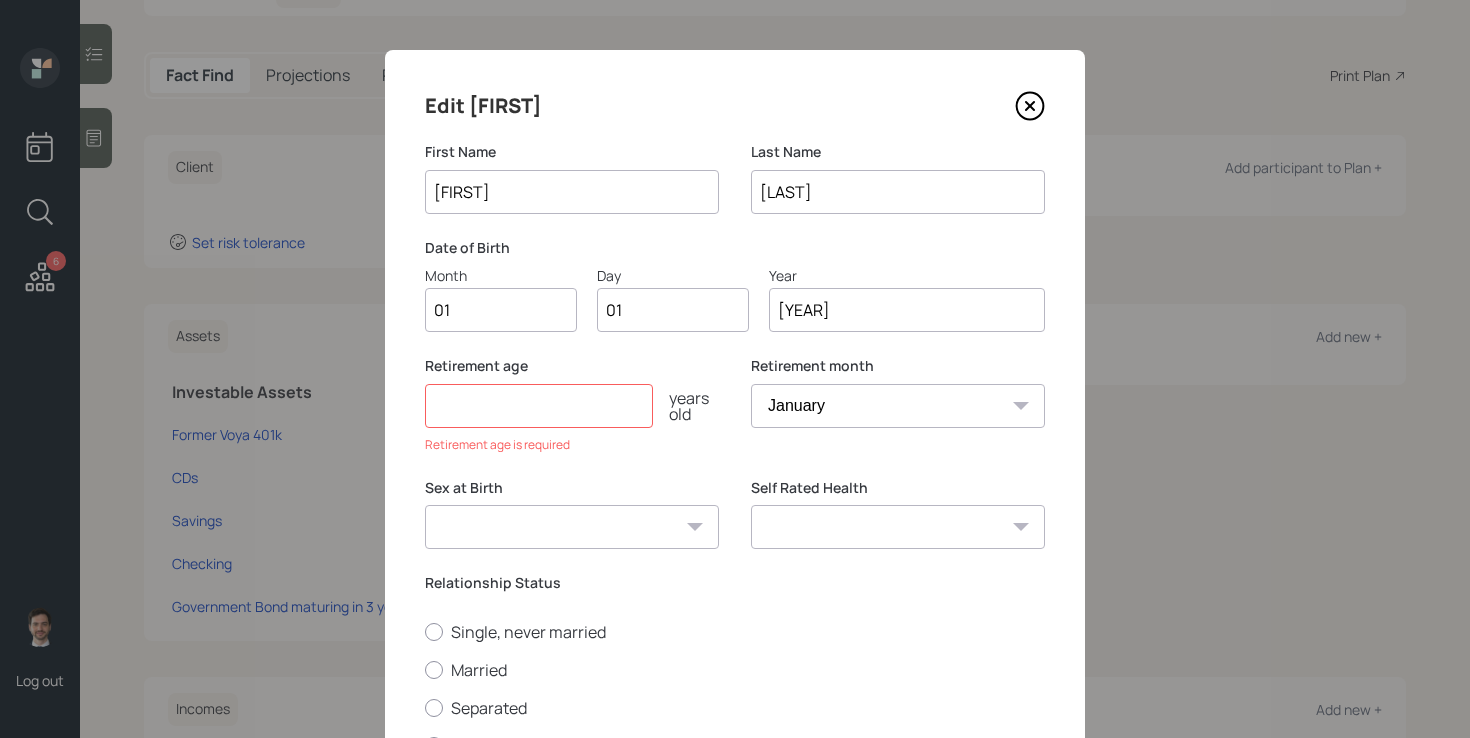 click at bounding box center [539, 406] 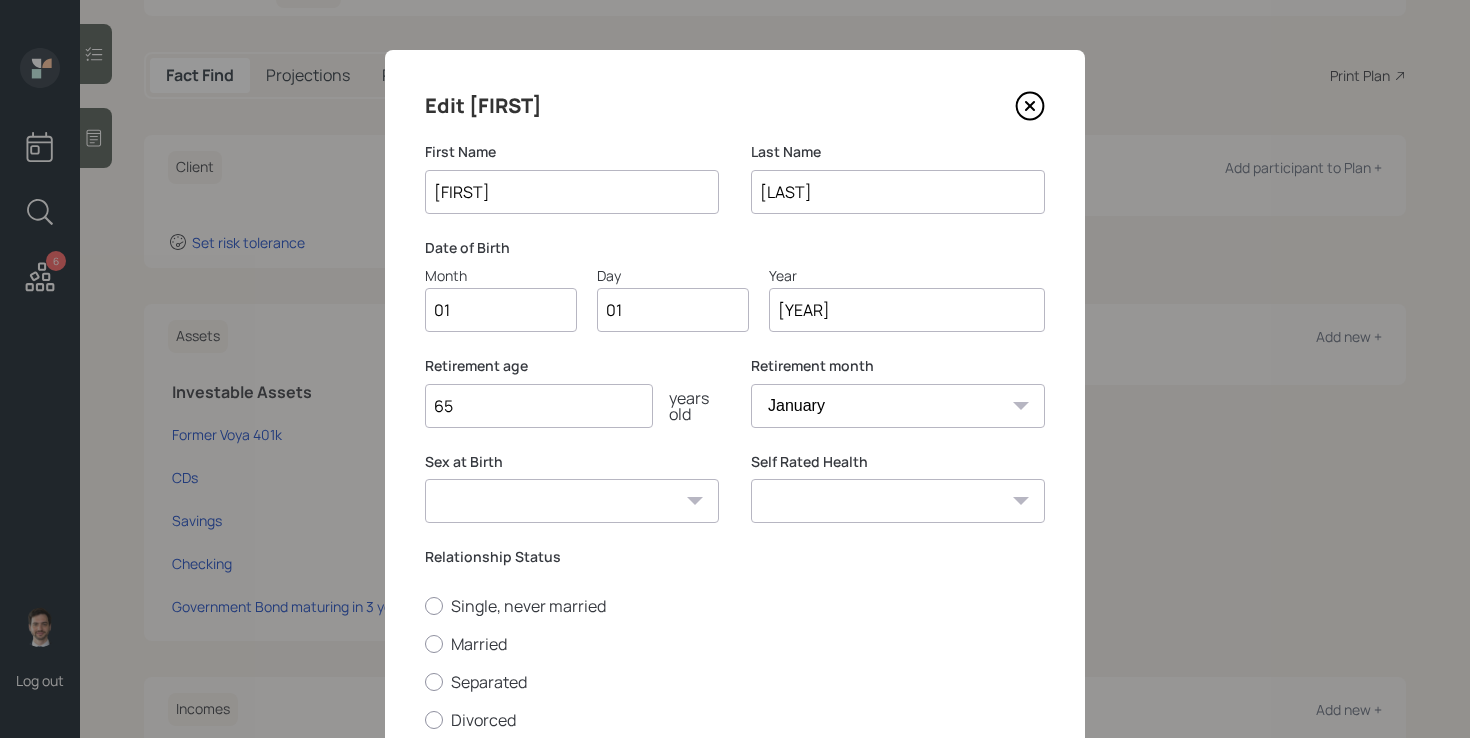 type on "65" 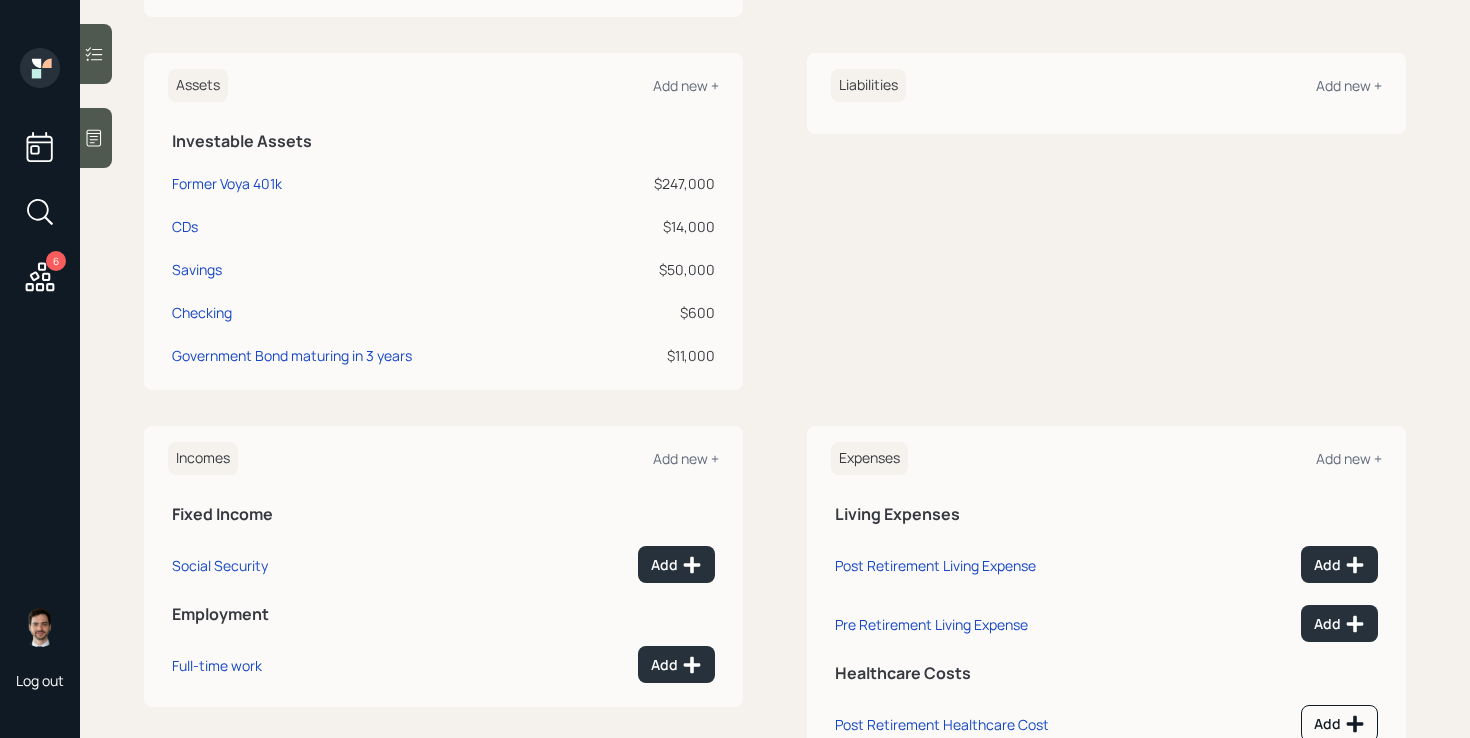 scroll, scrollTop: 461, scrollLeft: 0, axis: vertical 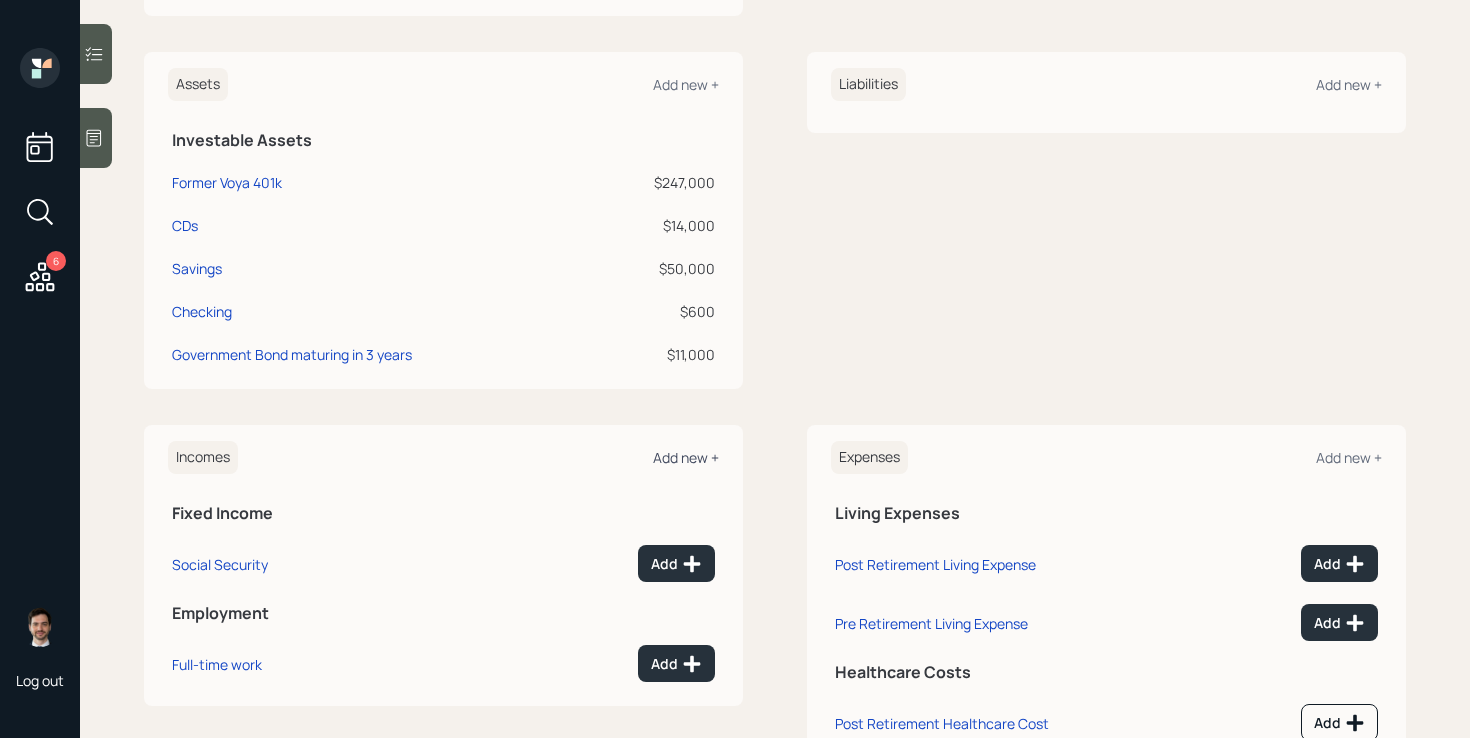 click on "Add new +" at bounding box center (686, 457) 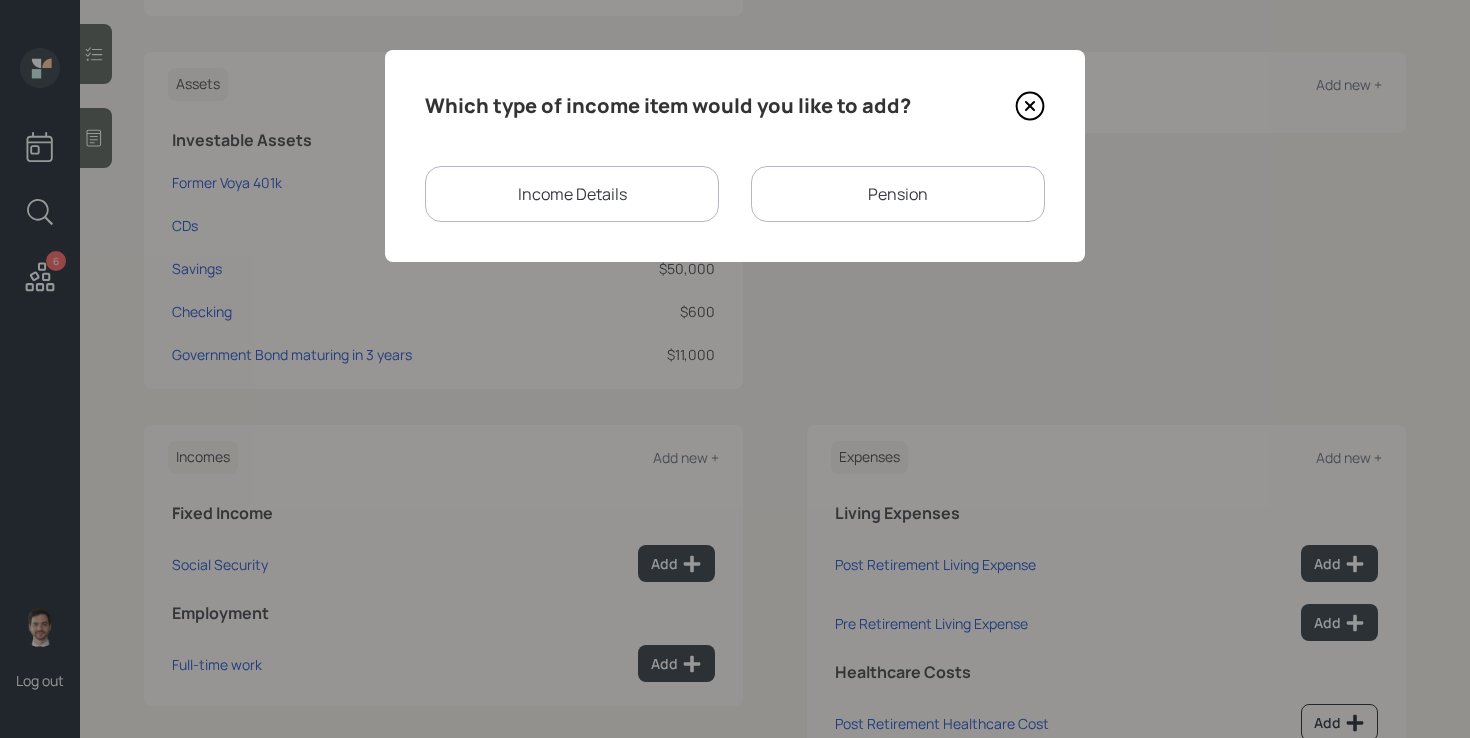 click on "Income Details" at bounding box center (572, 194) 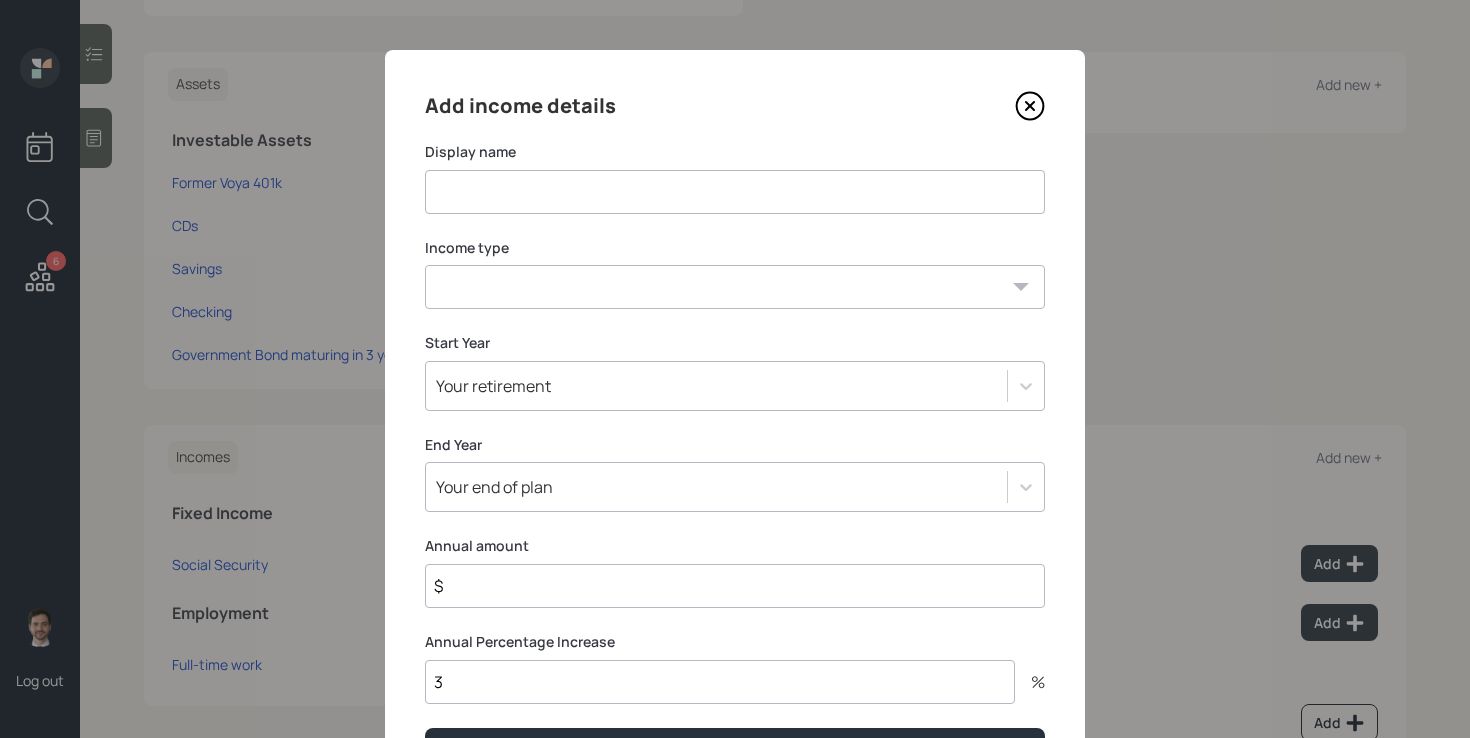 click at bounding box center [735, 192] 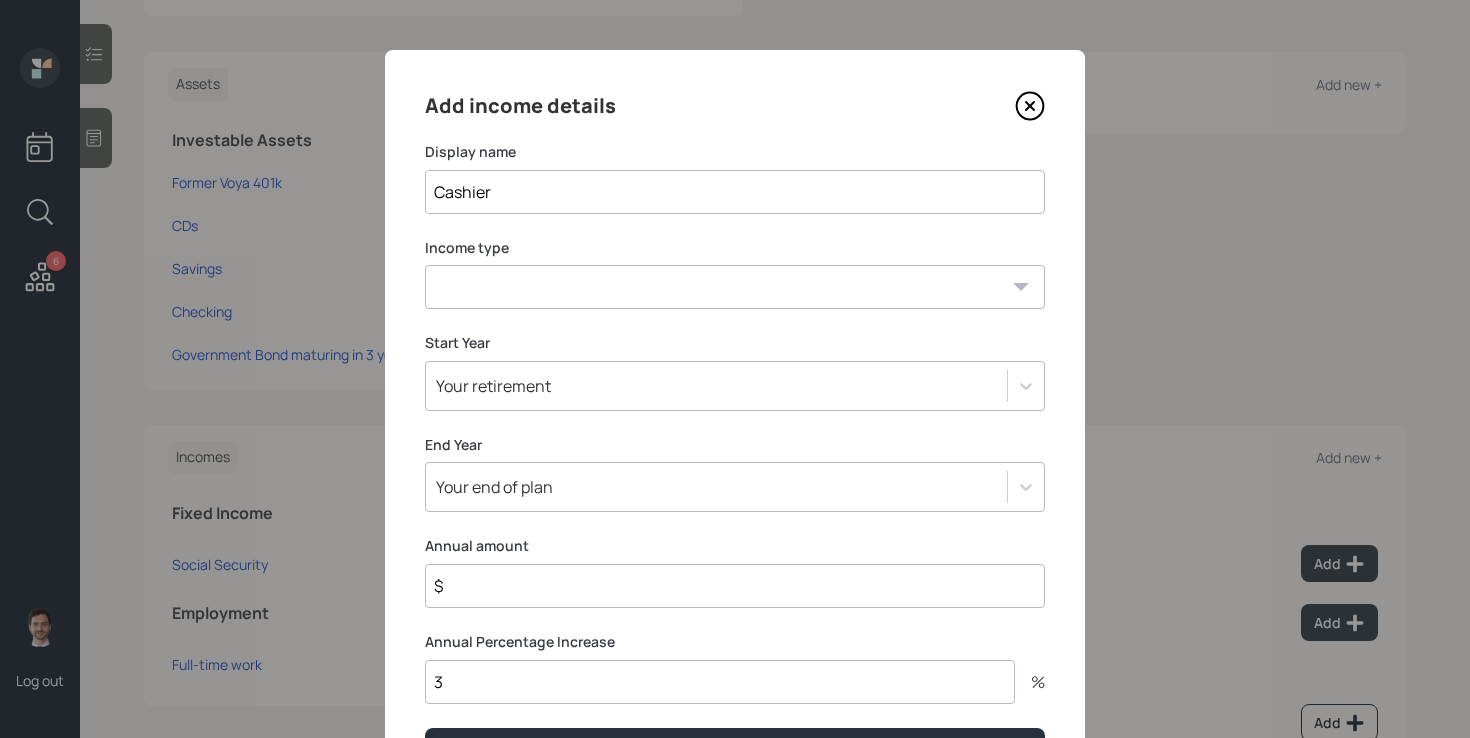 type on "Cashier" 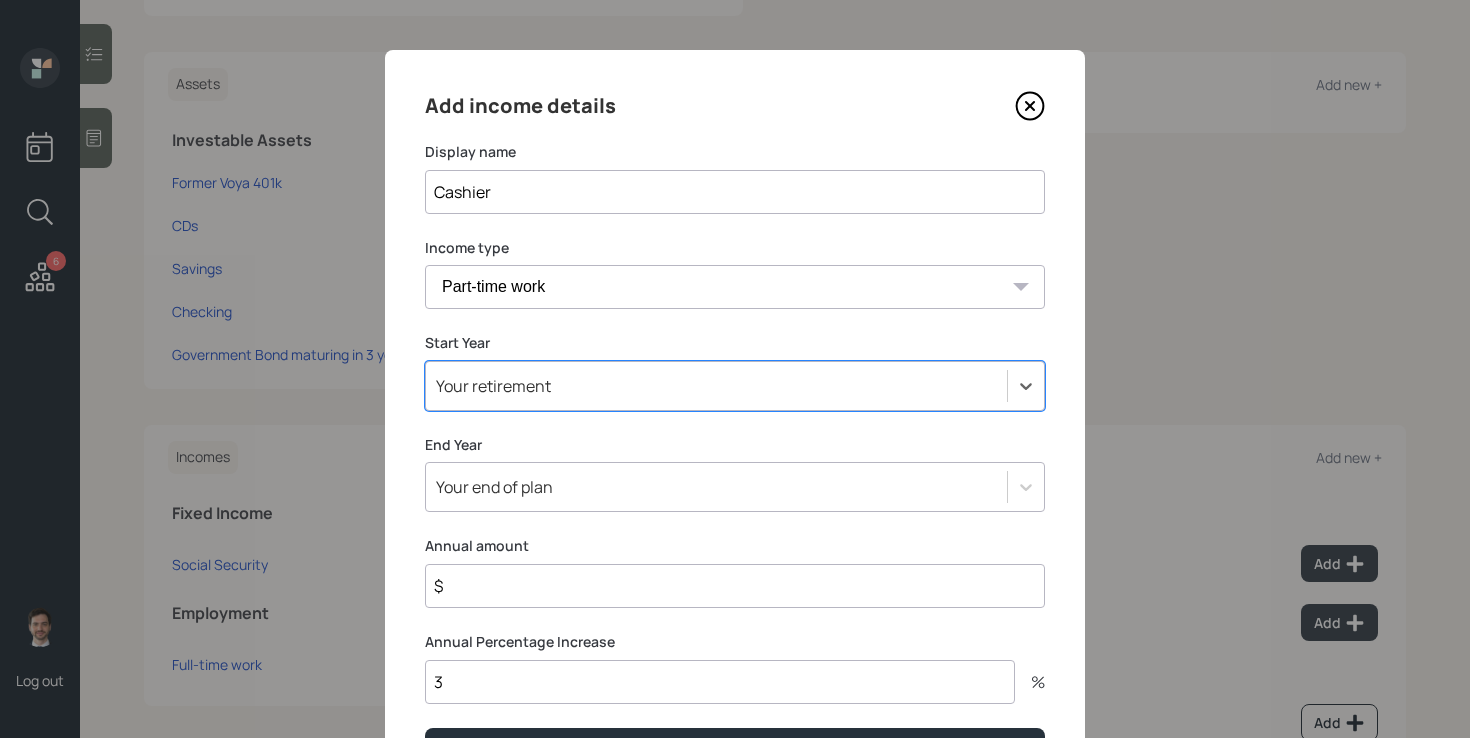 click on "Your retirement" at bounding box center [716, 386] 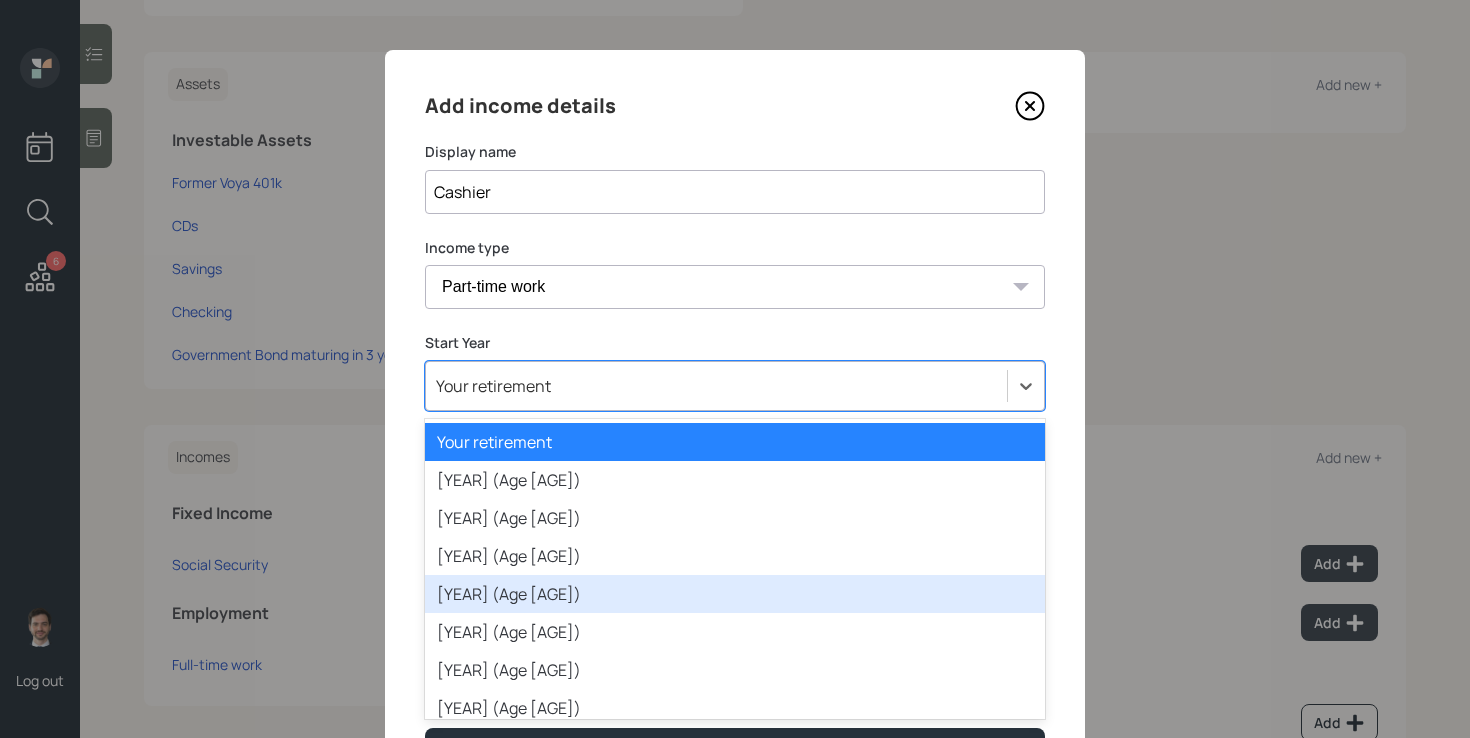 click on "[YEAR] (Age [AGE])" at bounding box center (735, 594) 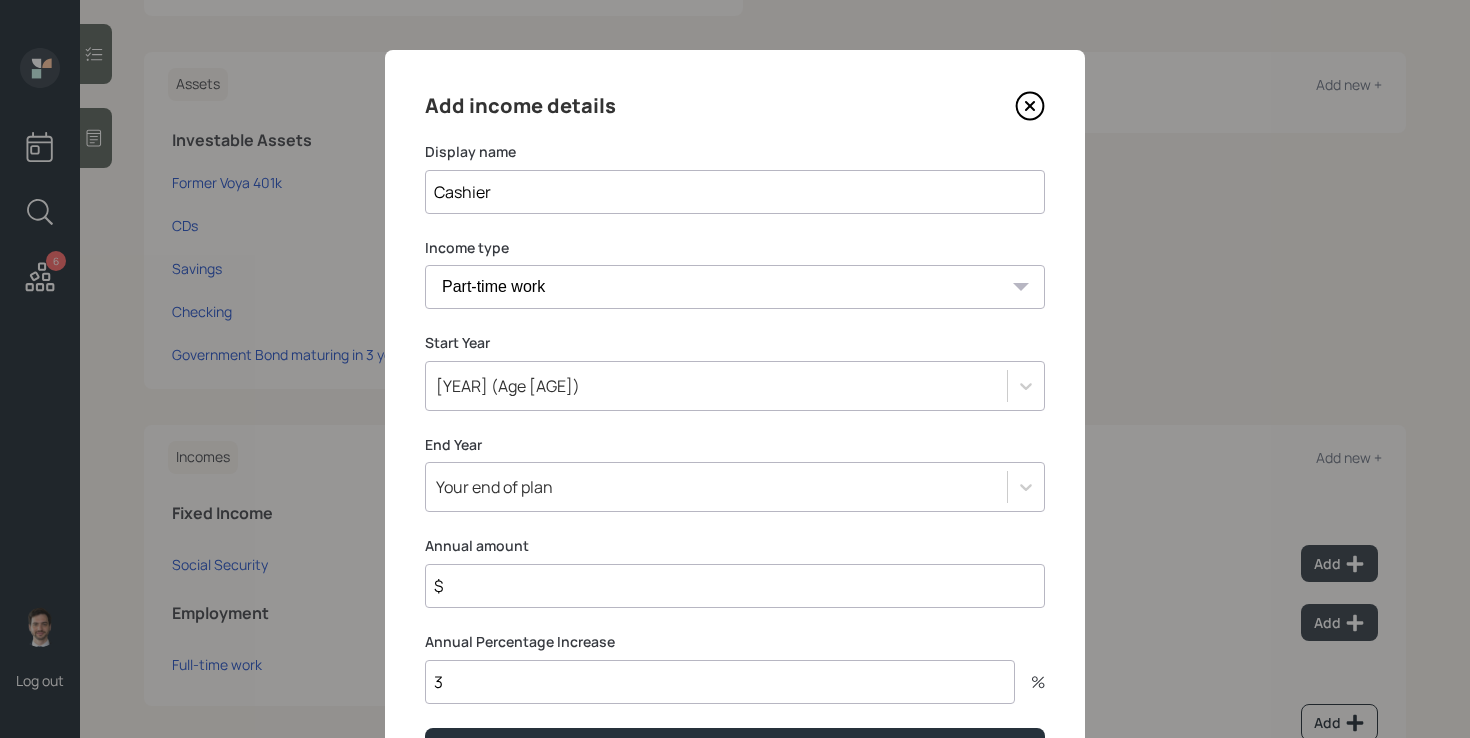 click on "Add income details Display name Cashier Income type Full-time work Part-time work Self employment Other Start Year [YEAR] (Age [AGE]) End Year Your end of plan Annual amount $ Annual Percentage Increase 3 % Save" at bounding box center [735, 430] 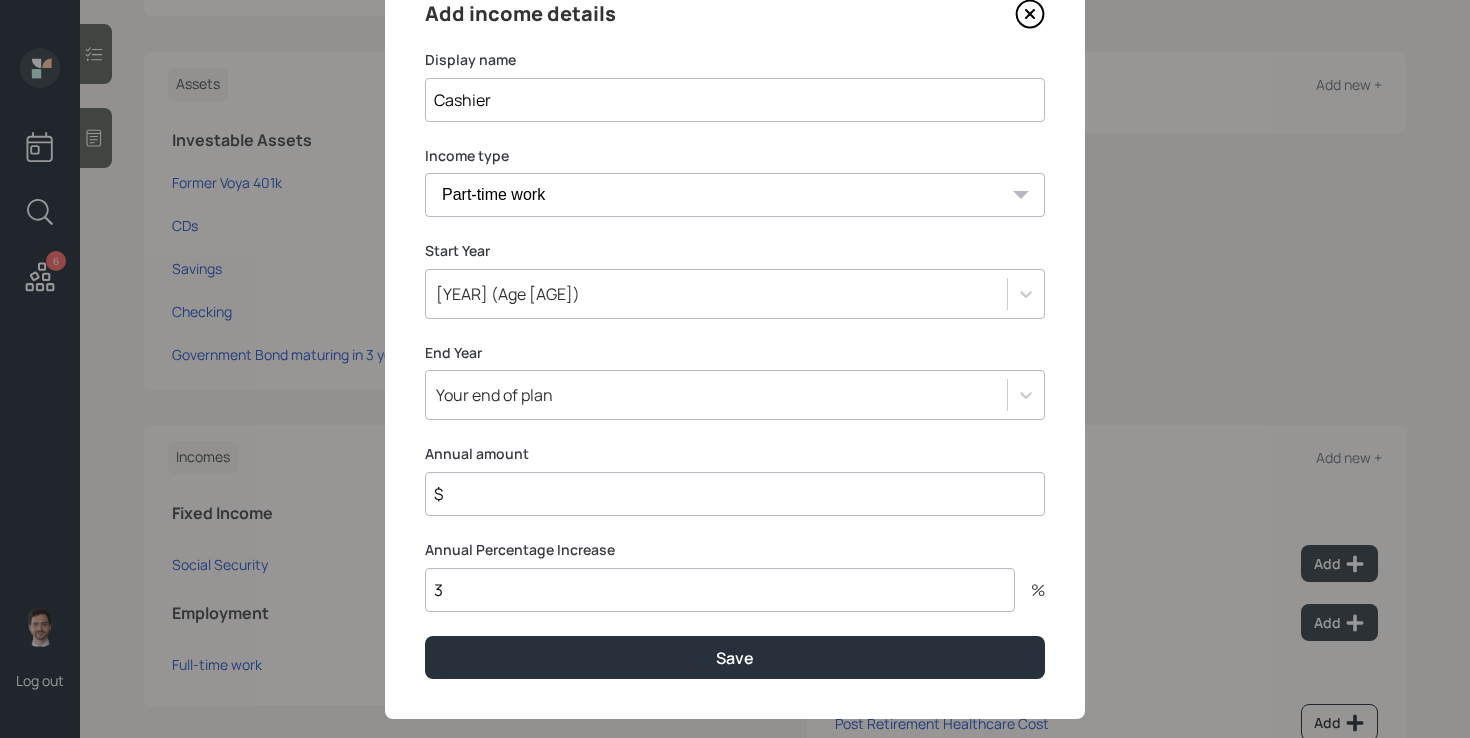 scroll, scrollTop: 94, scrollLeft: 0, axis: vertical 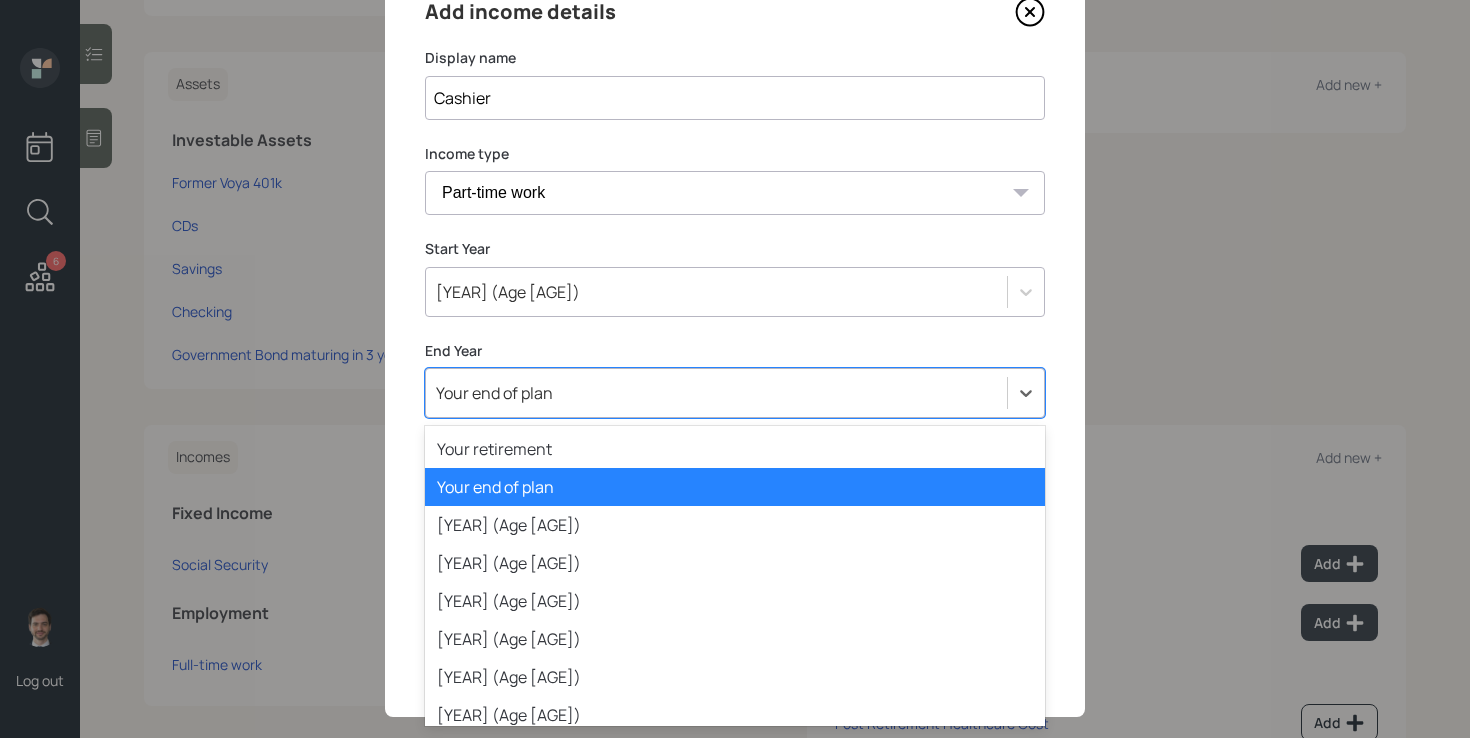 click on "Your end of plan" at bounding box center [716, 393] 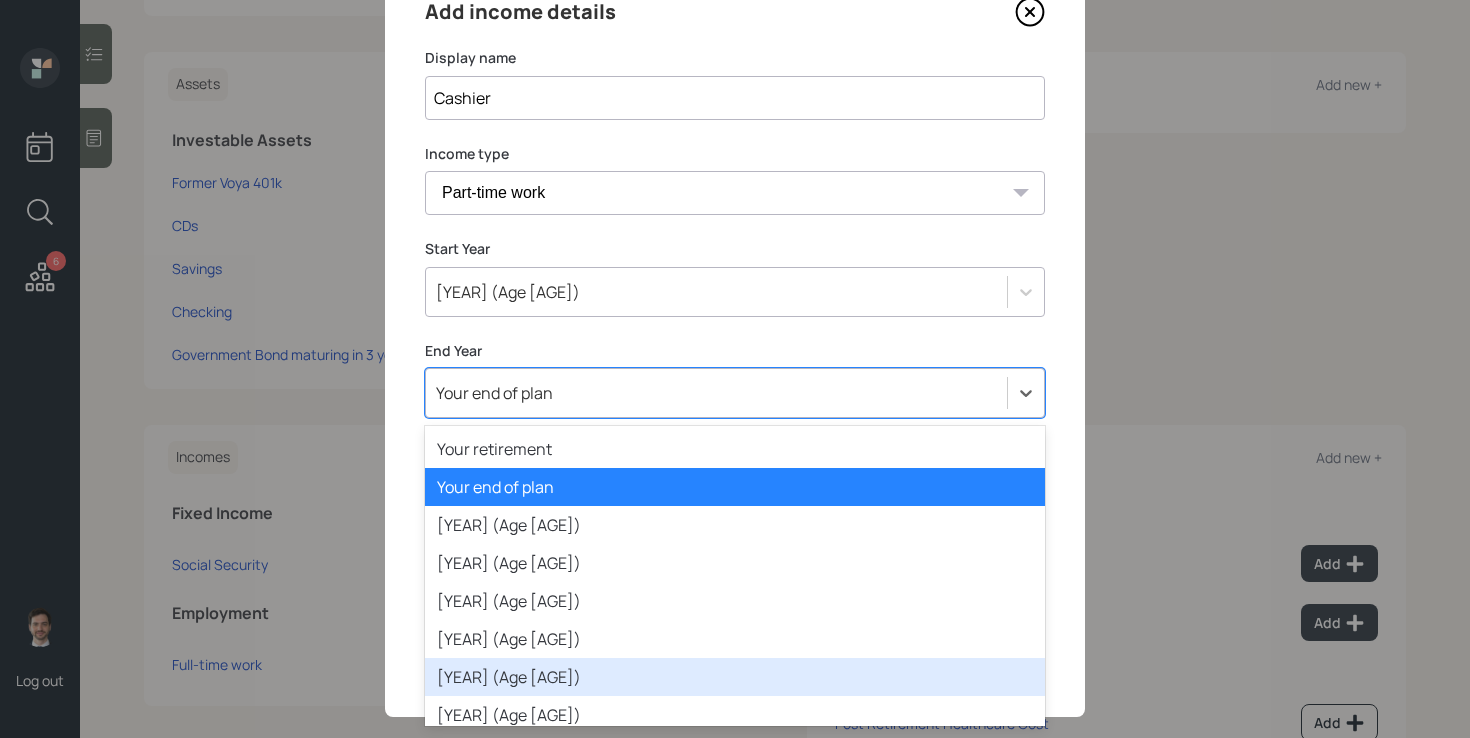 click on "[YEAR] (Age [AGE])" at bounding box center (735, 677) 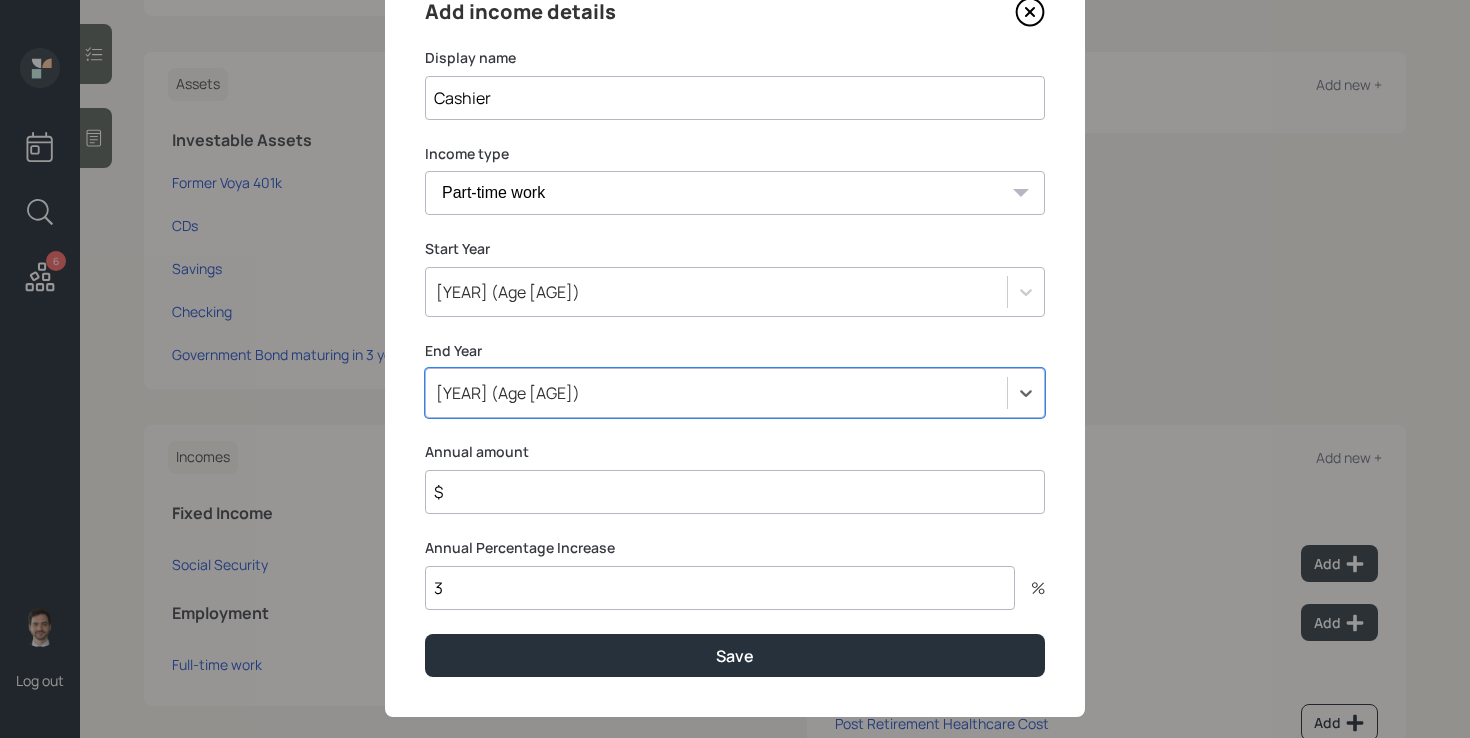 click on "$" at bounding box center [735, 492] 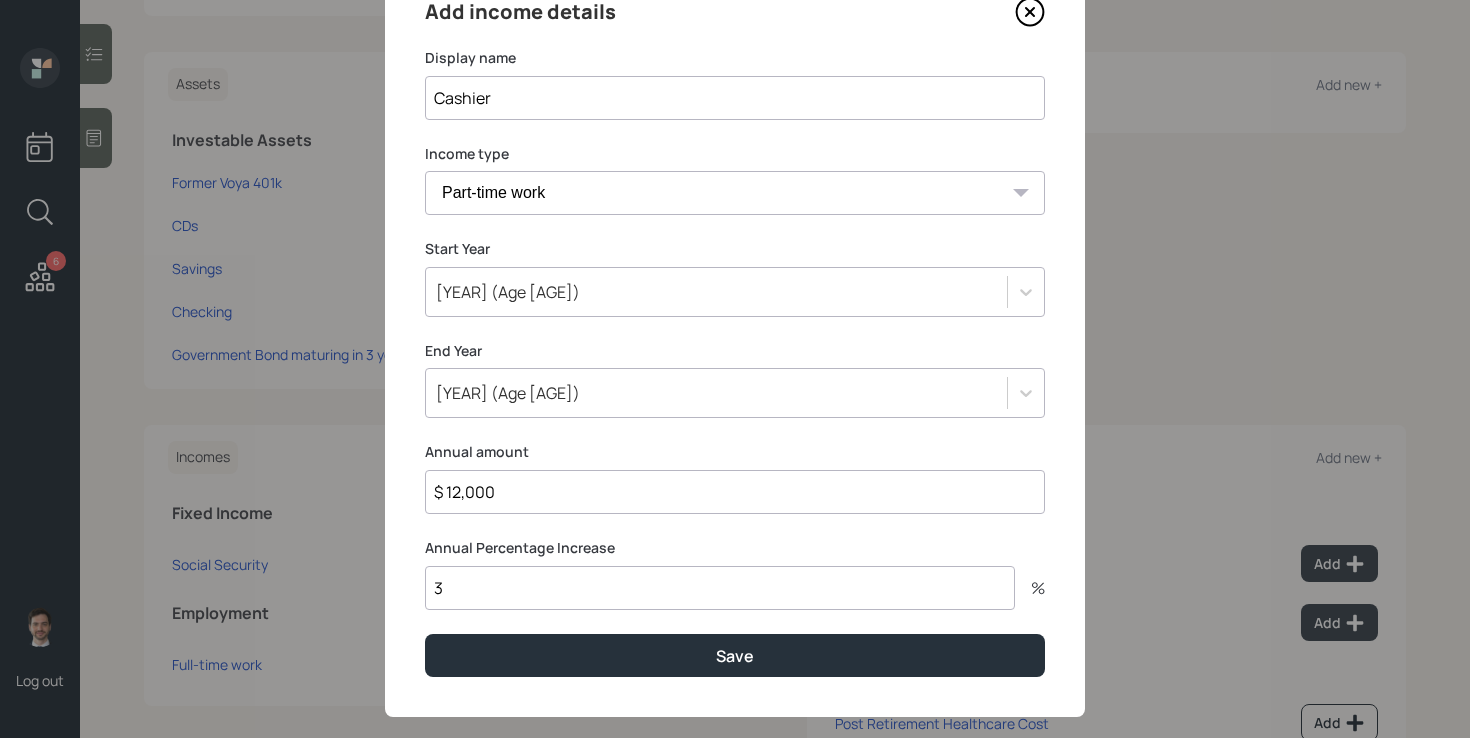 type on "$ 12,000" 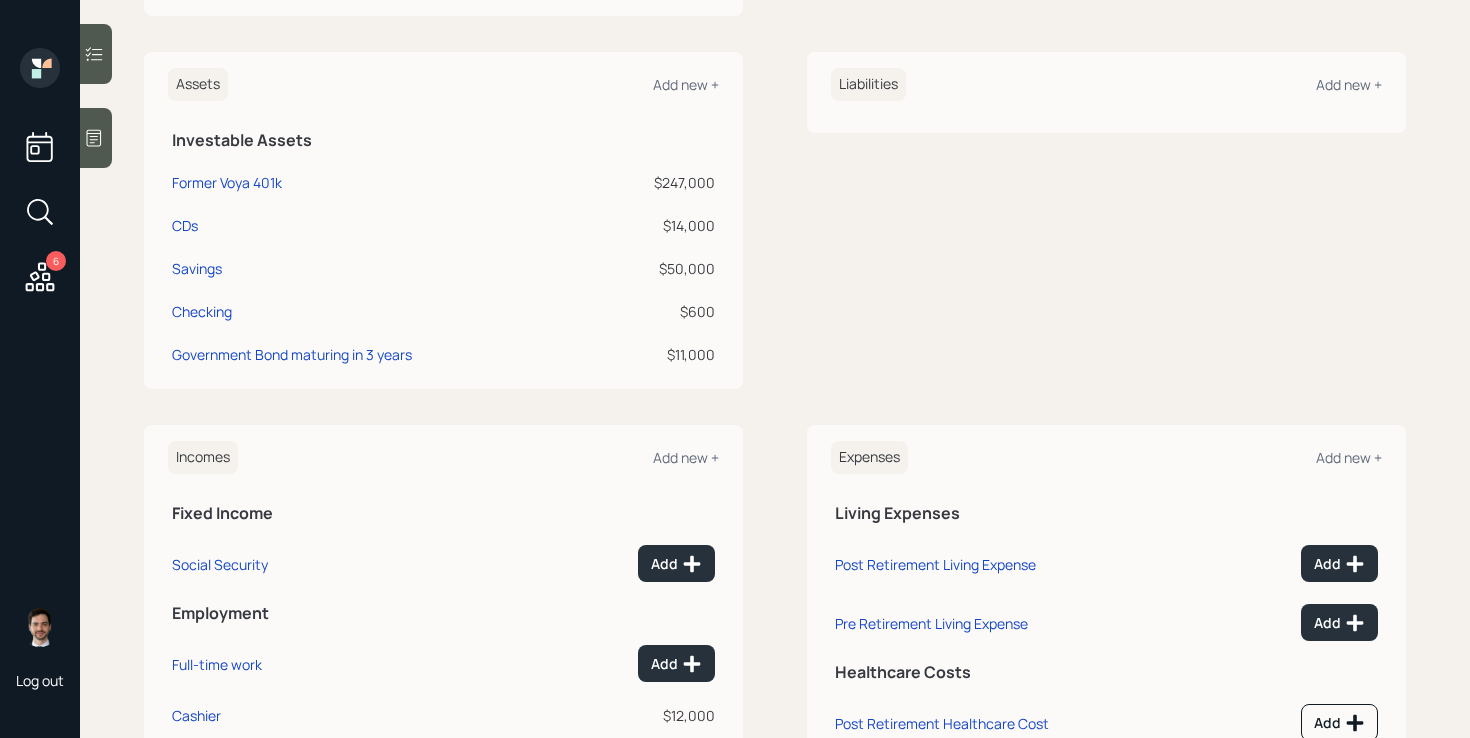 scroll, scrollTop: 391, scrollLeft: 0, axis: vertical 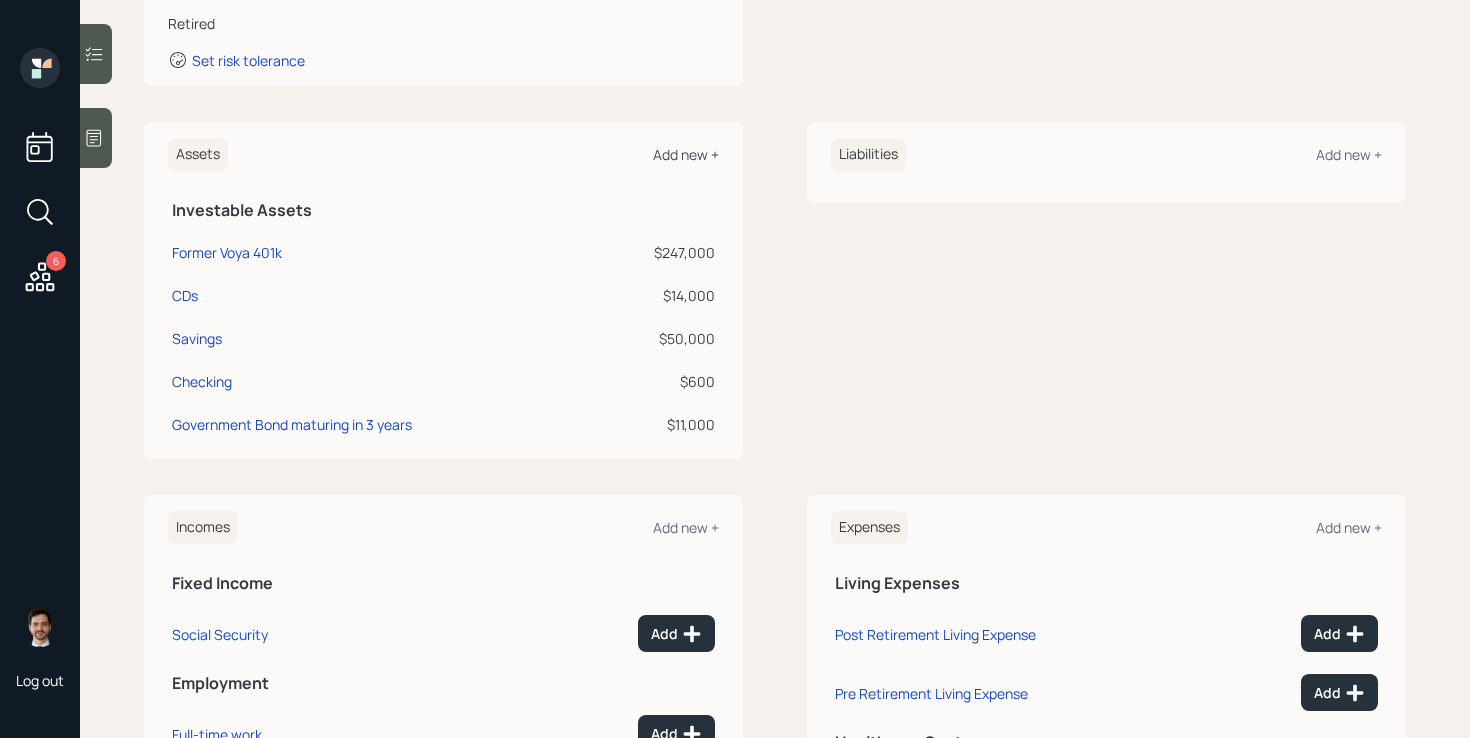 click on "Add new +" at bounding box center (686, 154) 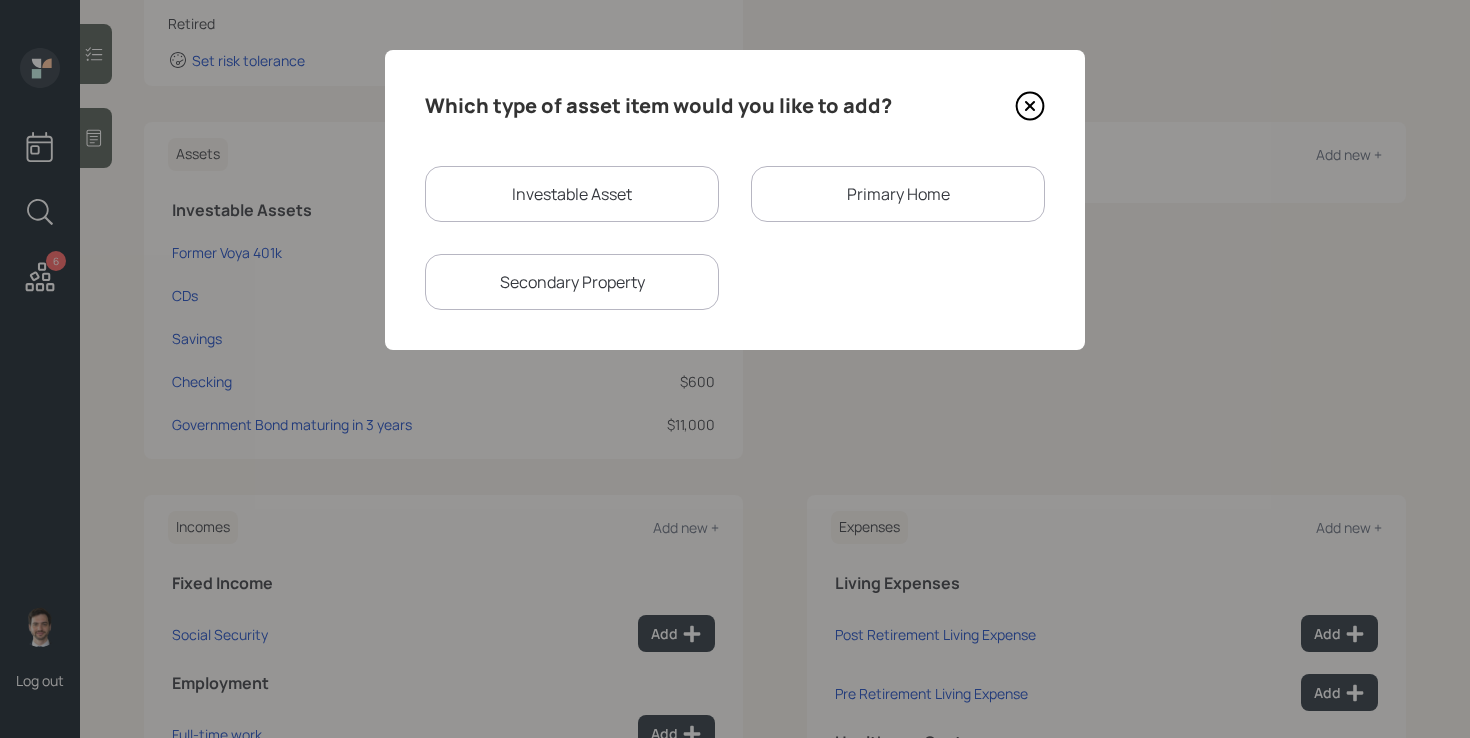 click on "Secondary Property" at bounding box center [572, 282] 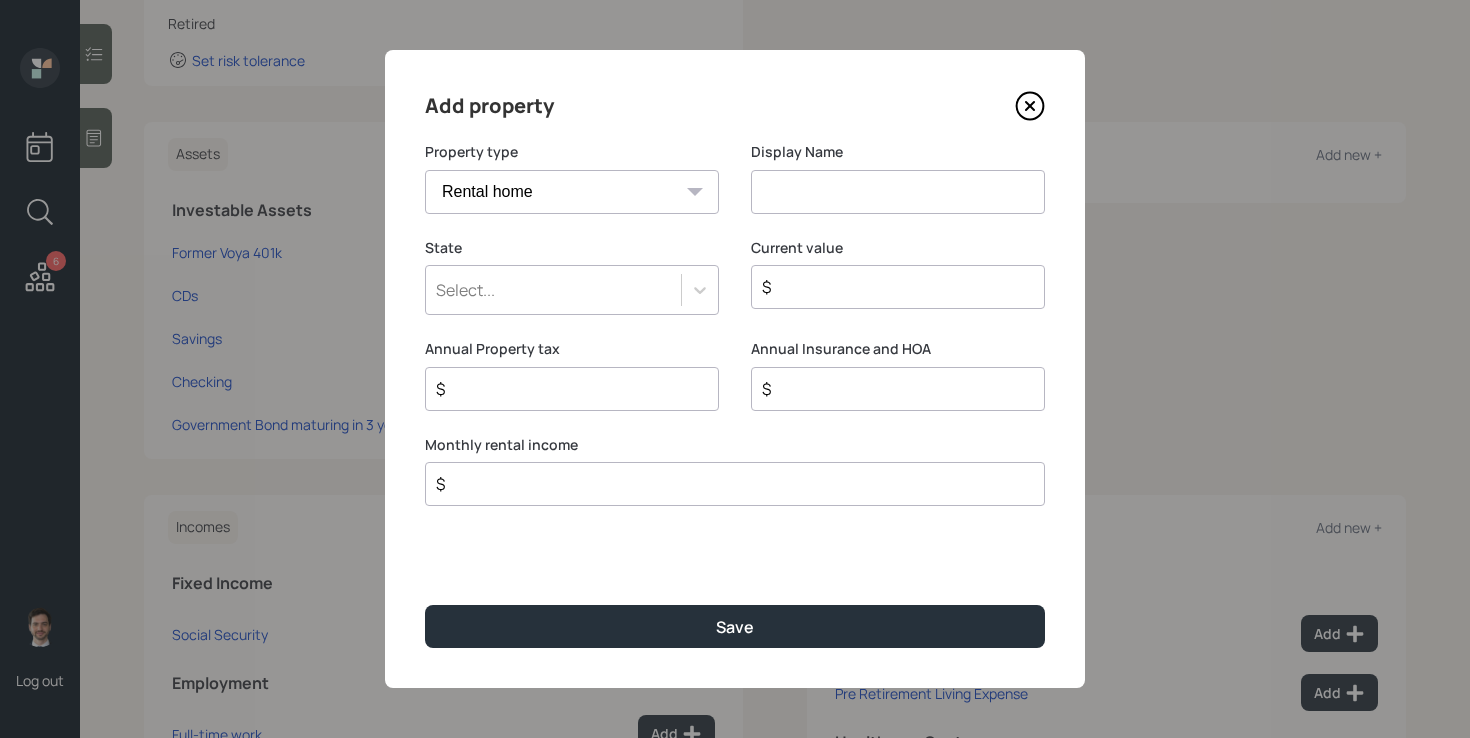 click at bounding box center [898, 192] 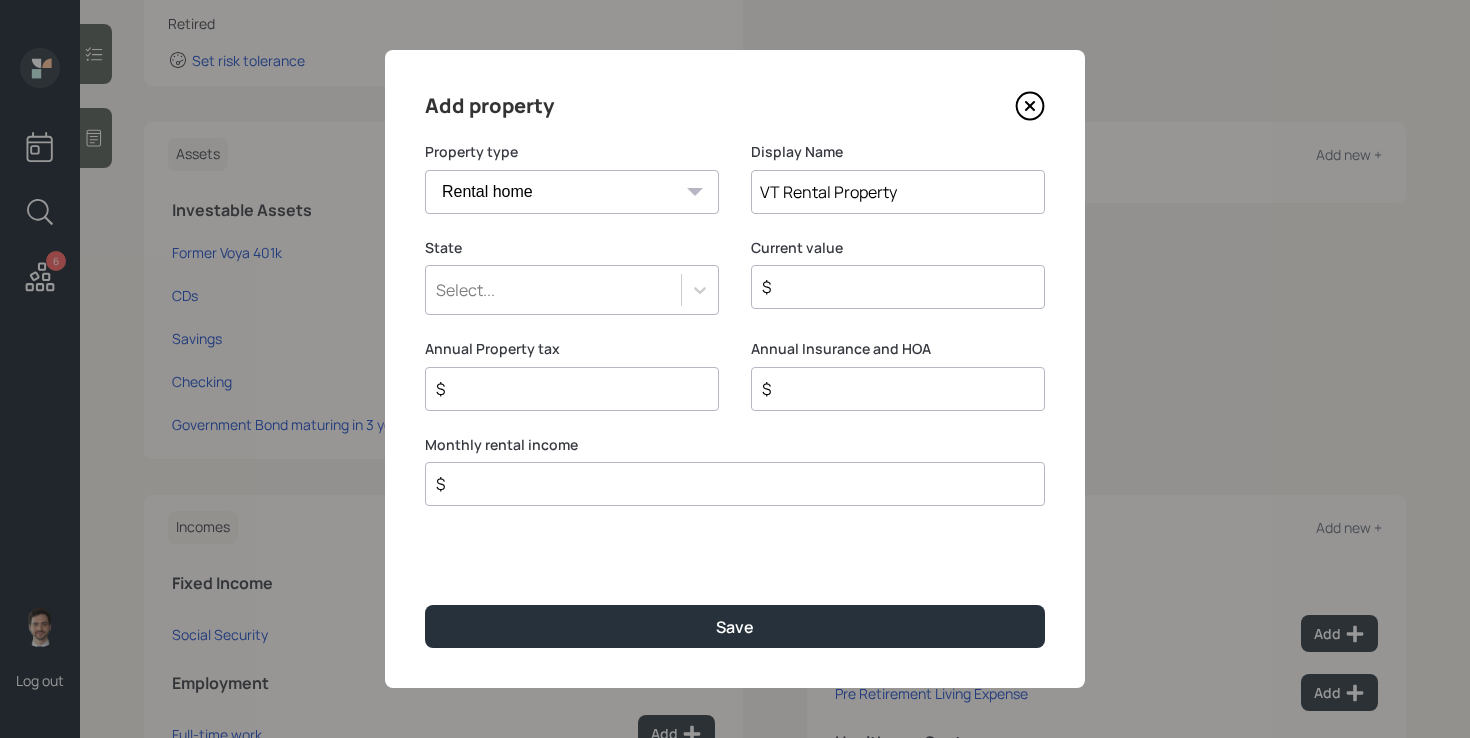 type on "VT Rental Property" 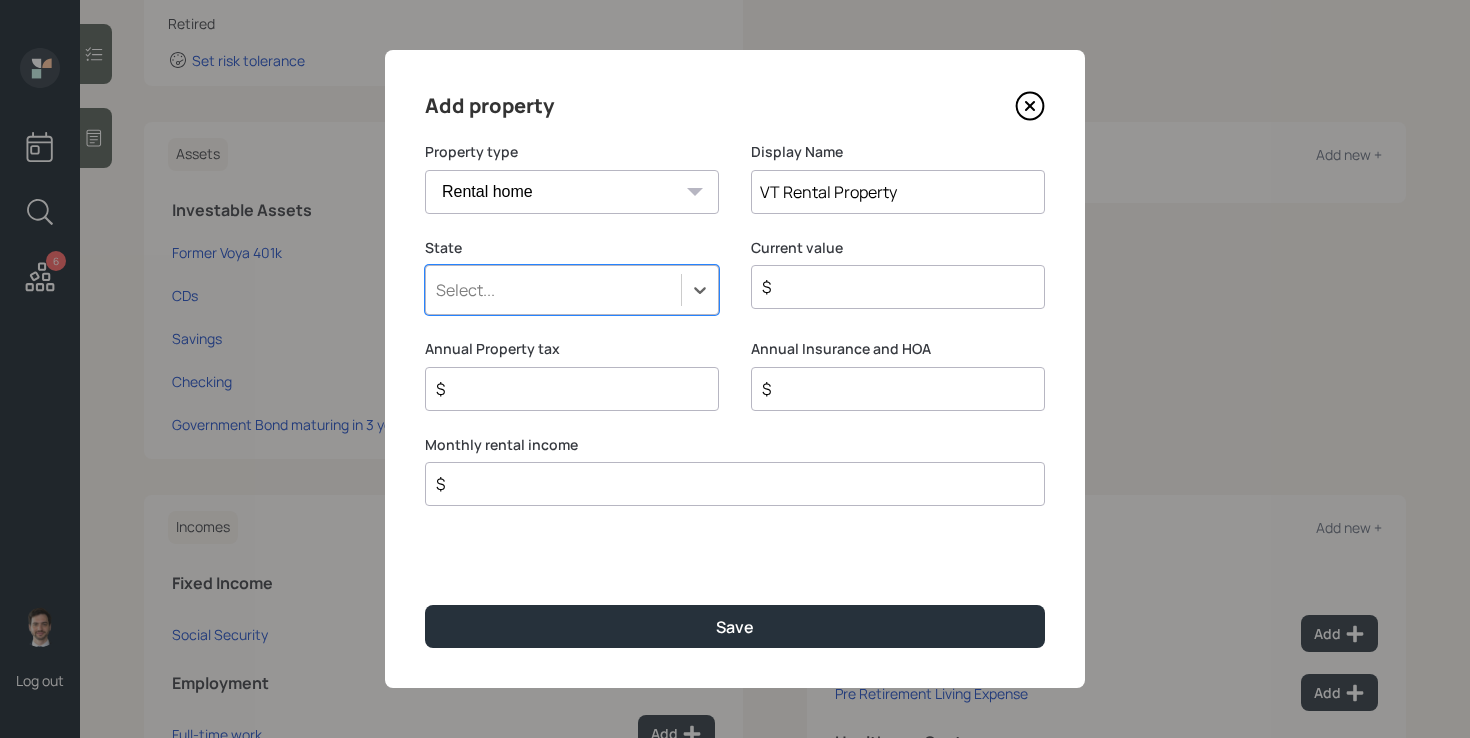 type on "v" 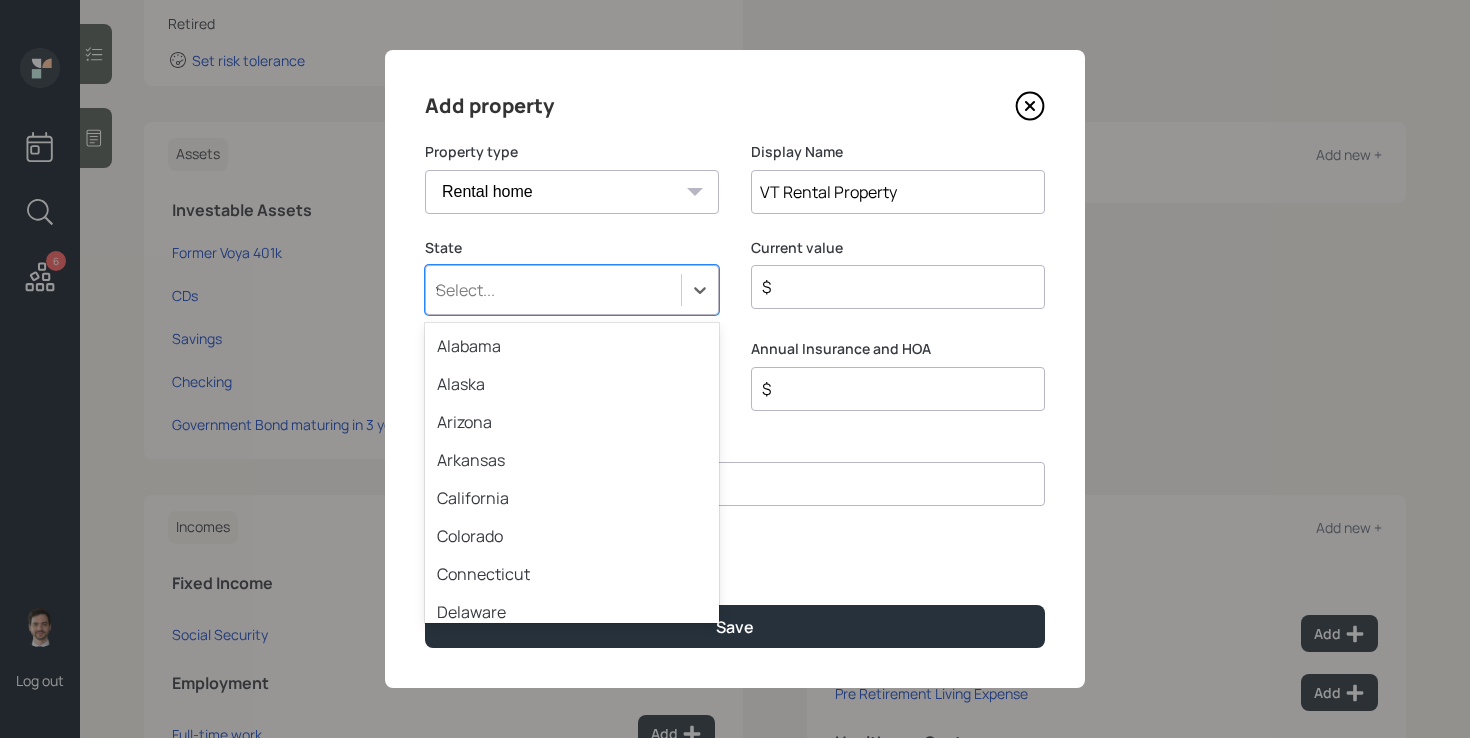 type on "ver" 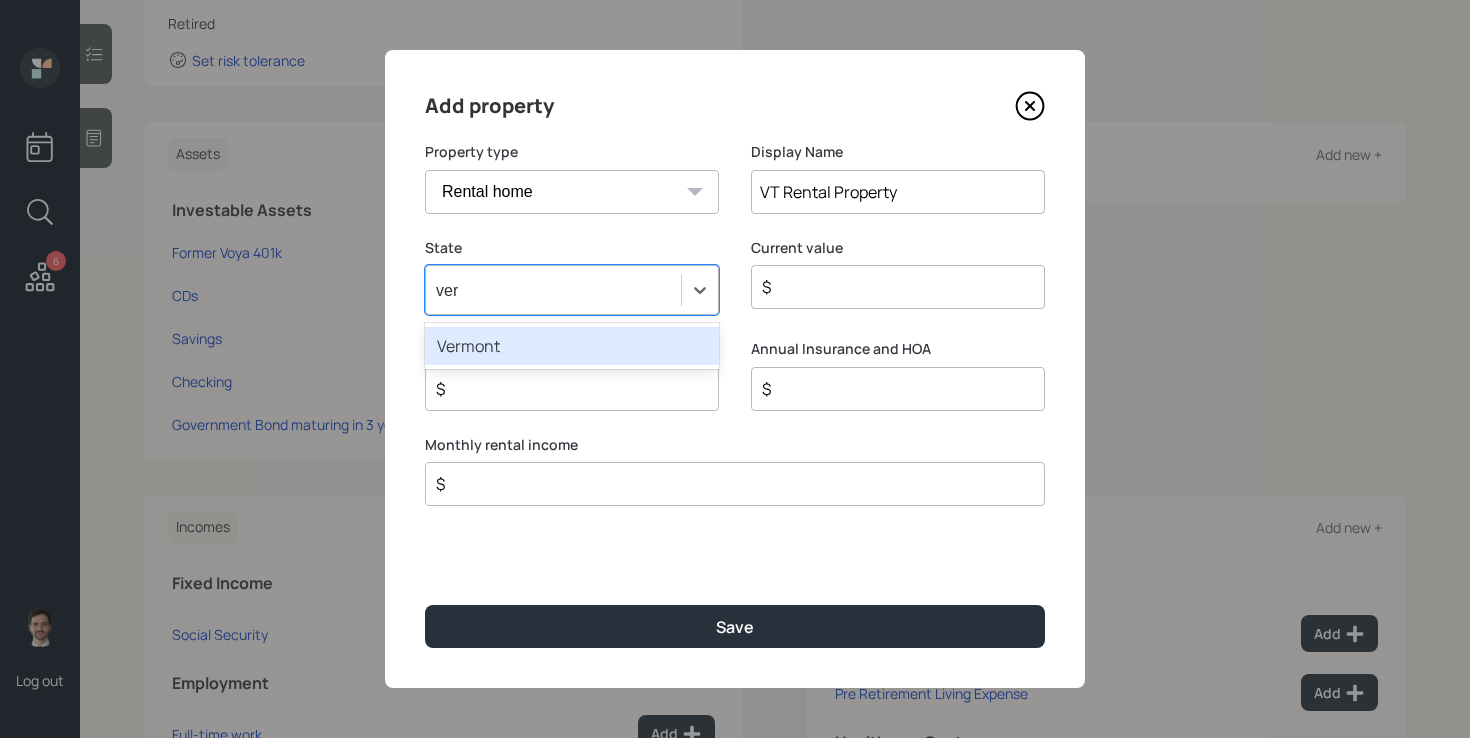type 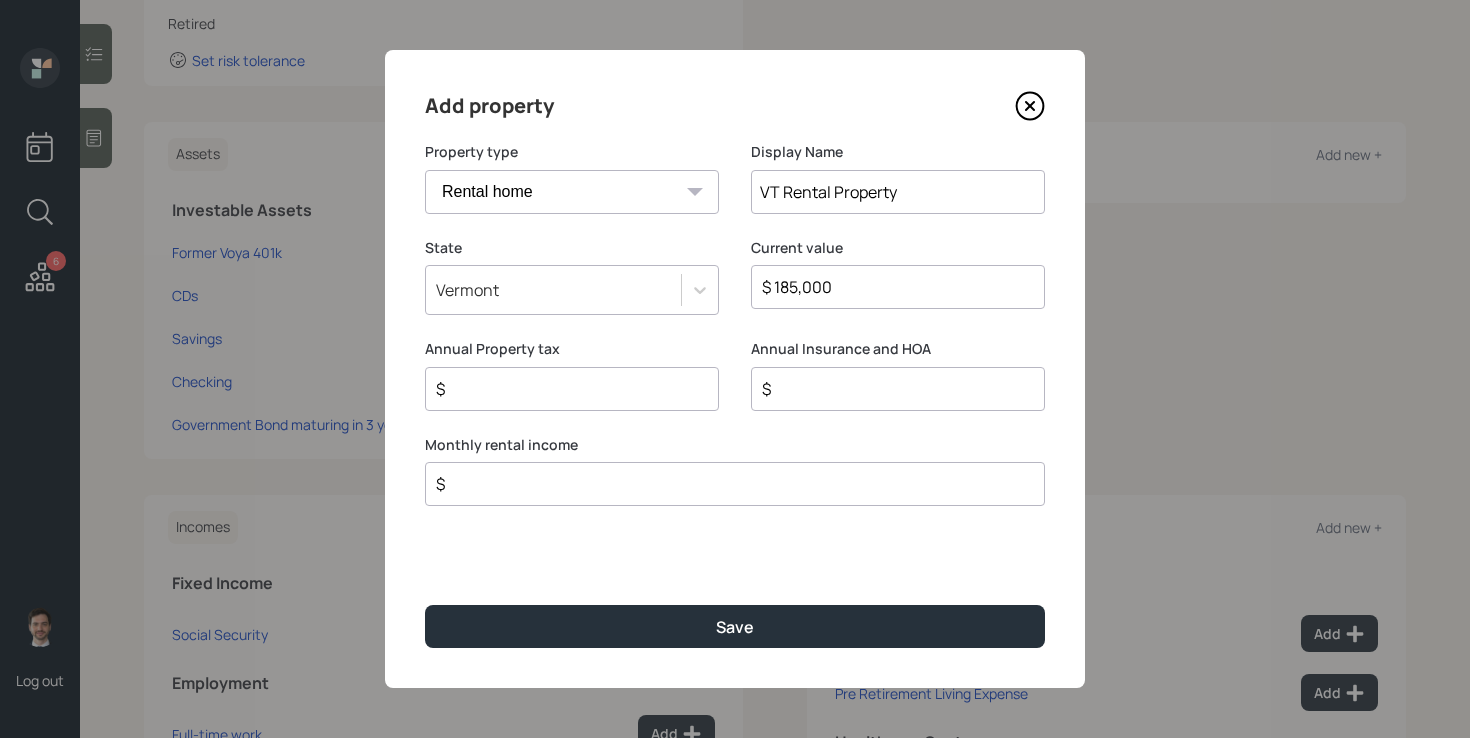 type on "$ 185,000" 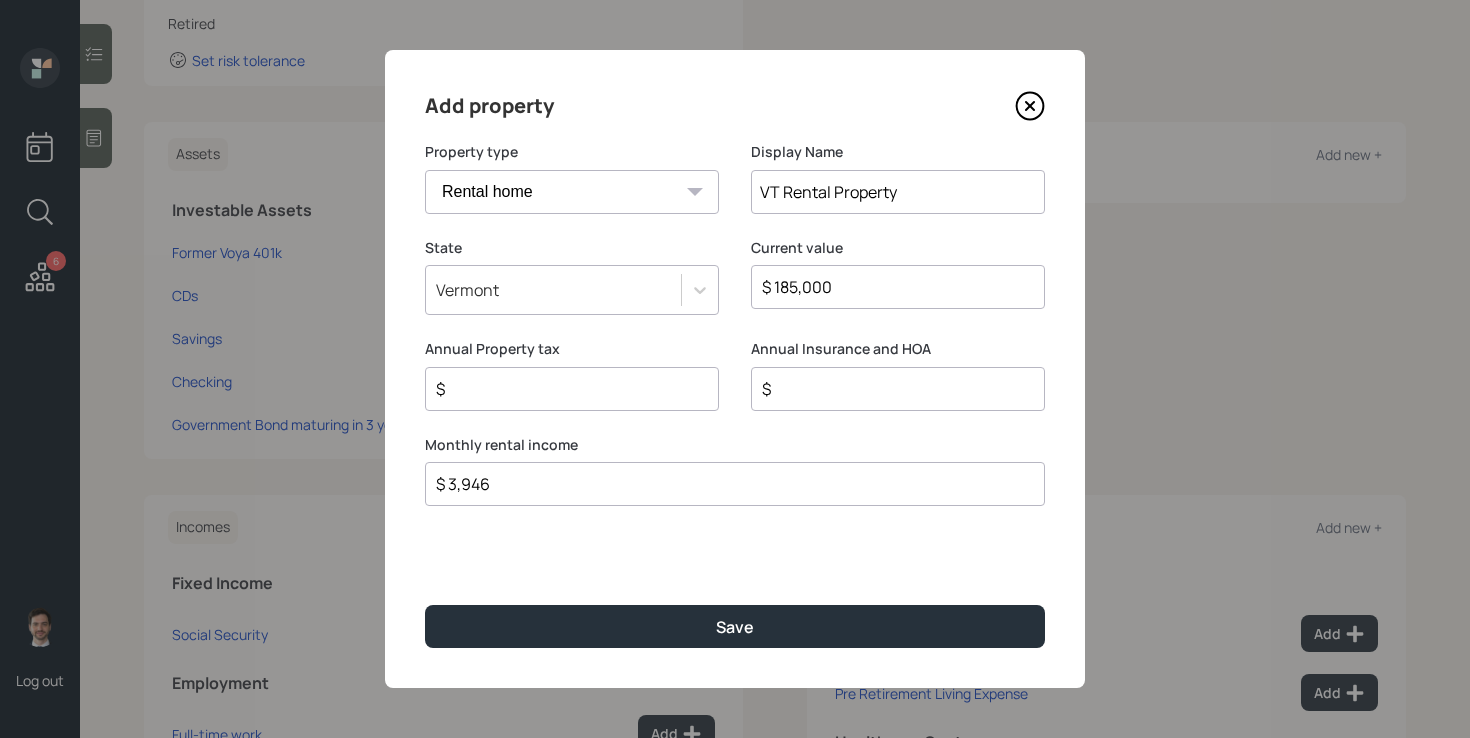type on "$ 3,946" 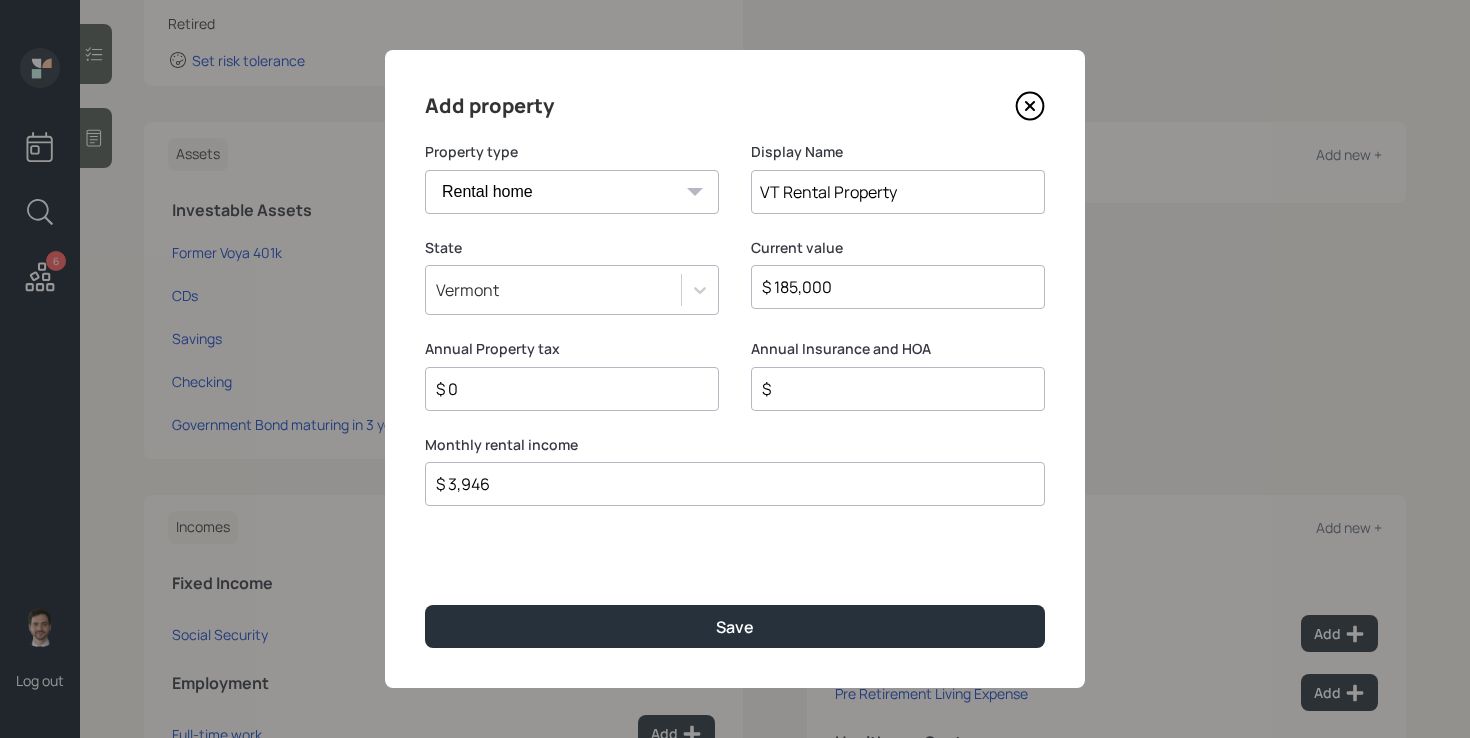 type on "$ 0" 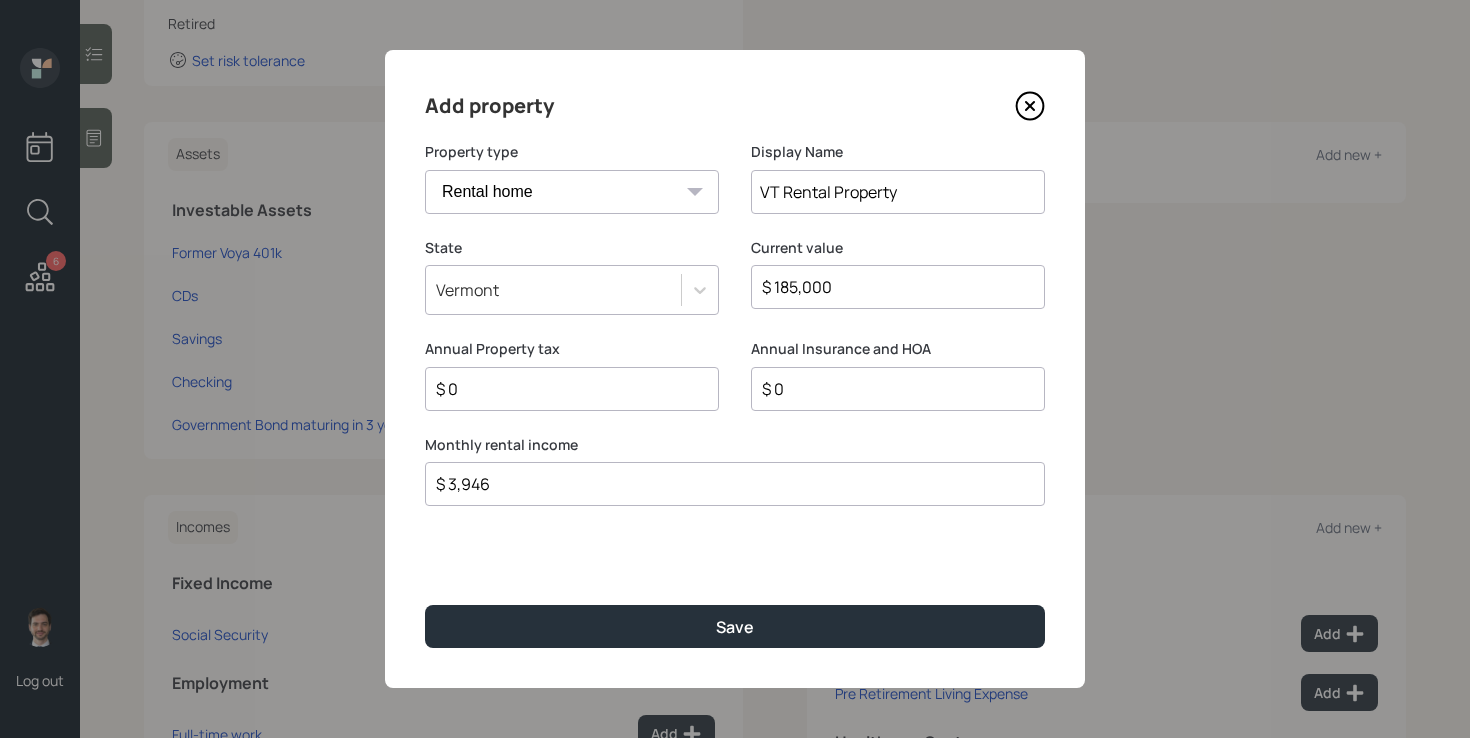type on "$ 0" 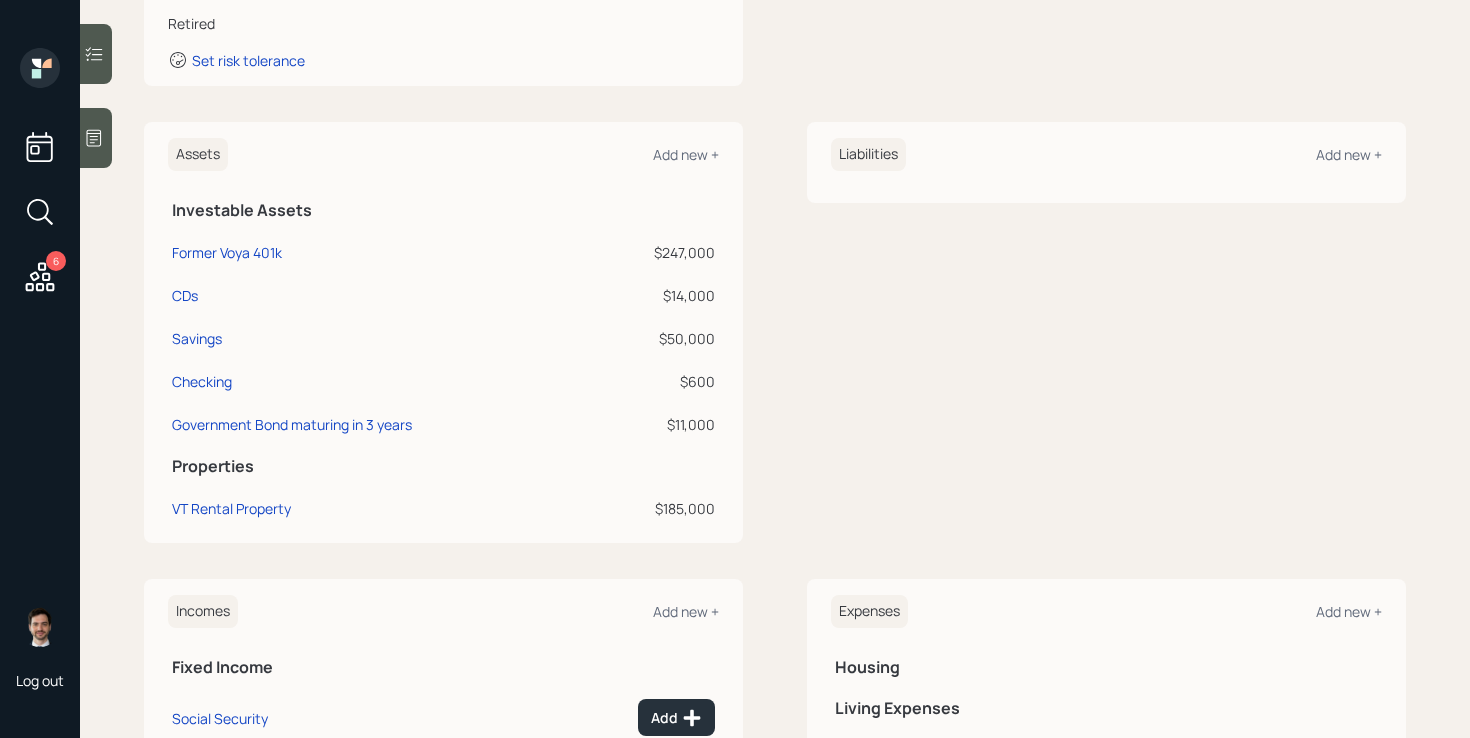 scroll, scrollTop: 512, scrollLeft: 0, axis: vertical 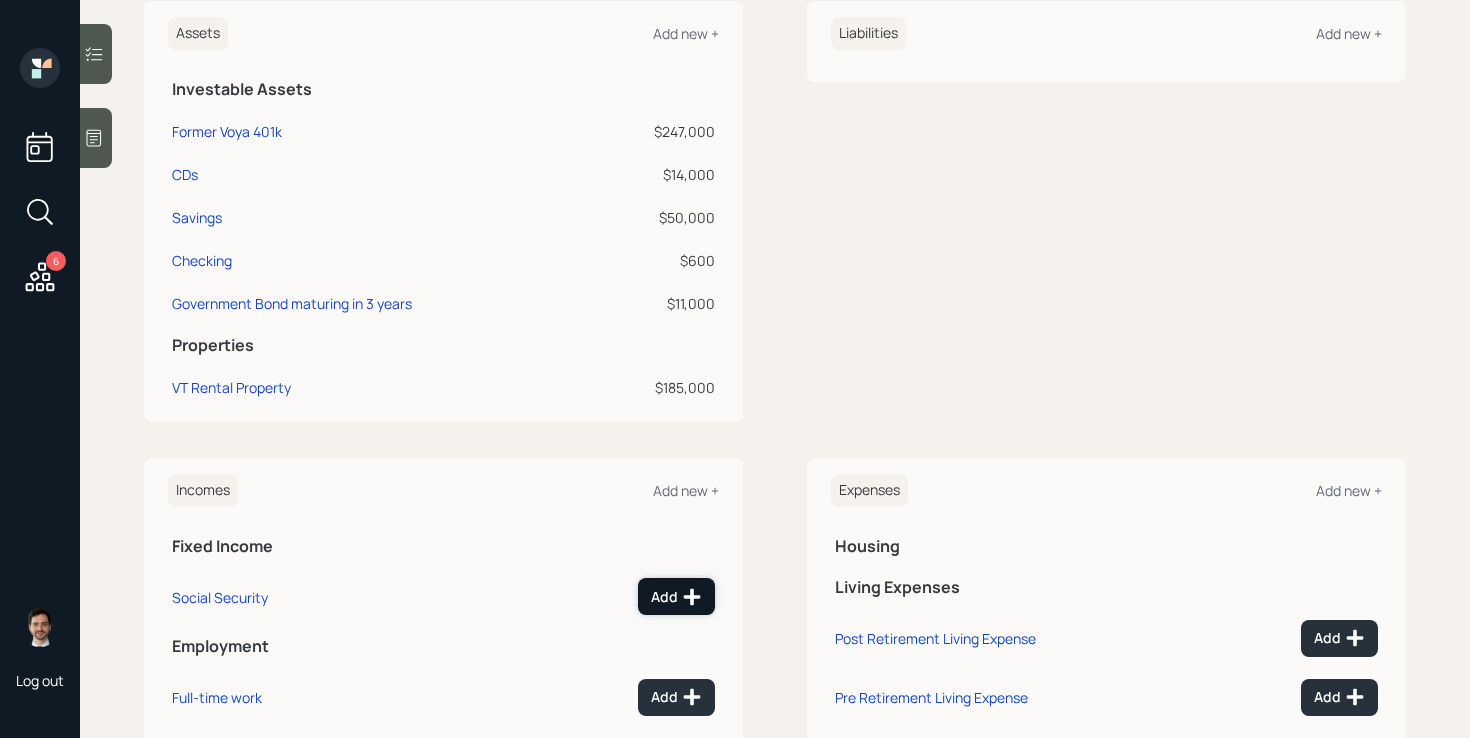 click on "Add" at bounding box center (676, 596) 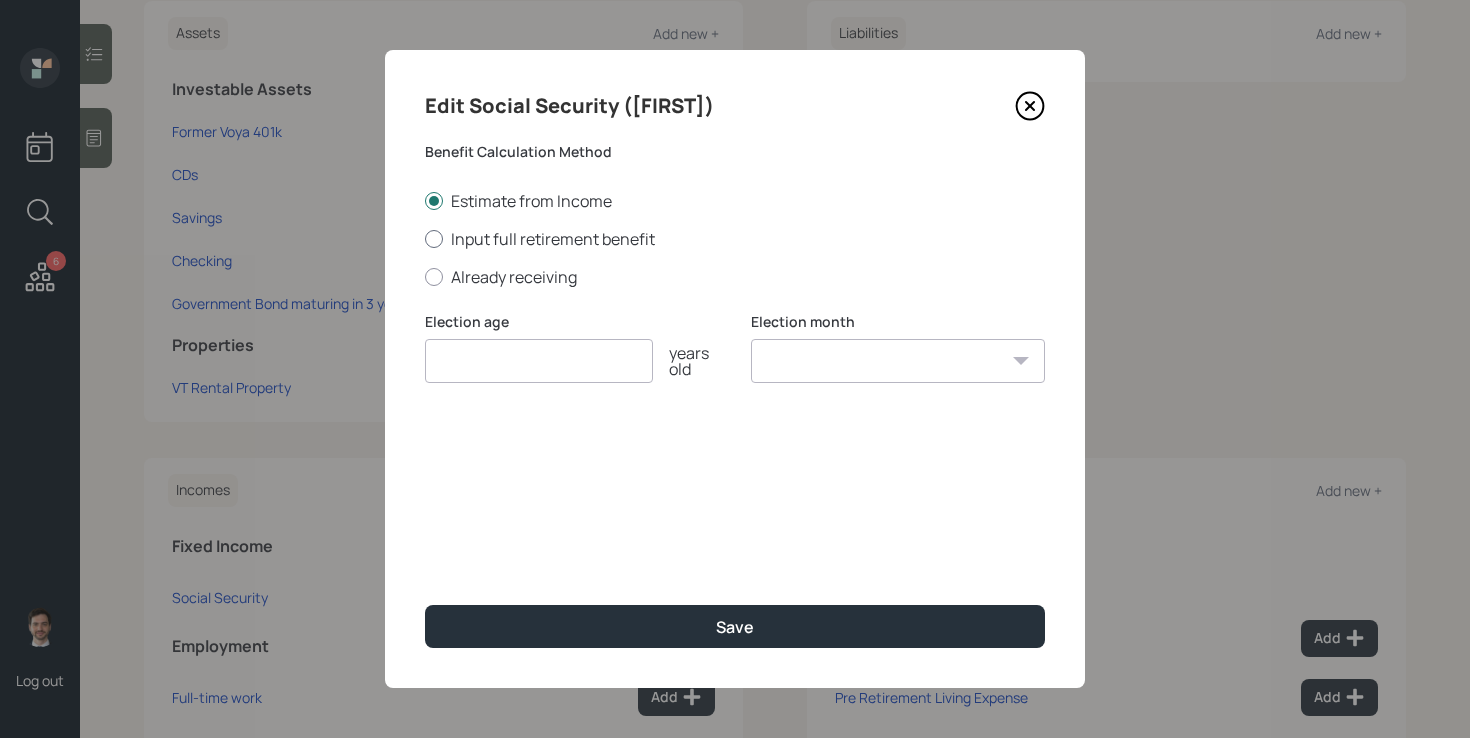 click on "Input full retirement benefit" at bounding box center (735, 239) 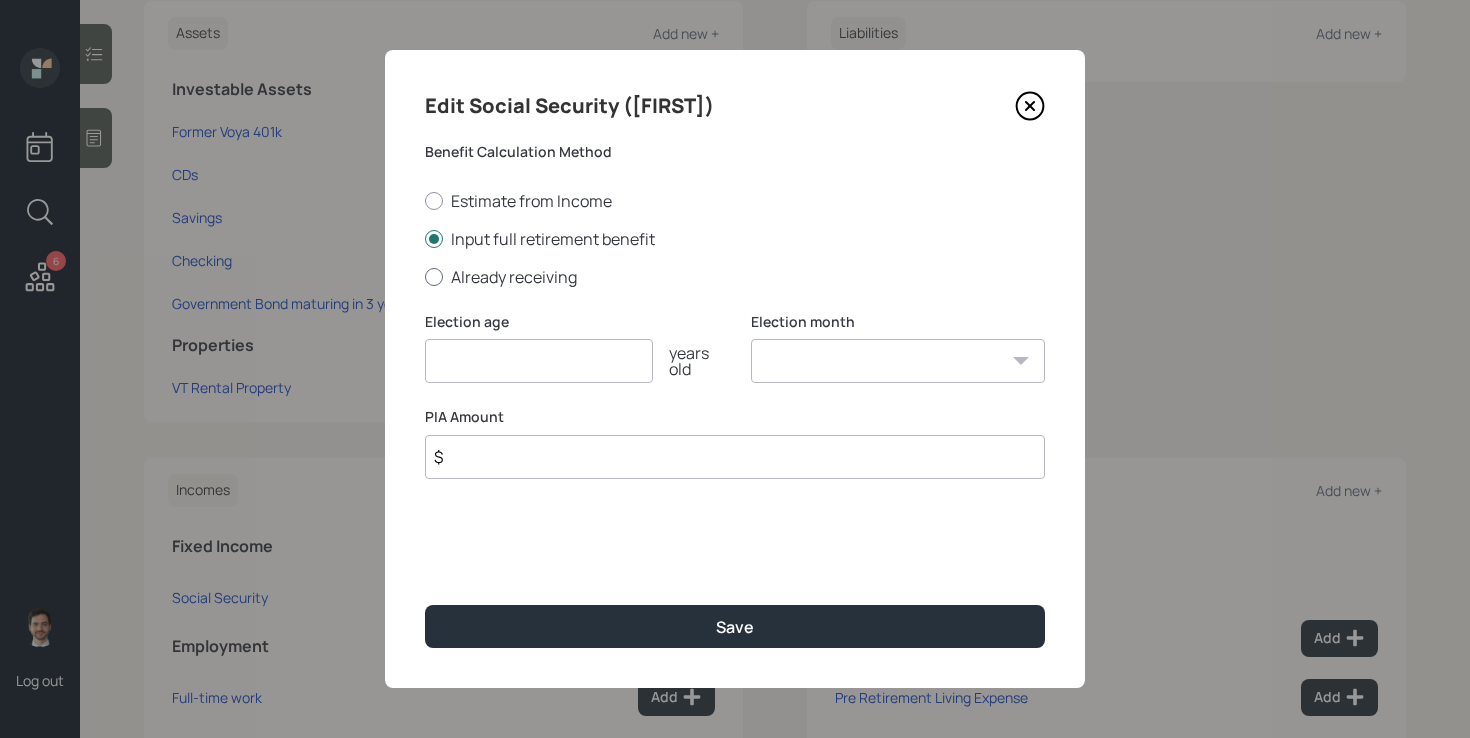 click on "Already receiving" at bounding box center (735, 277) 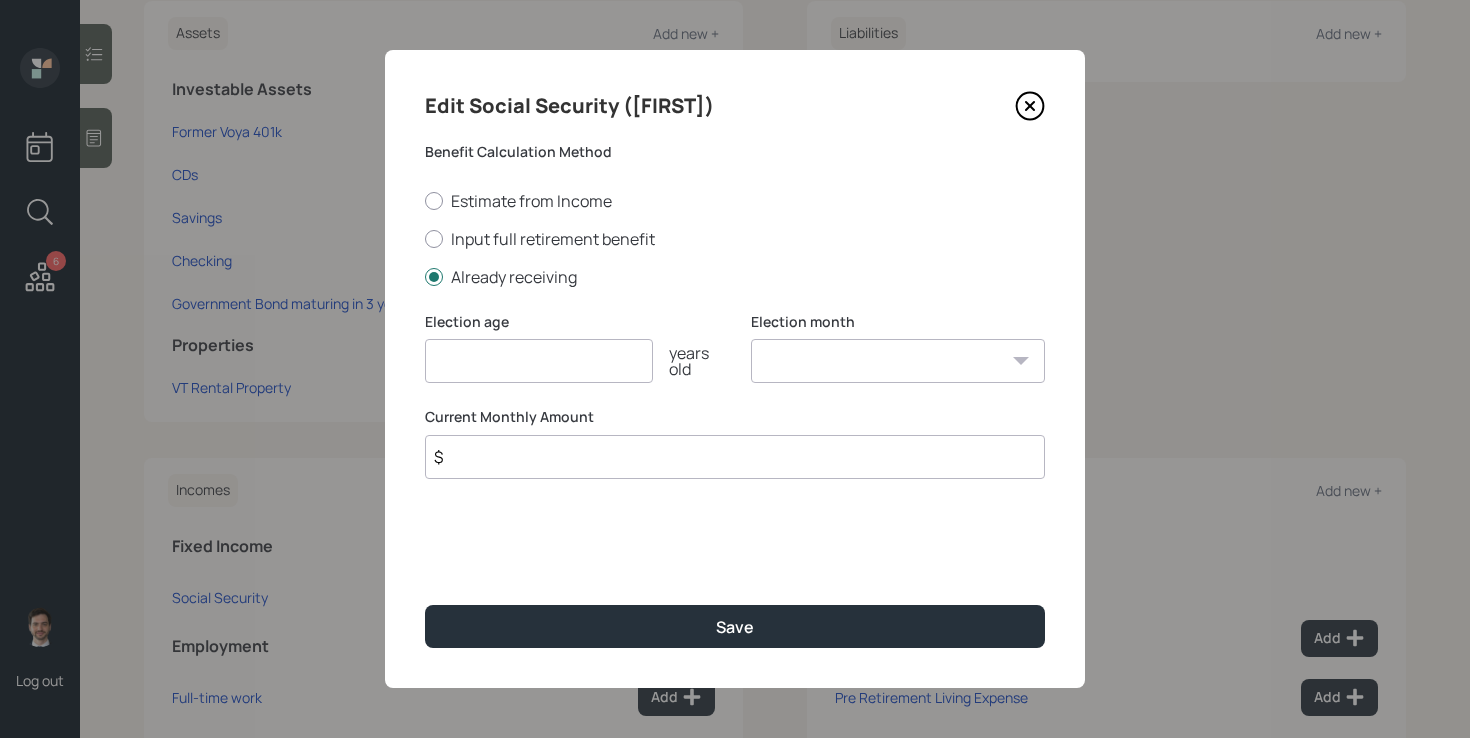 click at bounding box center (539, 361) 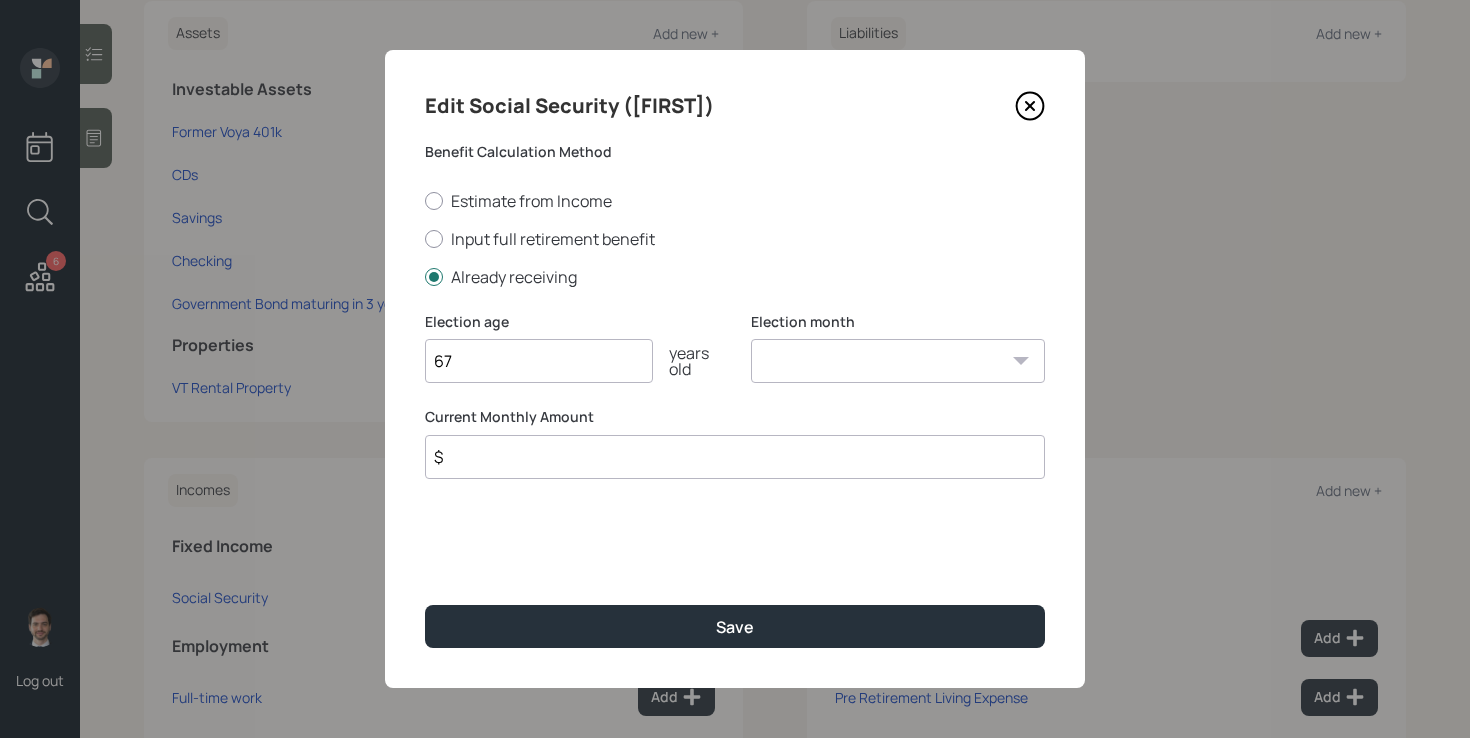 type on "67" 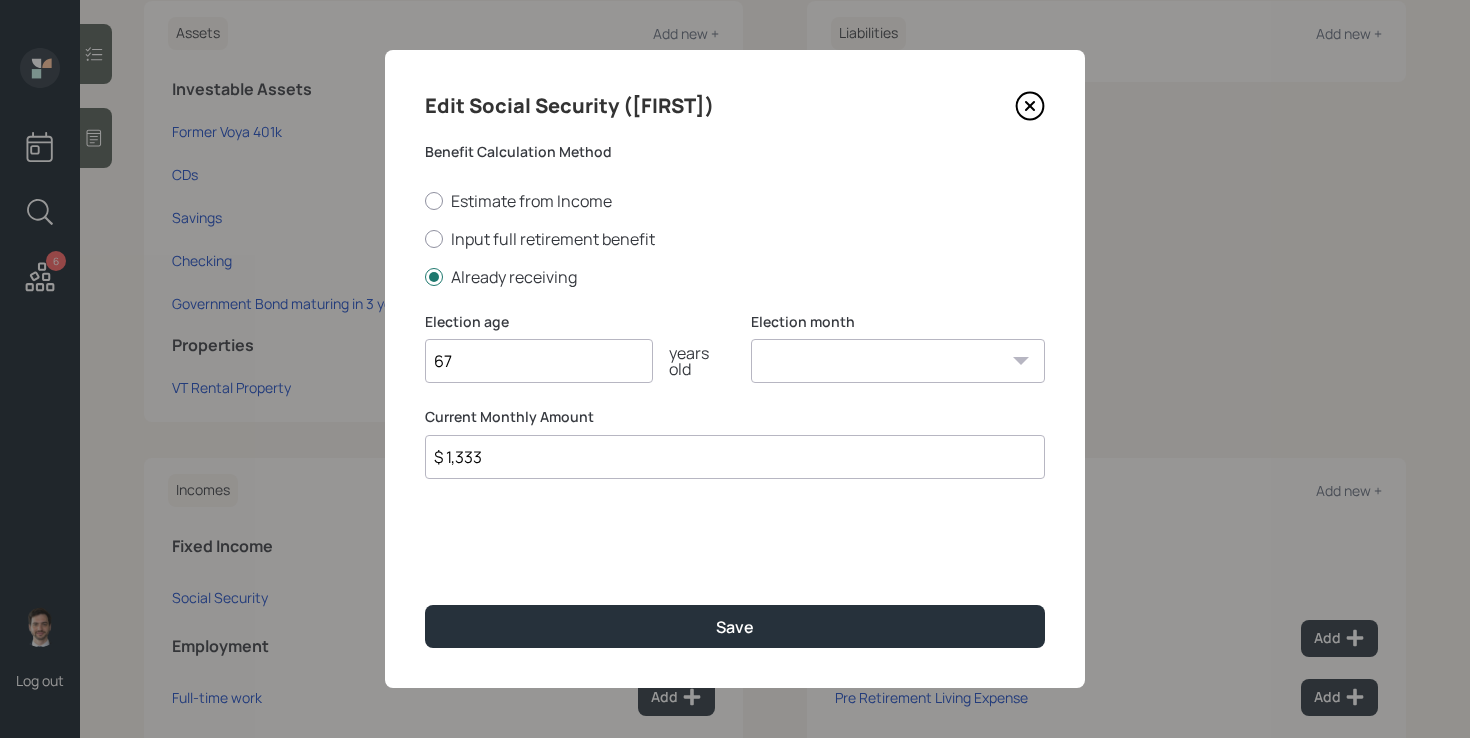 type on "$ 1,333" 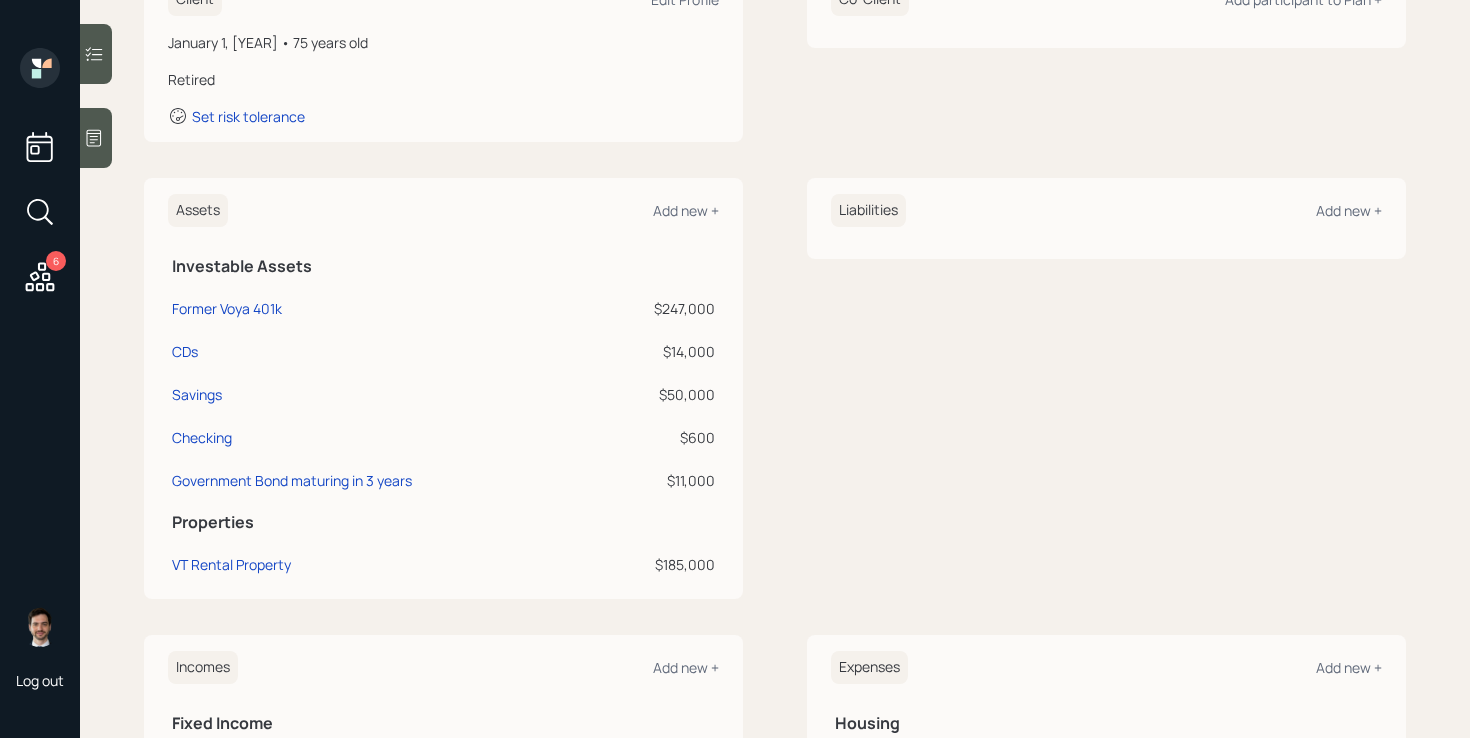 scroll, scrollTop: 334, scrollLeft: 0, axis: vertical 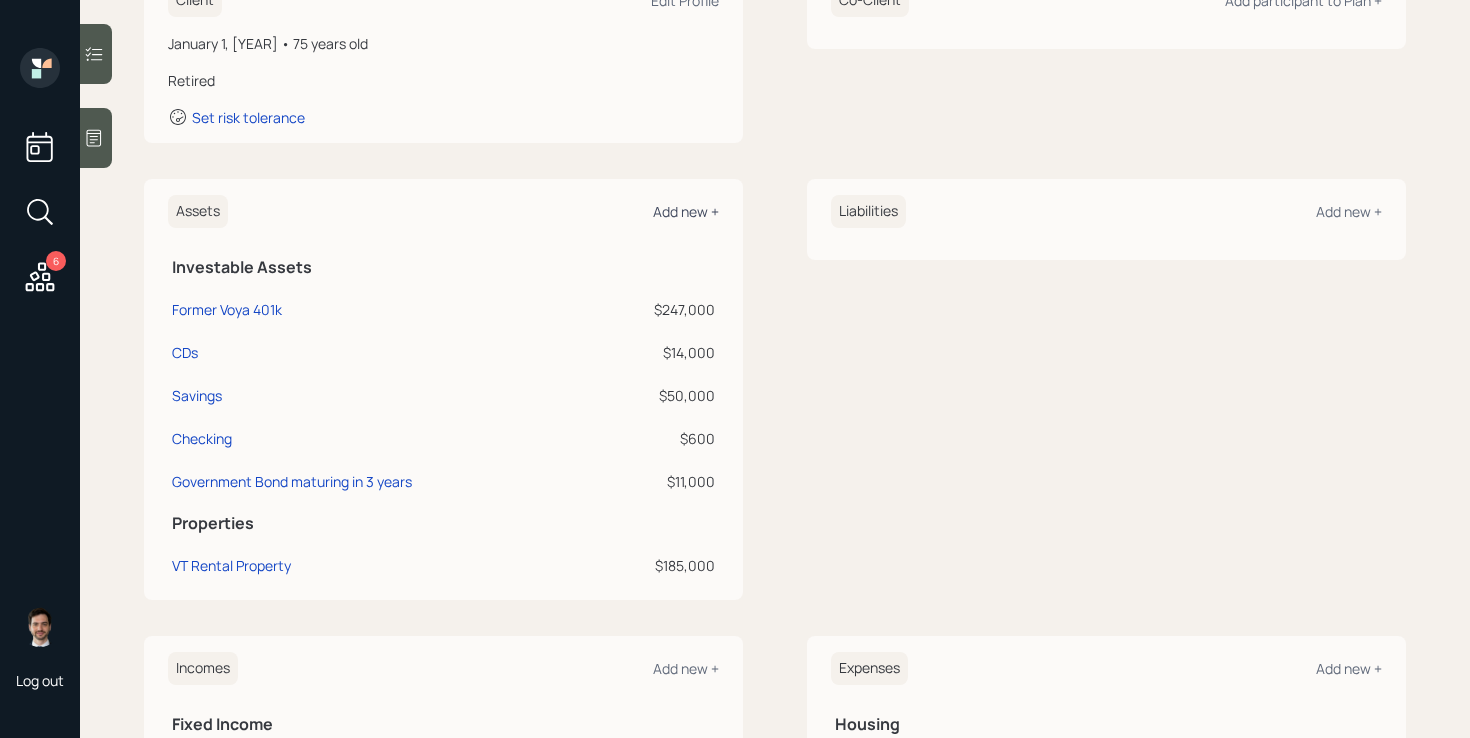 click on "Add new +" at bounding box center (686, 211) 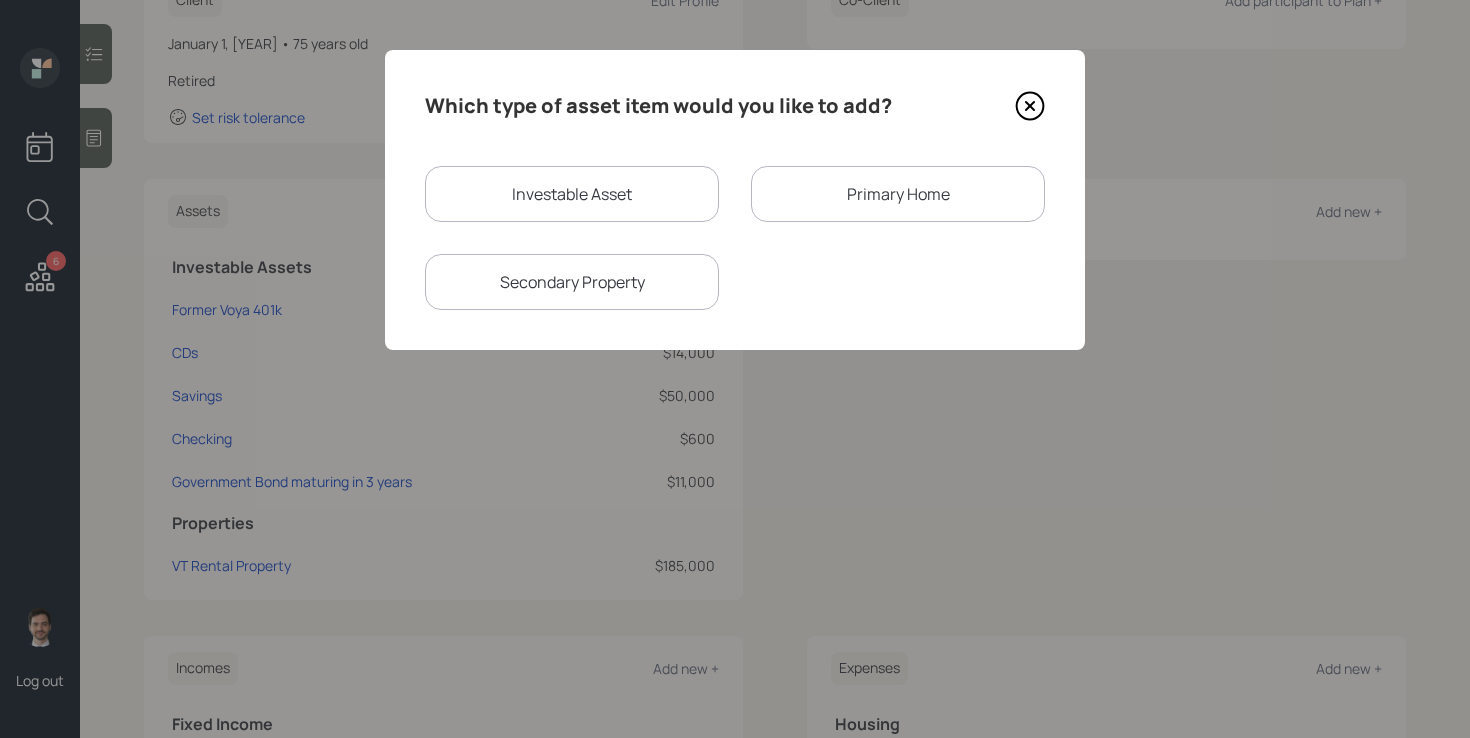 click on "Primary Home" at bounding box center [898, 194] 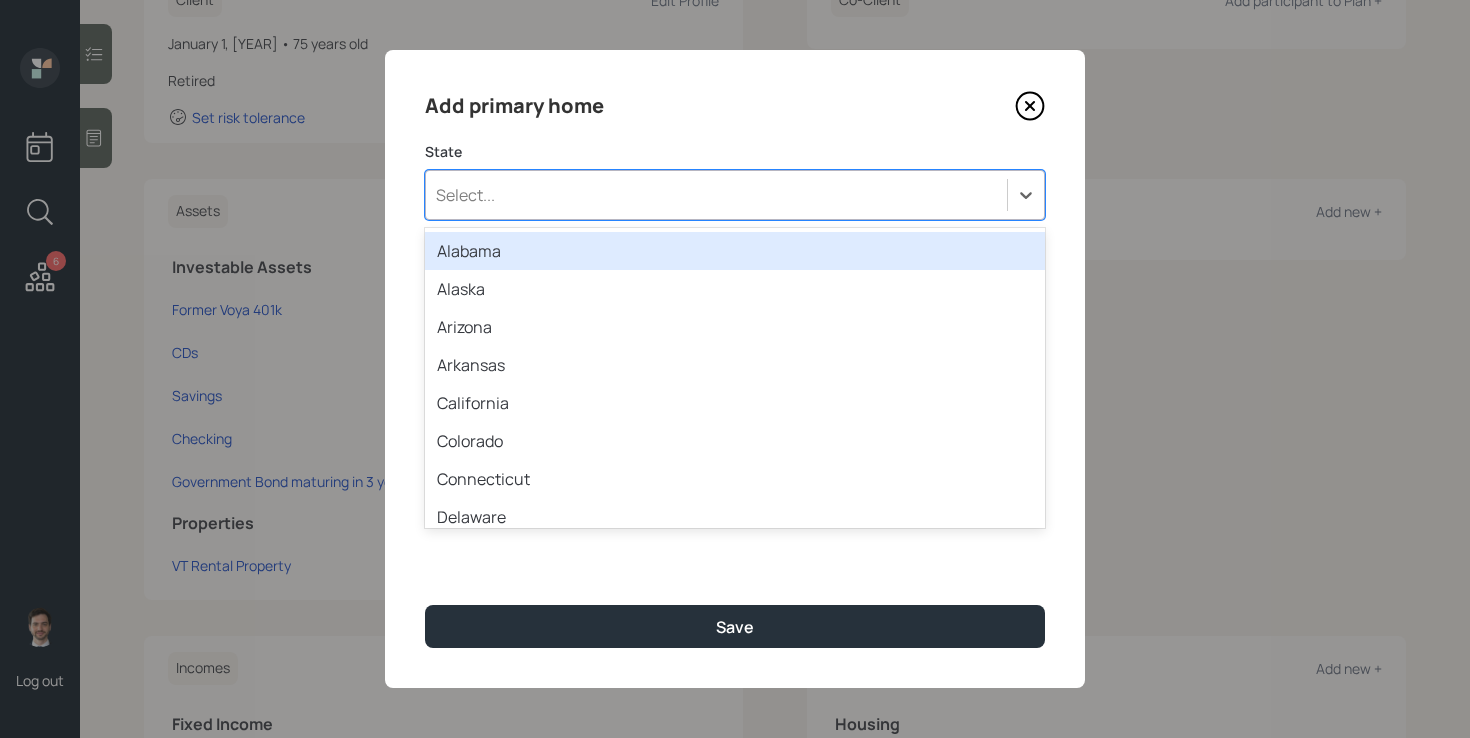 click on "Select..." at bounding box center (716, 195) 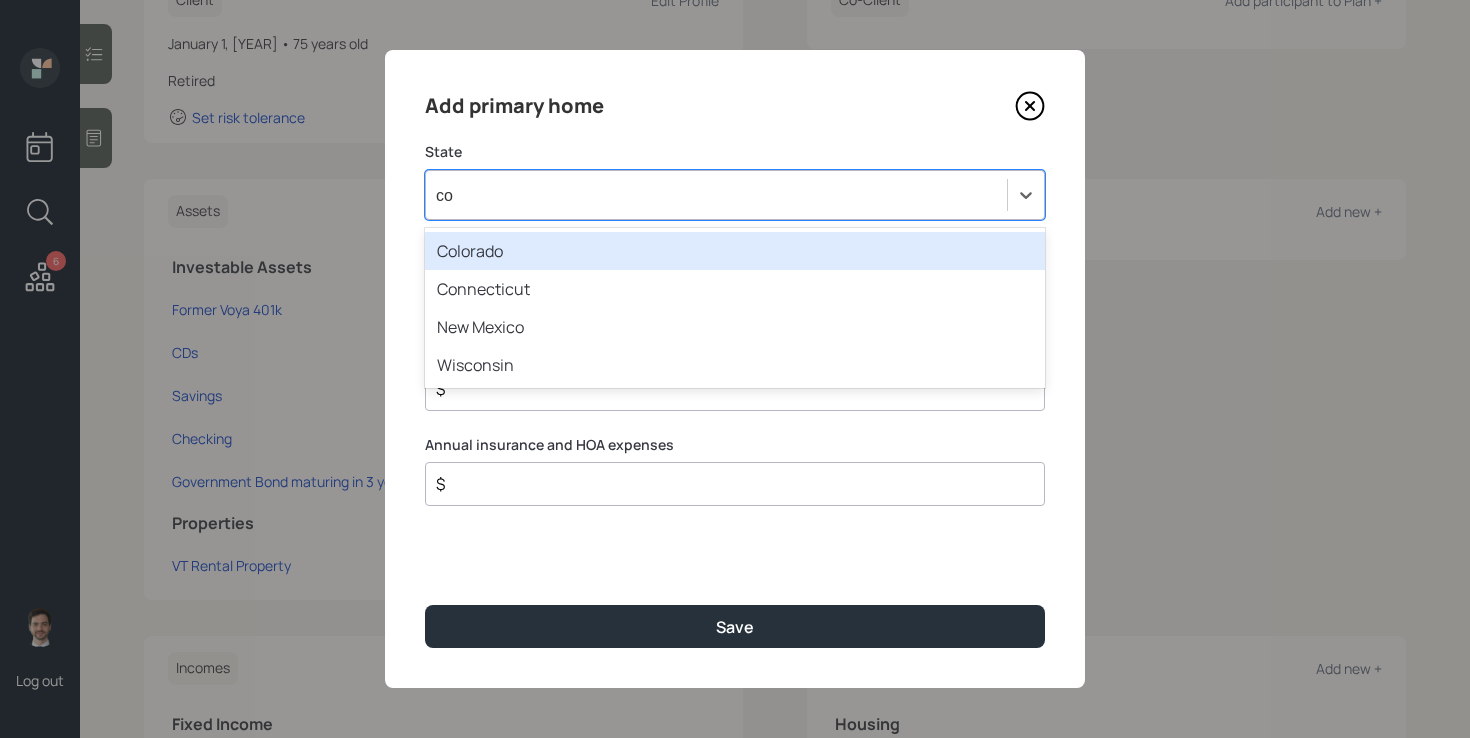 type on "con" 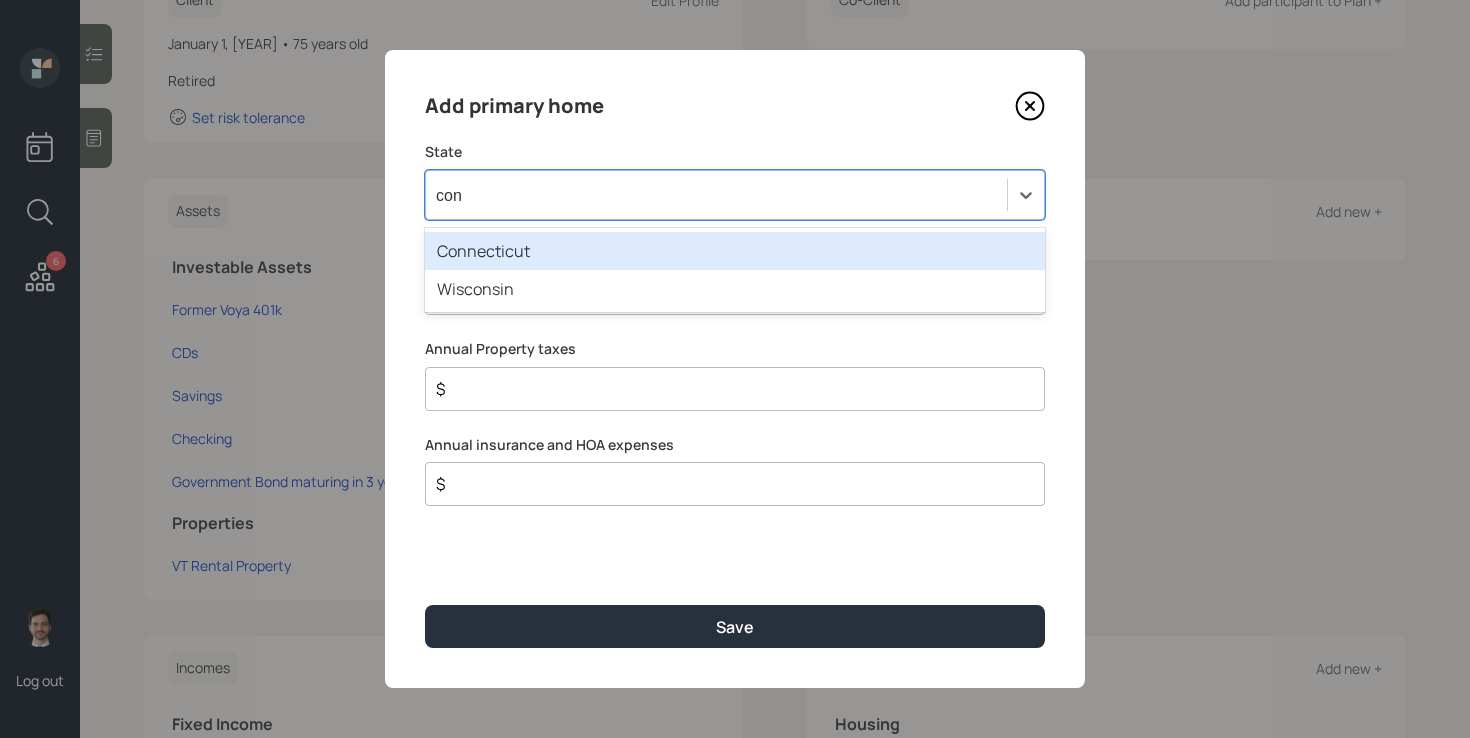 type 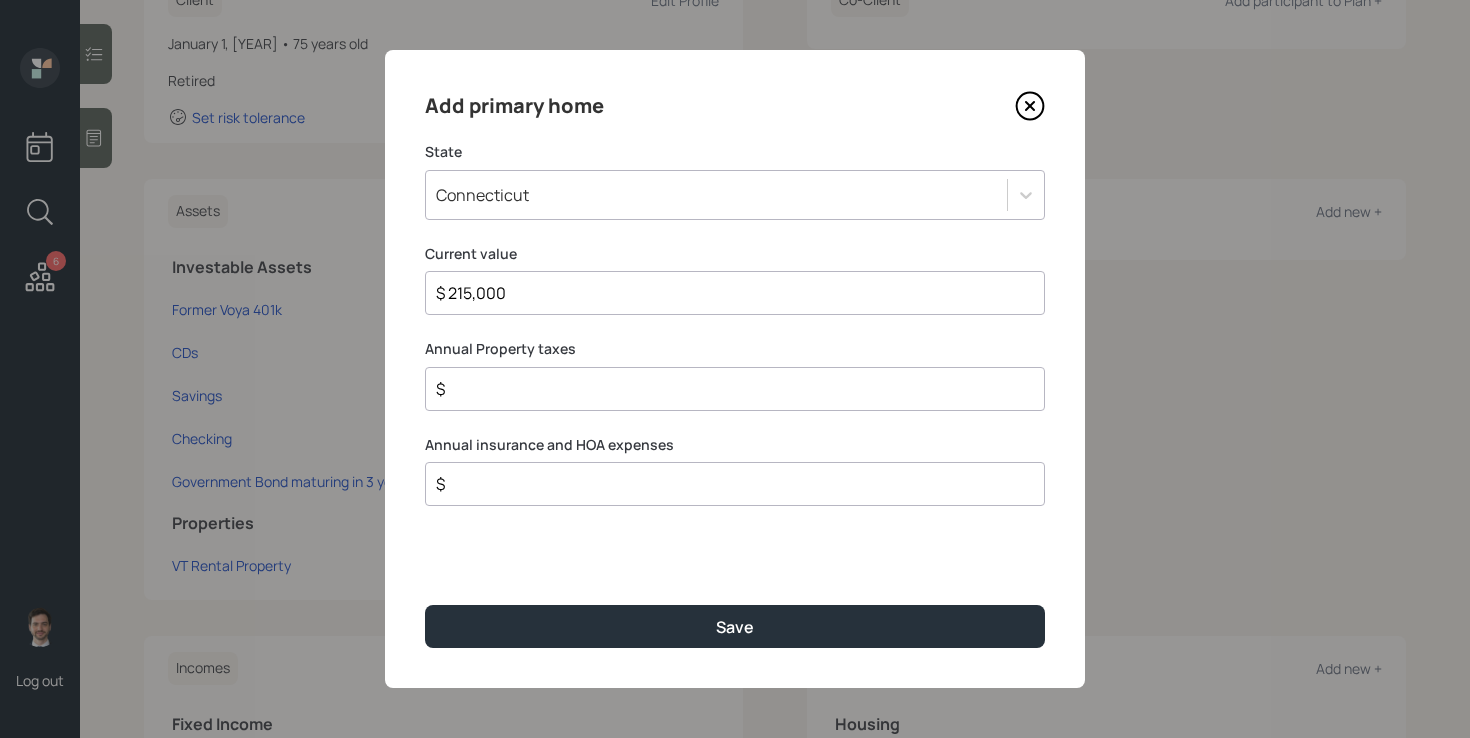 type on "$ 215,000" 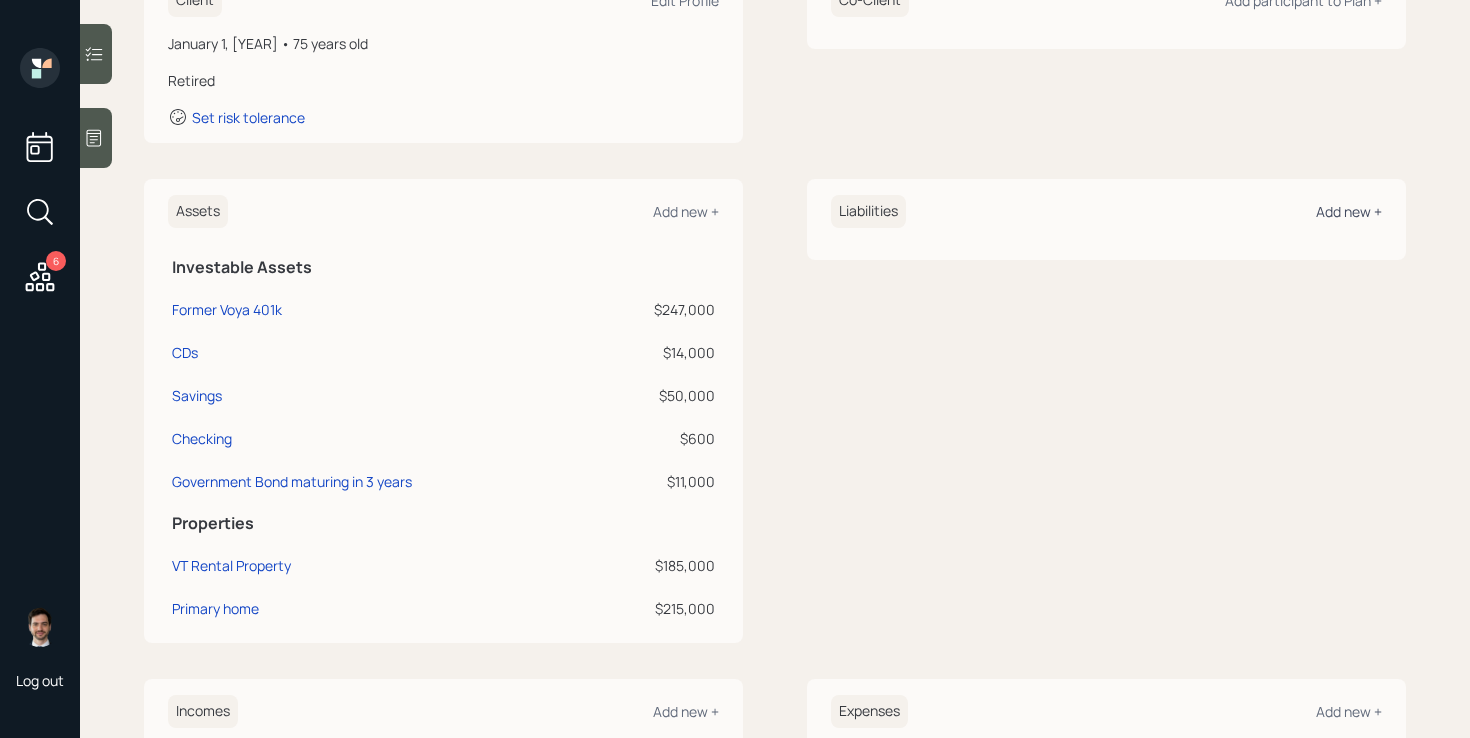 click on "Add new +" at bounding box center (1349, 211) 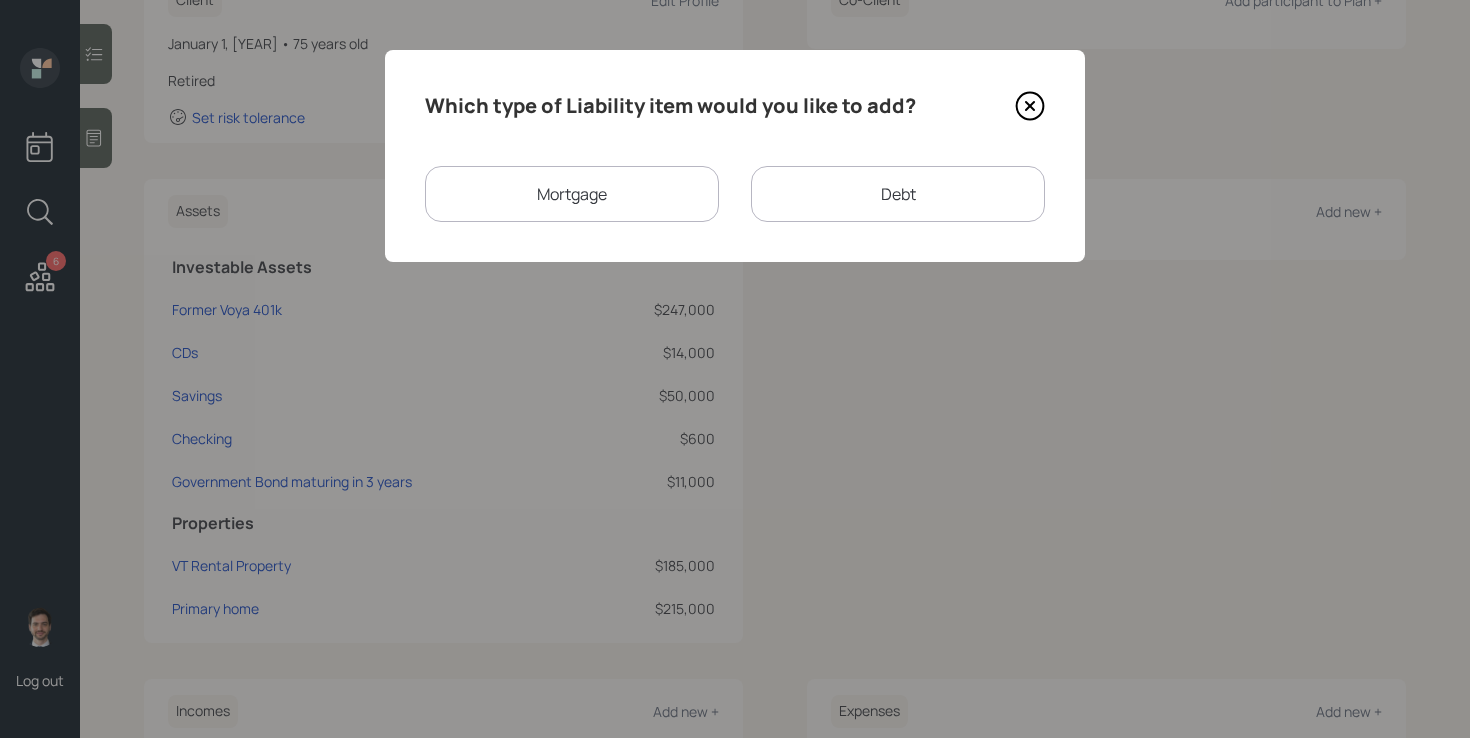 click on "Mortgage" at bounding box center (572, 194) 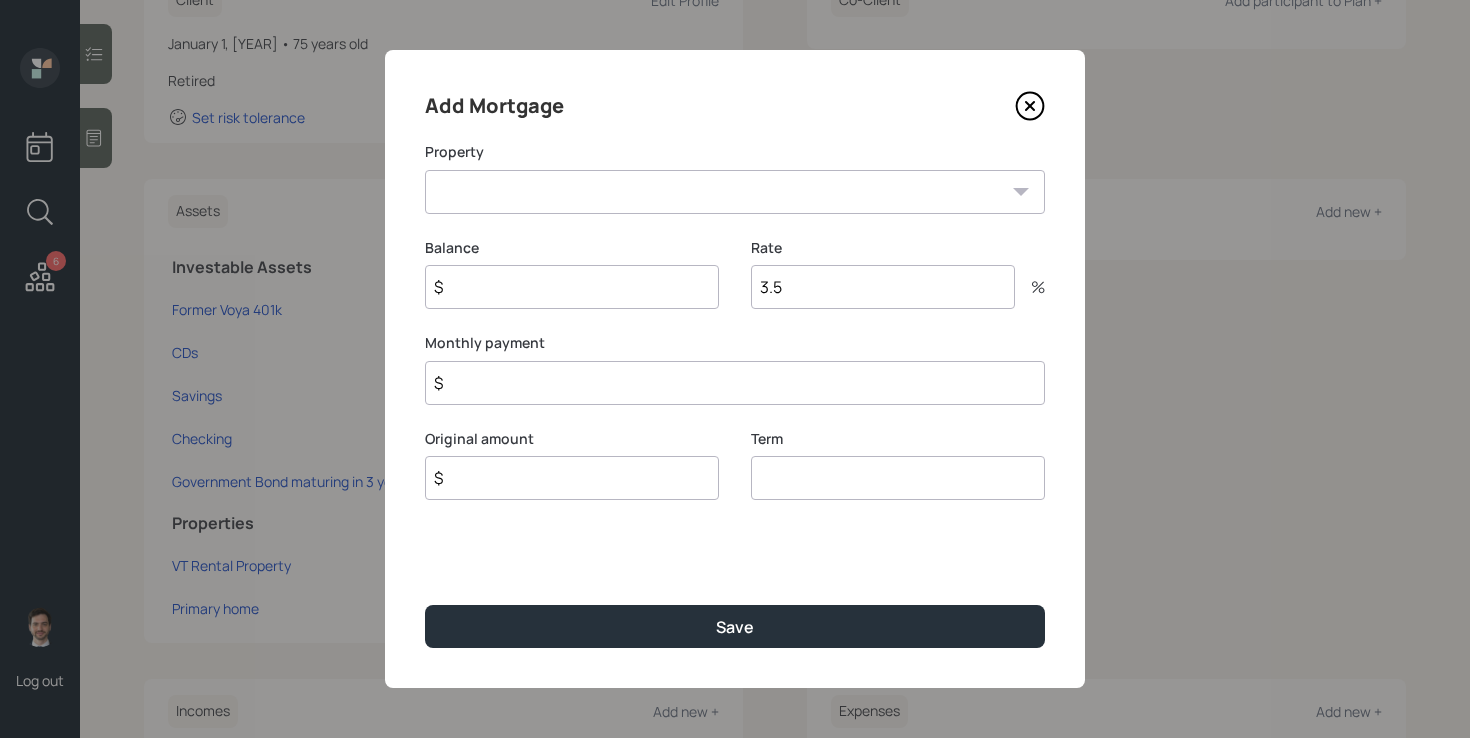click on "Add Mortgage Property VT Rental Property CT Primary home Balance $ Rate 3.5 % Monthly payment $ Original amount $ Term Save" at bounding box center (735, 369) 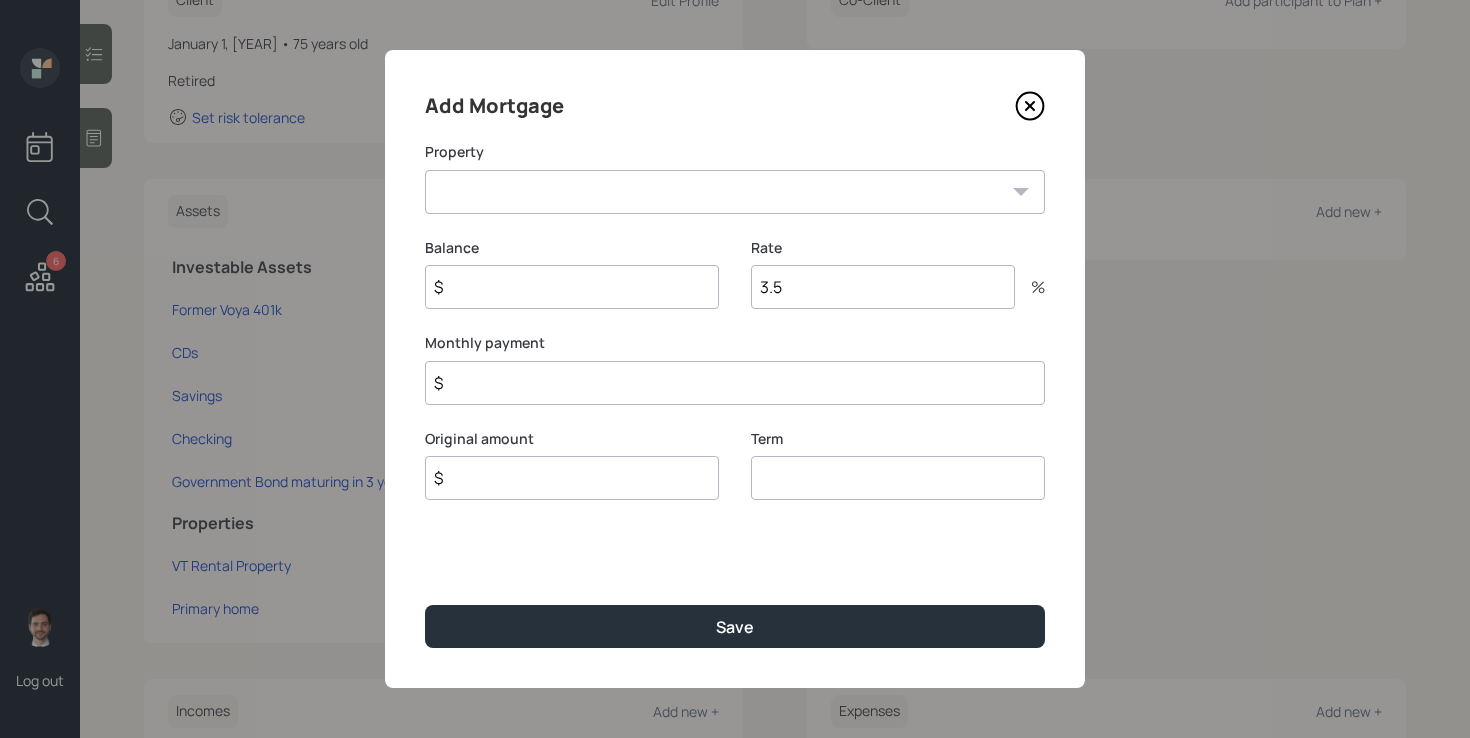 click on "VT Rental Property CT Primary home" at bounding box center [735, 192] 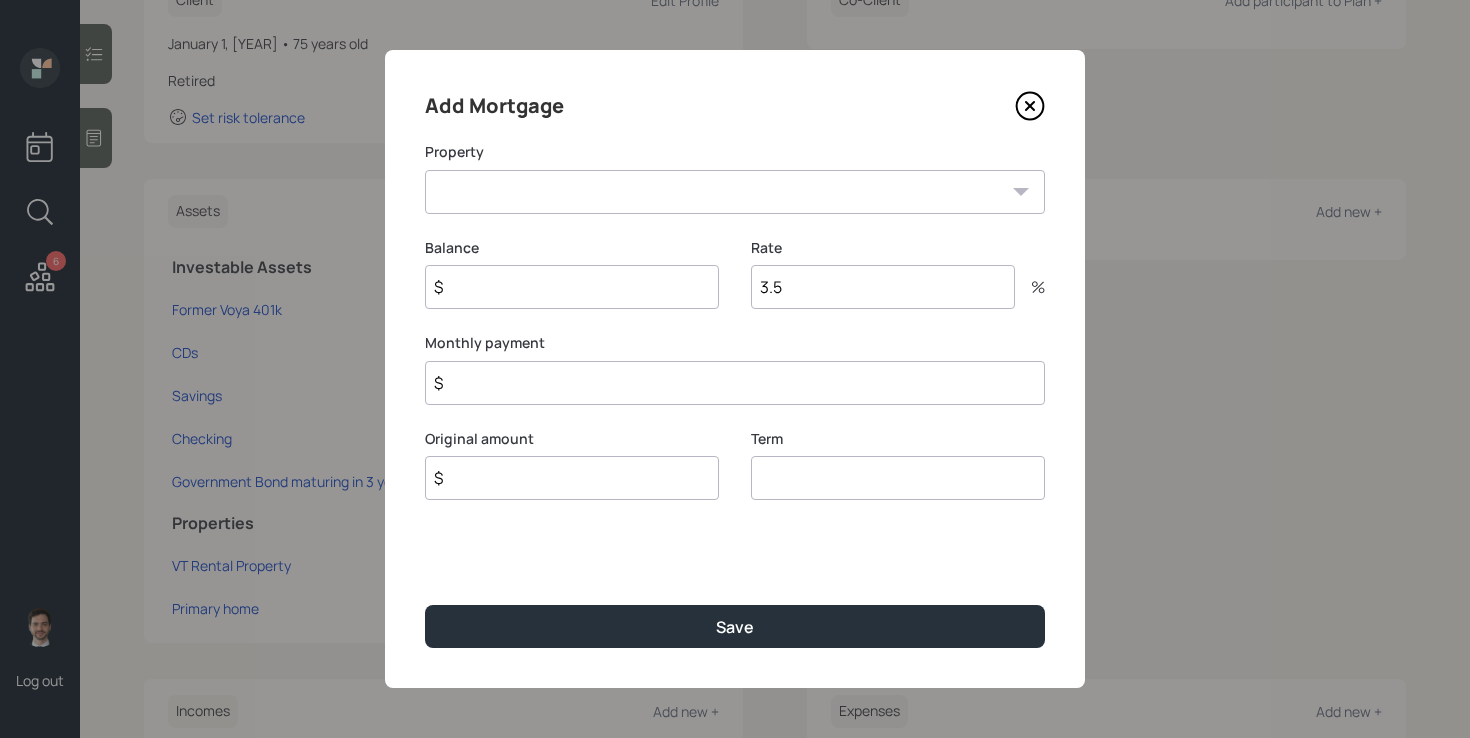 select on "[UUID]" 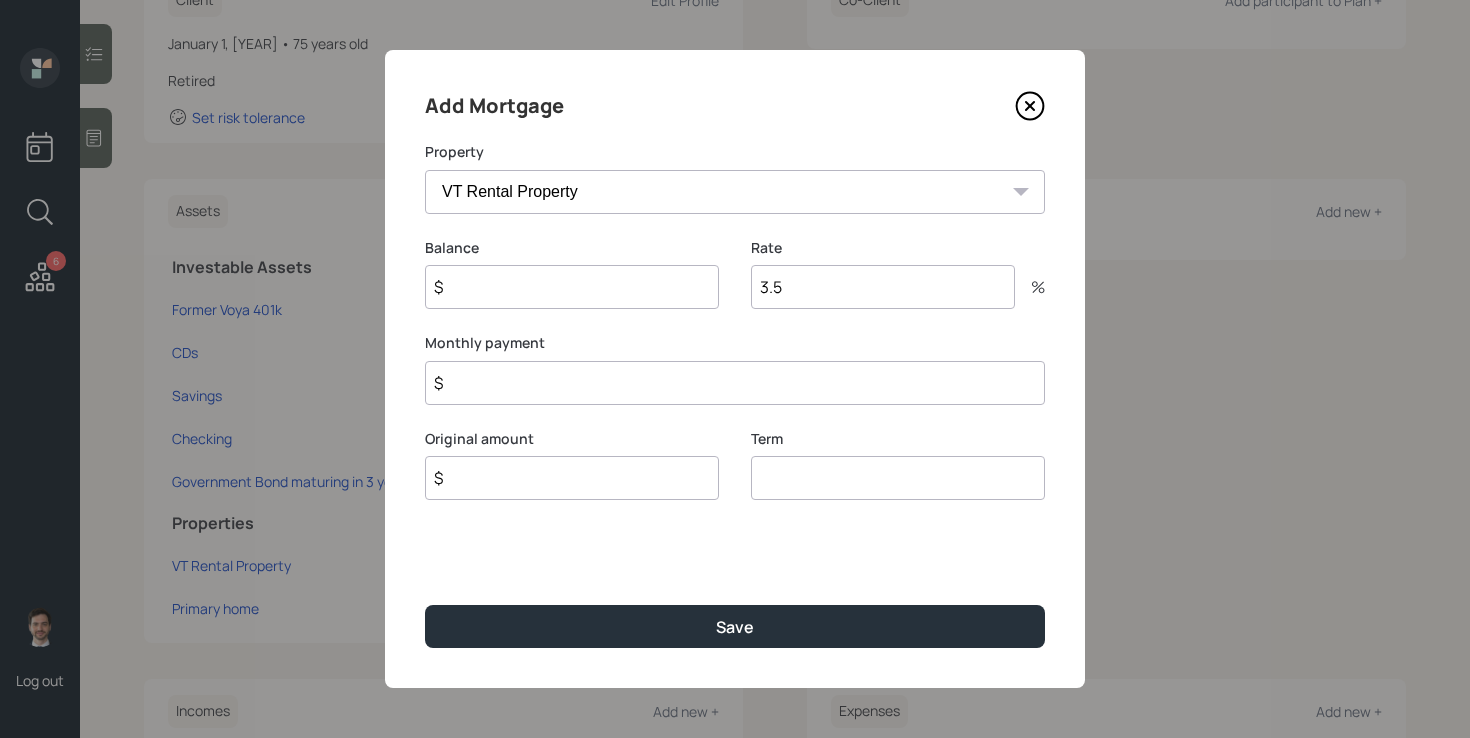 click on "$" at bounding box center [572, 287] 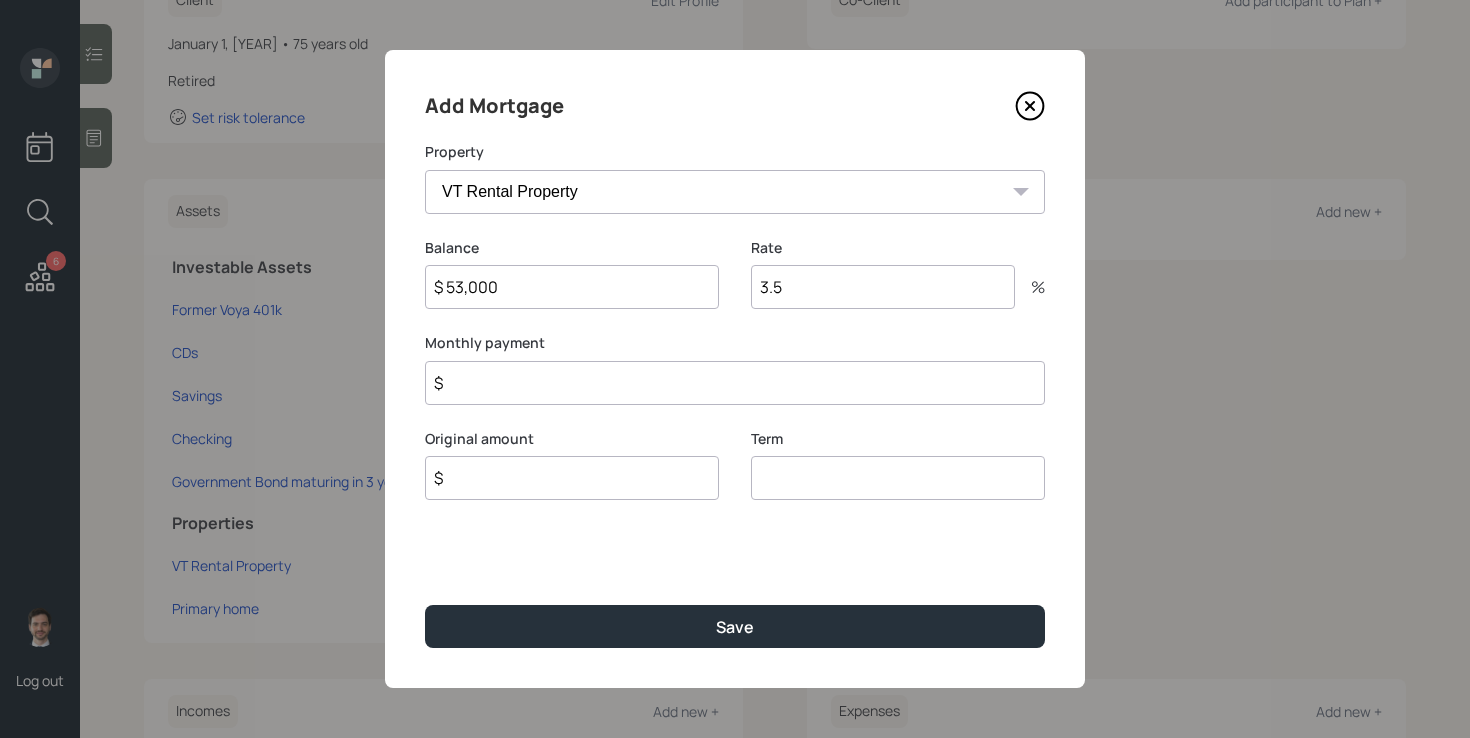 type on "$ 53,000" 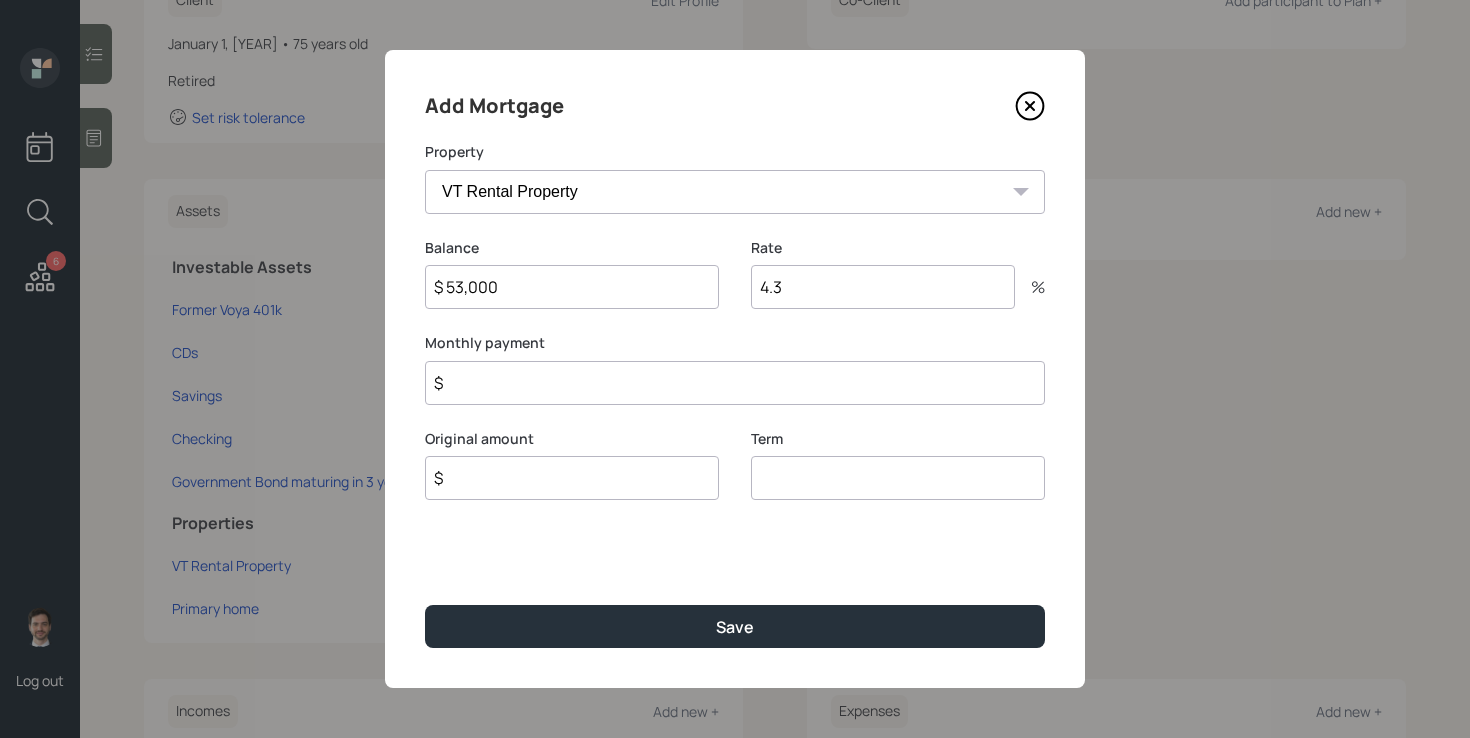 type on "4.3" 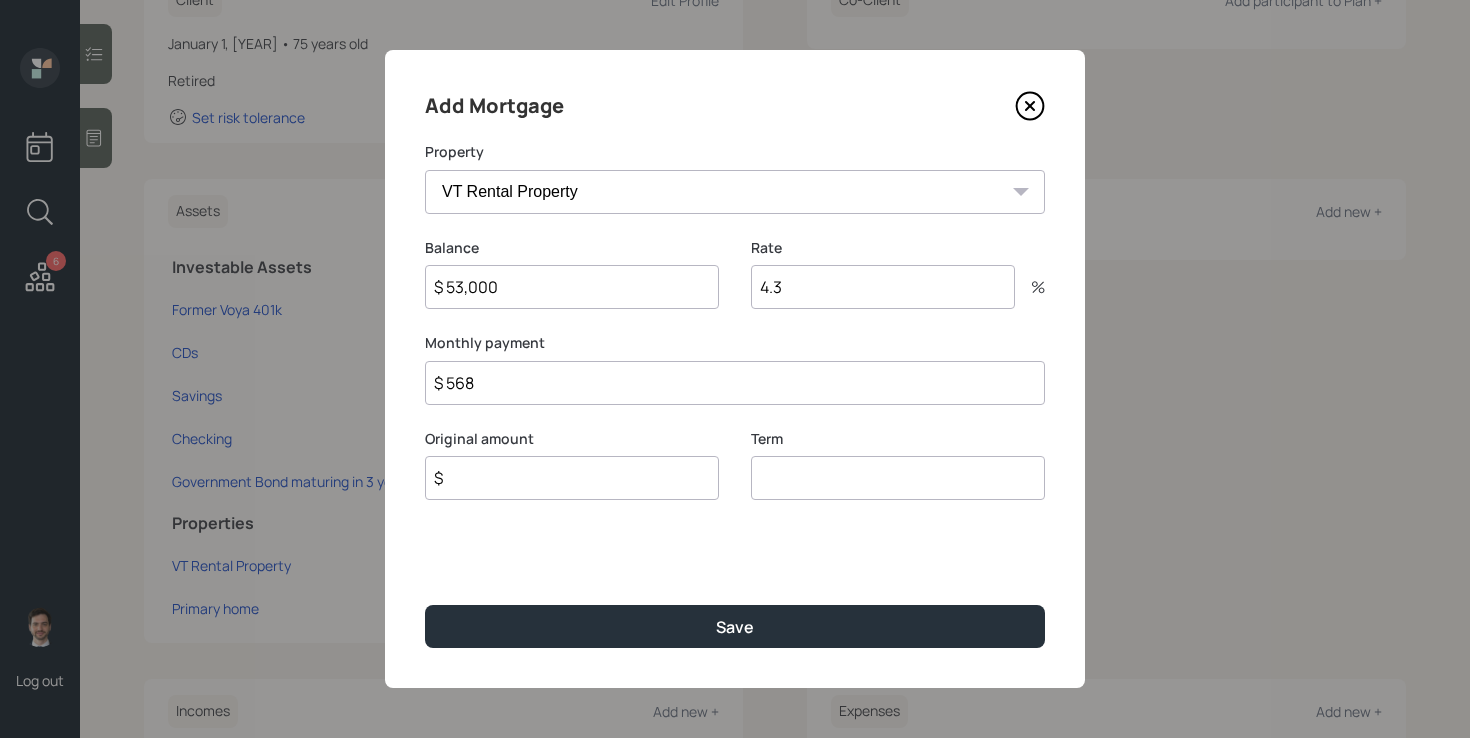 type on "$ 568" 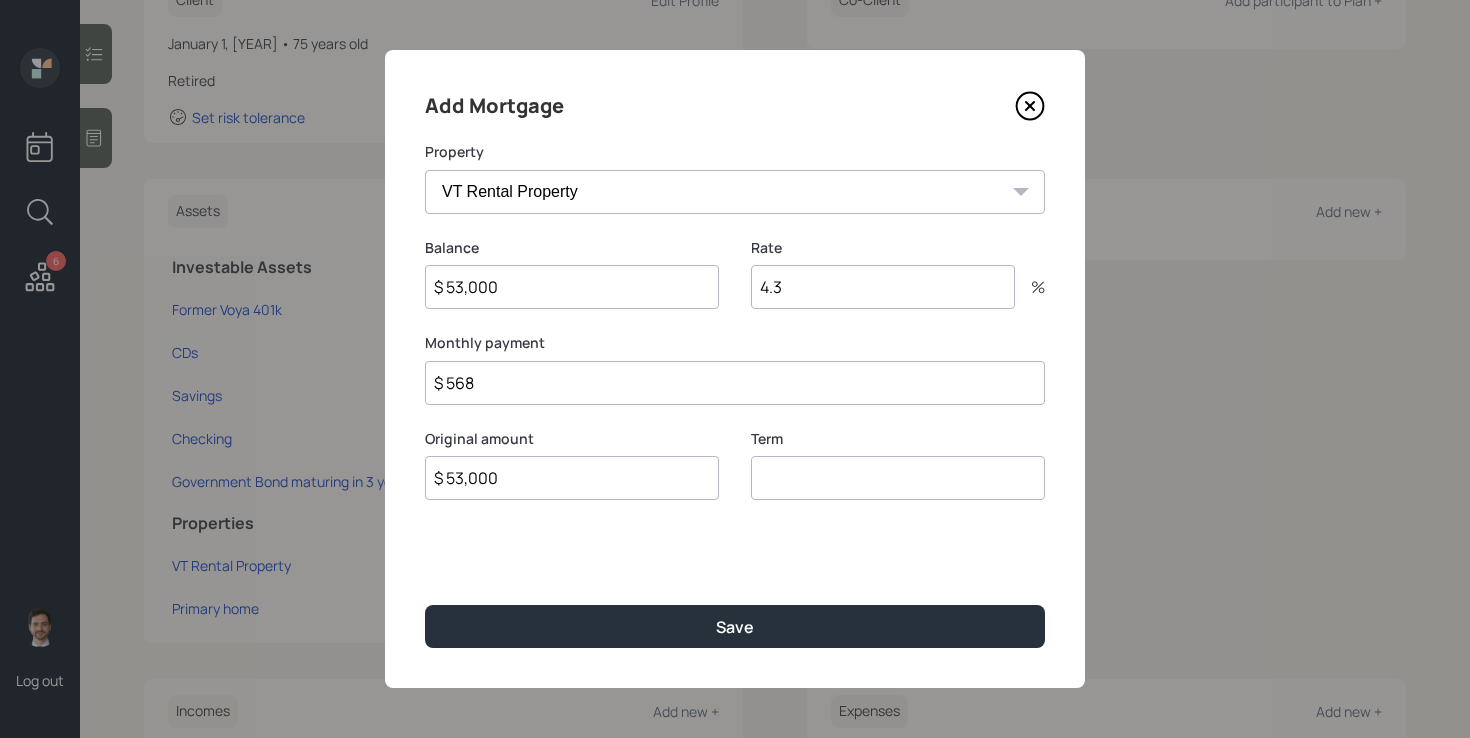 type on "$ 53,000" 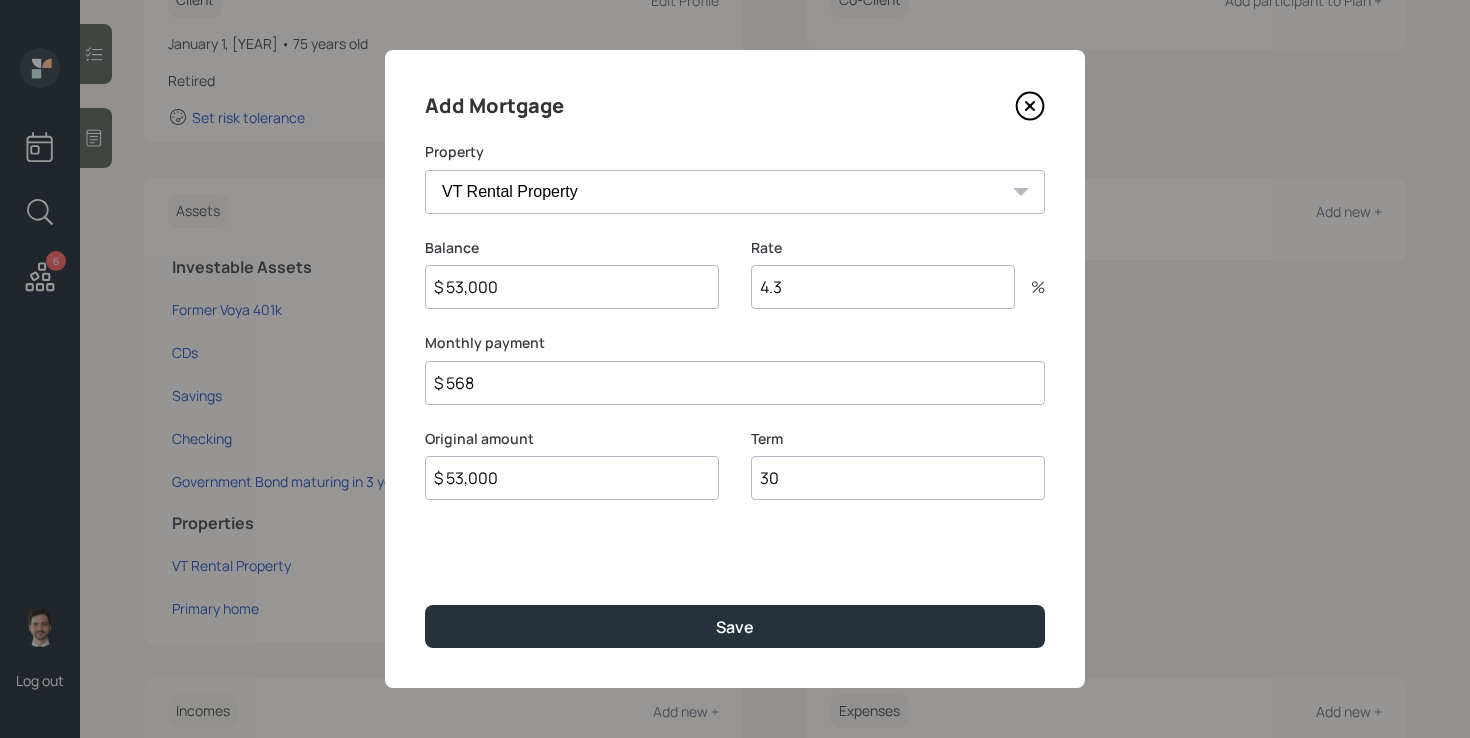 type on "30" 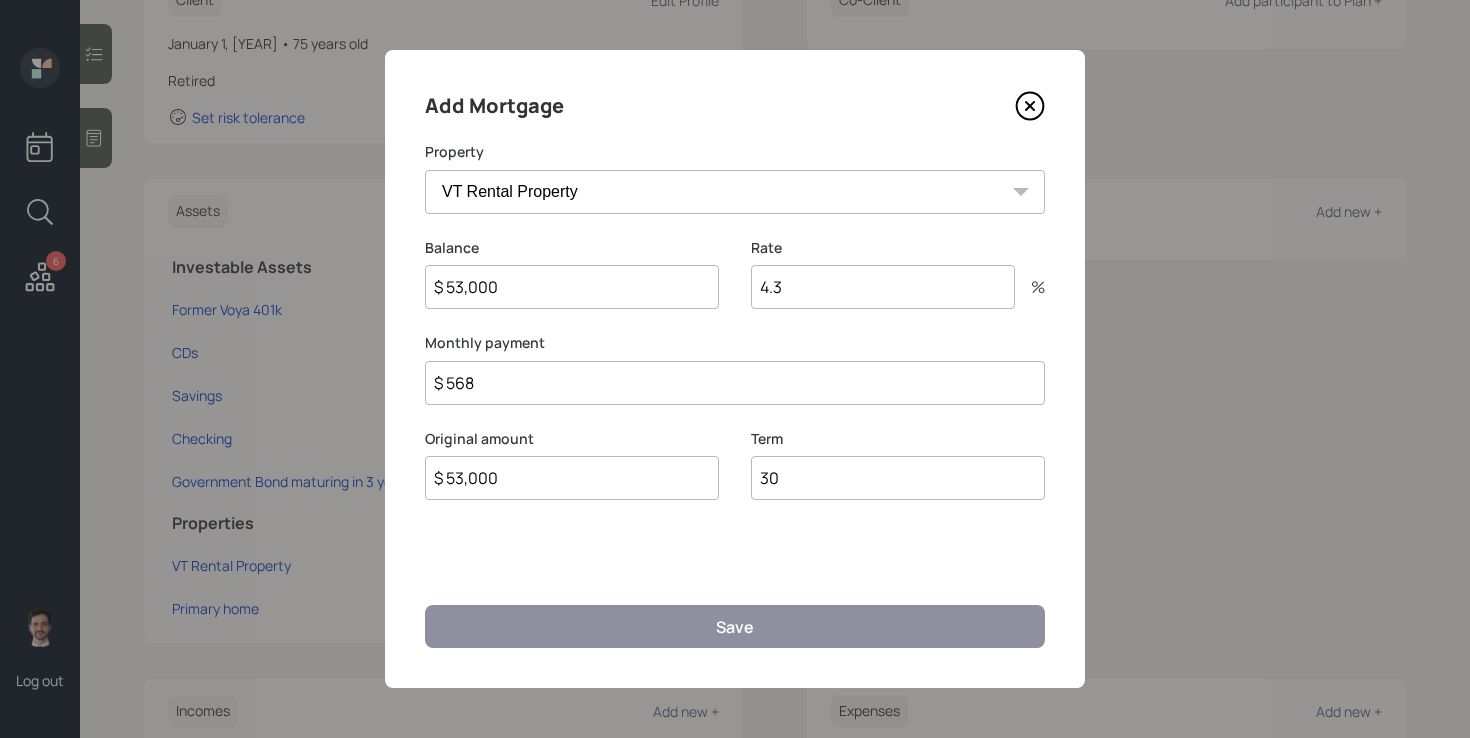 select on "[UUID]" 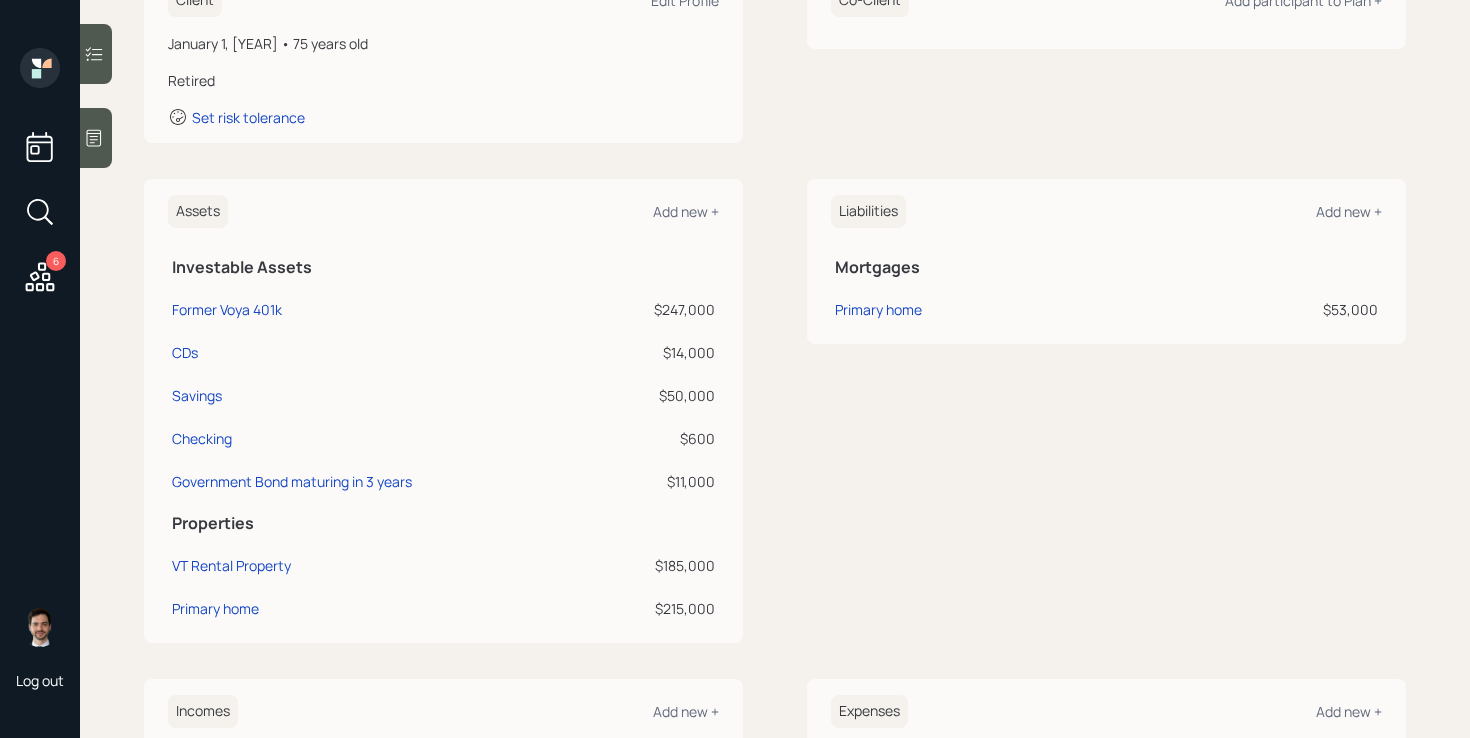 scroll, scrollTop: 0, scrollLeft: 0, axis: both 